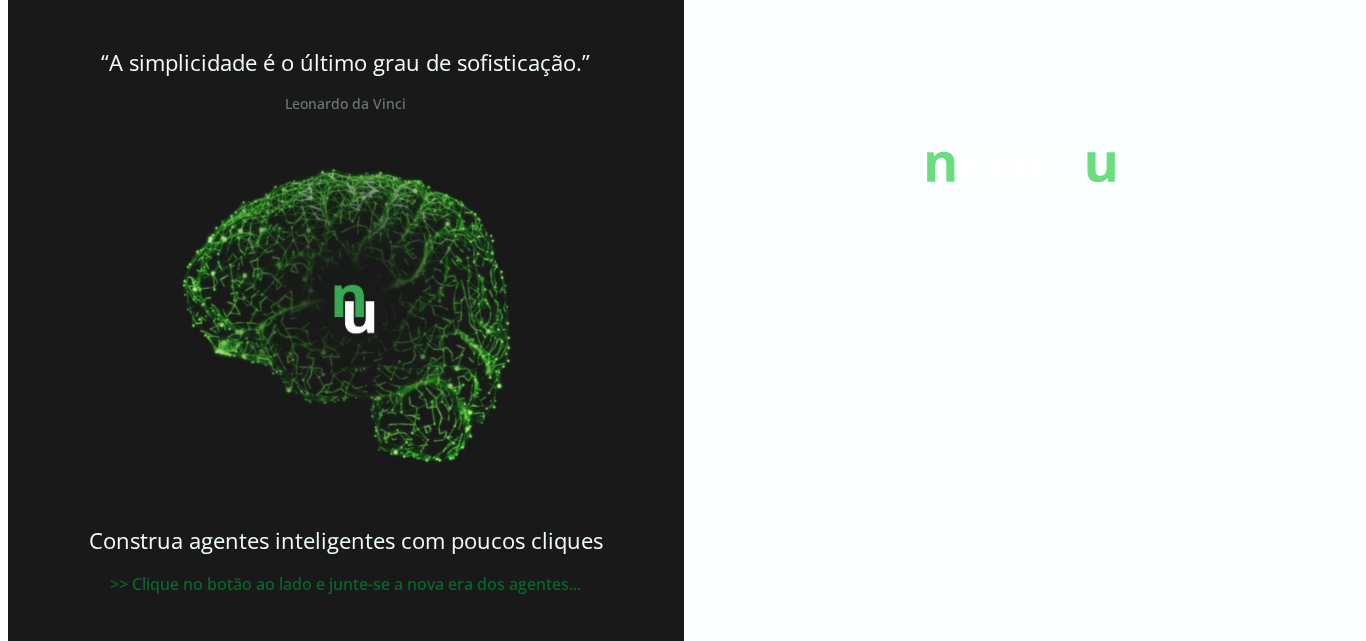 scroll, scrollTop: 0, scrollLeft: 0, axis: both 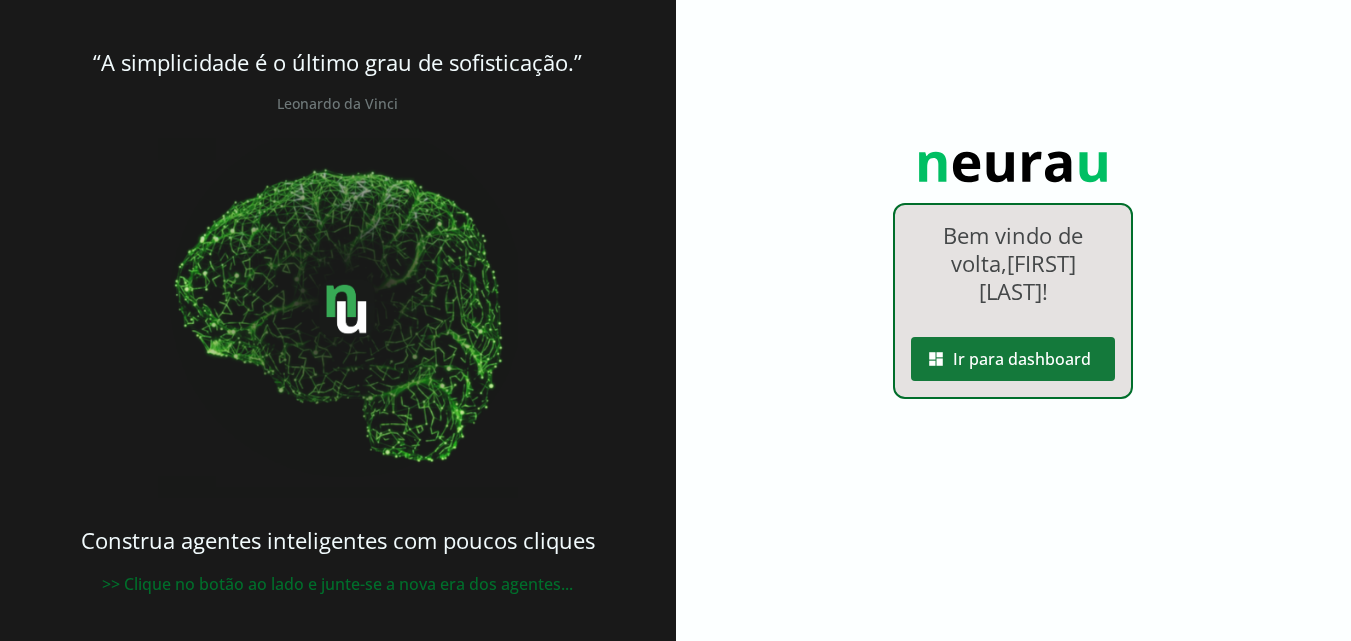 click at bounding box center (1013, 359) 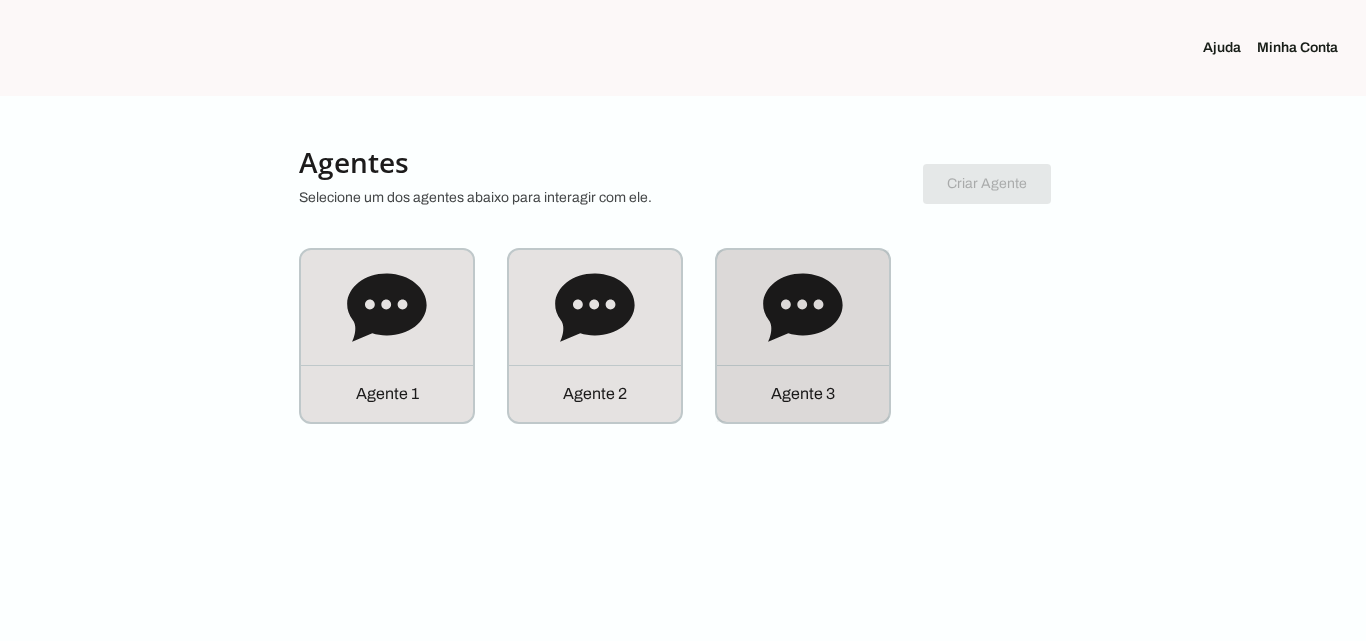 click 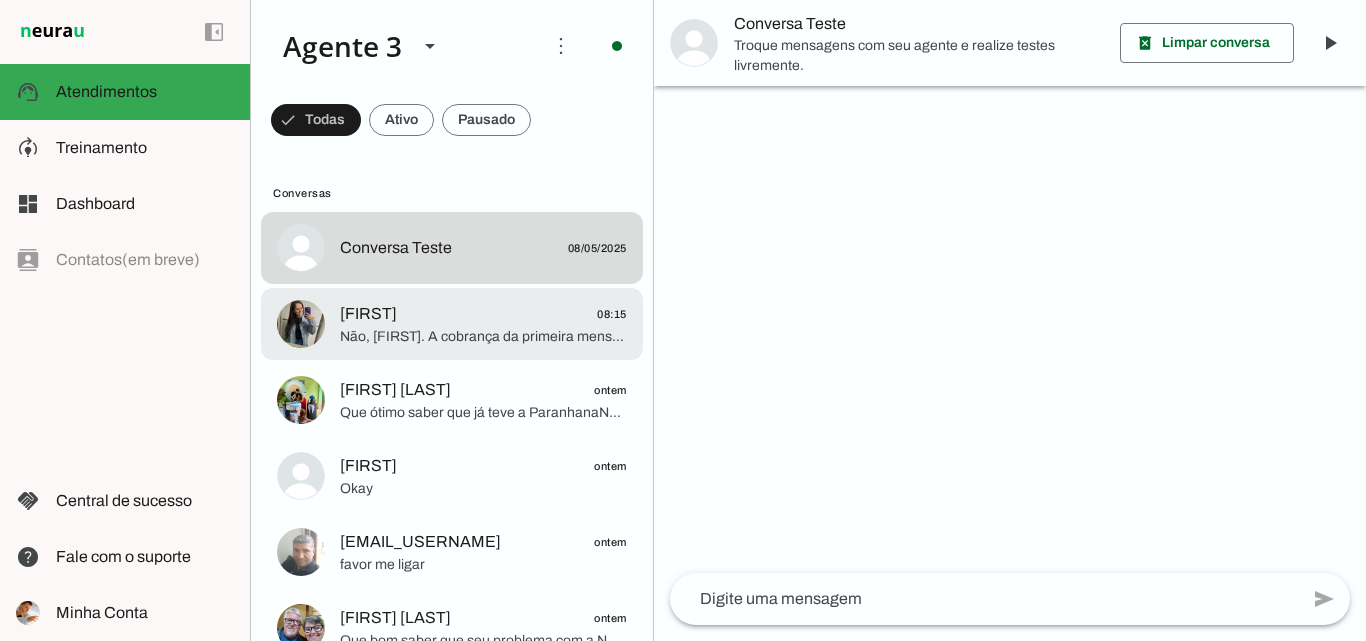 click on "Não, [FIRST]. A cobrança da primeira mensalidade é pré-paga, mas o vencimento dela será somente 7 dias após a instalação da internet. Você vai receber um carnê com todas as mensalidades até o final do ano.
Se precisar de um prazo maior ou quiser personalizar a data de vencimento, posso encaminhar essa solicitação para o setor financeiro, que irá negociar e ajustar com você.
Gostaria de seguir com o agendamento da instalação e iniciar seu cadastro? Para isso, preciso do seu CPF e alguns dados para garantir a isenção da taxa de instalação." 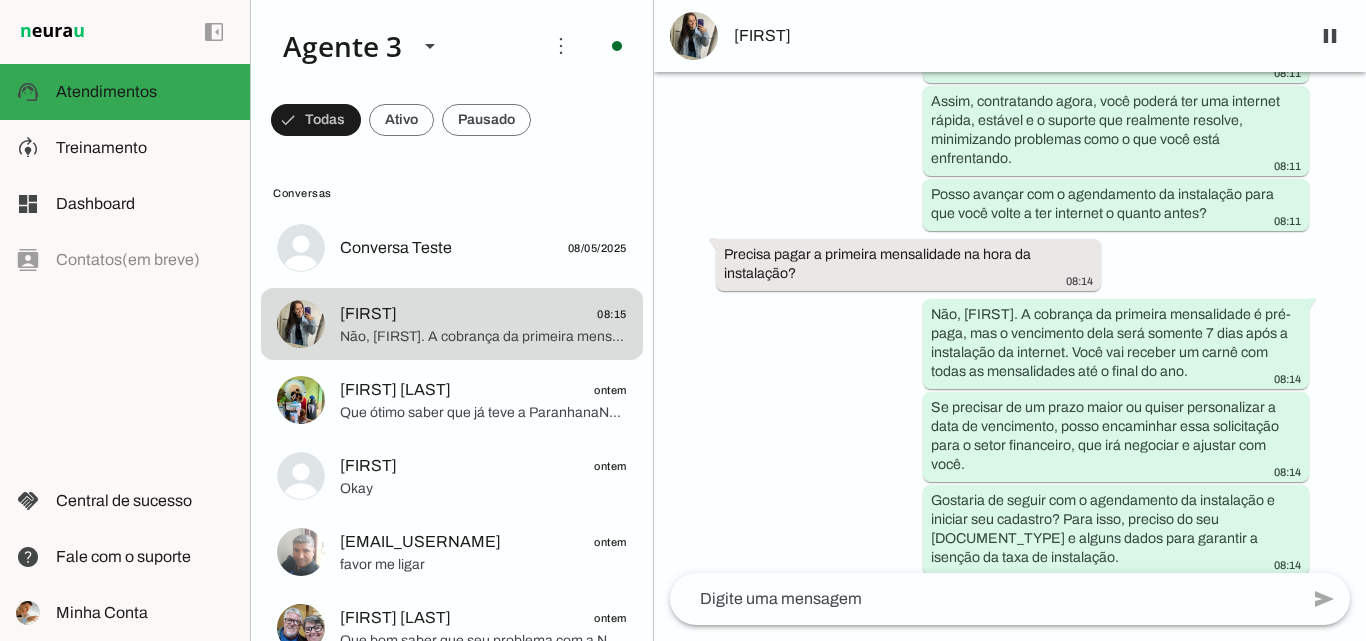 scroll, scrollTop: 3632, scrollLeft: 0, axis: vertical 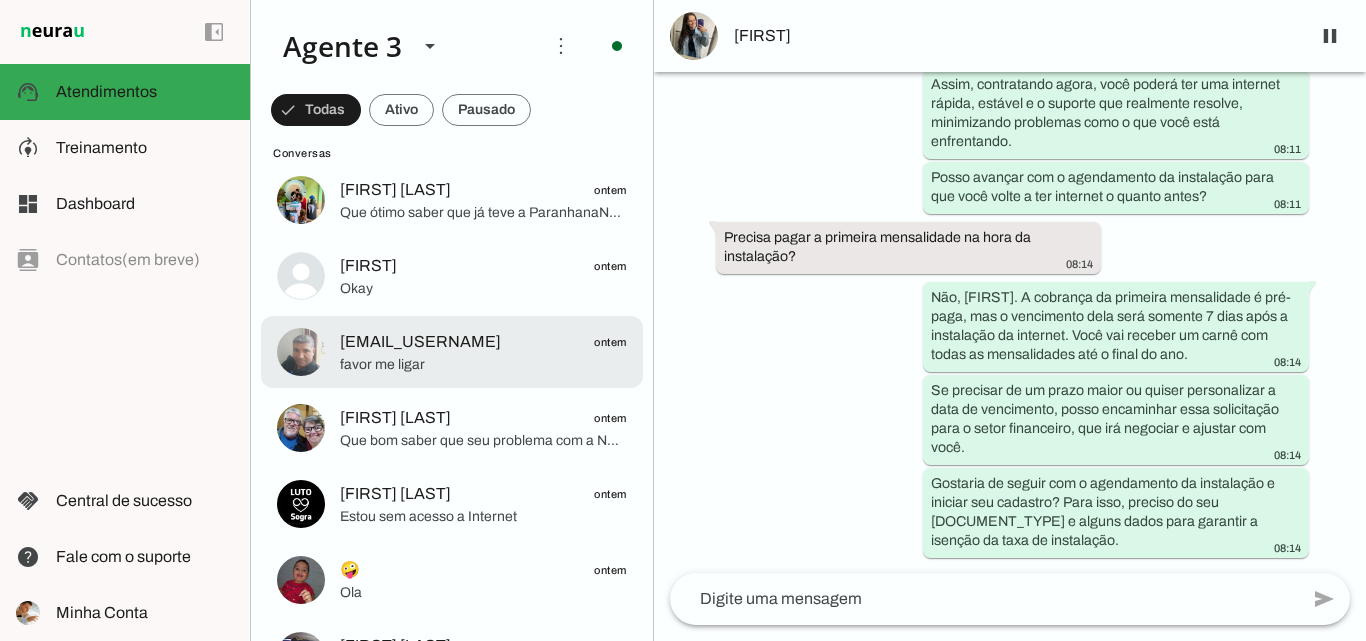 click on "[EMAIL_USERNAME]" 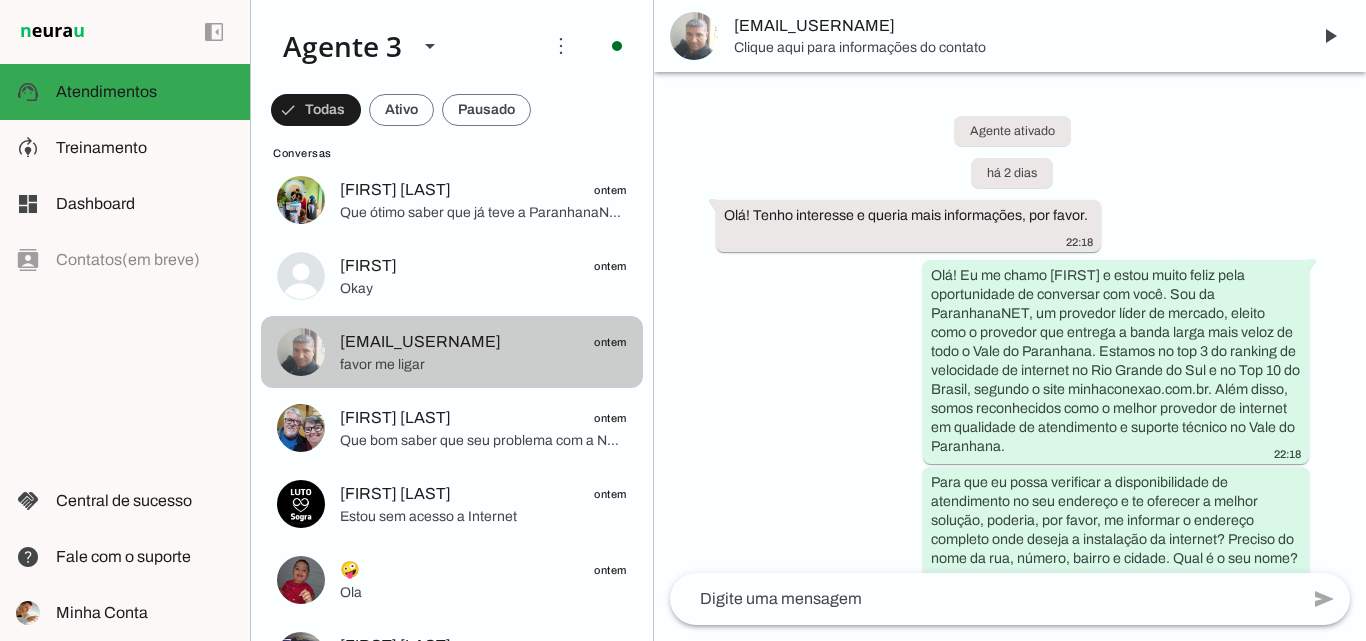 scroll, scrollTop: 1191, scrollLeft: 0, axis: vertical 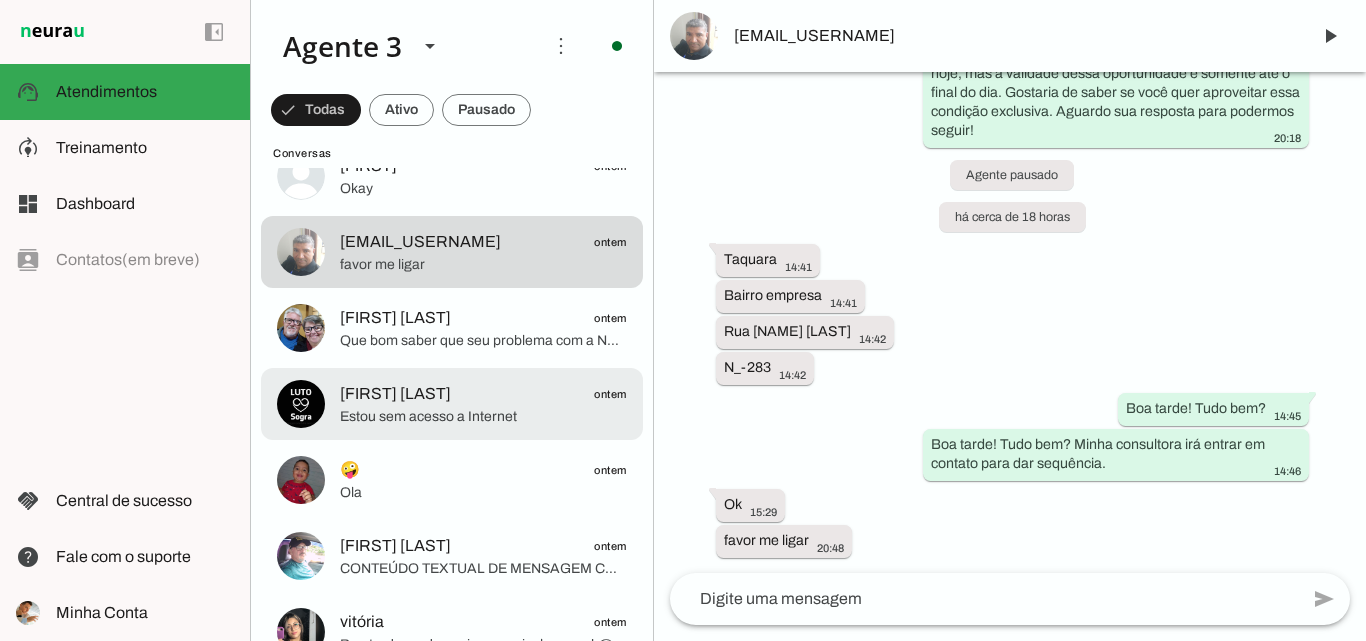click on "Estou sem acesso a Internet" 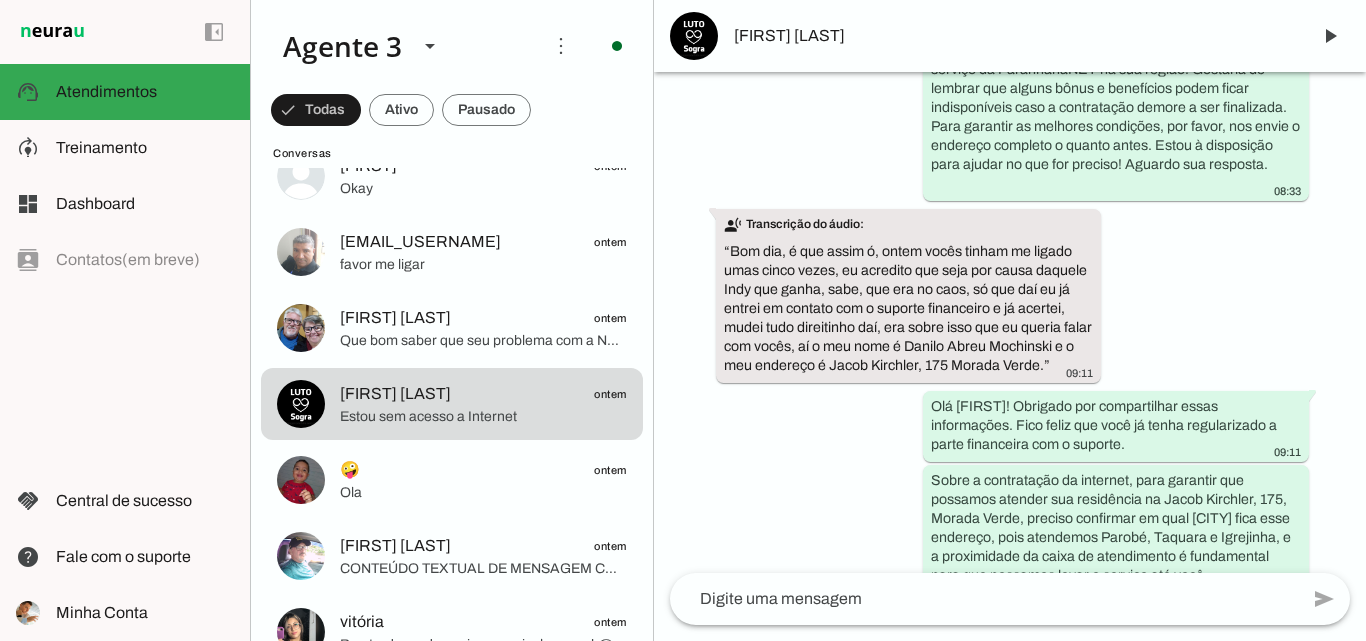 scroll, scrollTop: 1430, scrollLeft: 0, axis: vertical 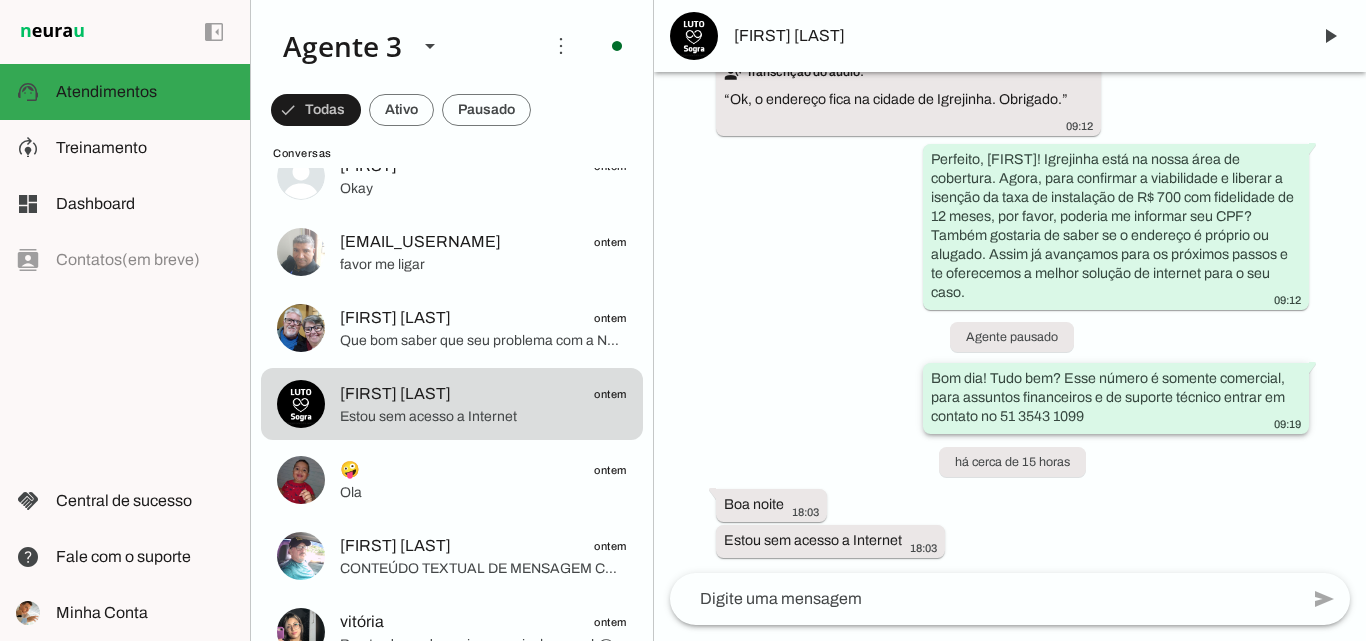 type 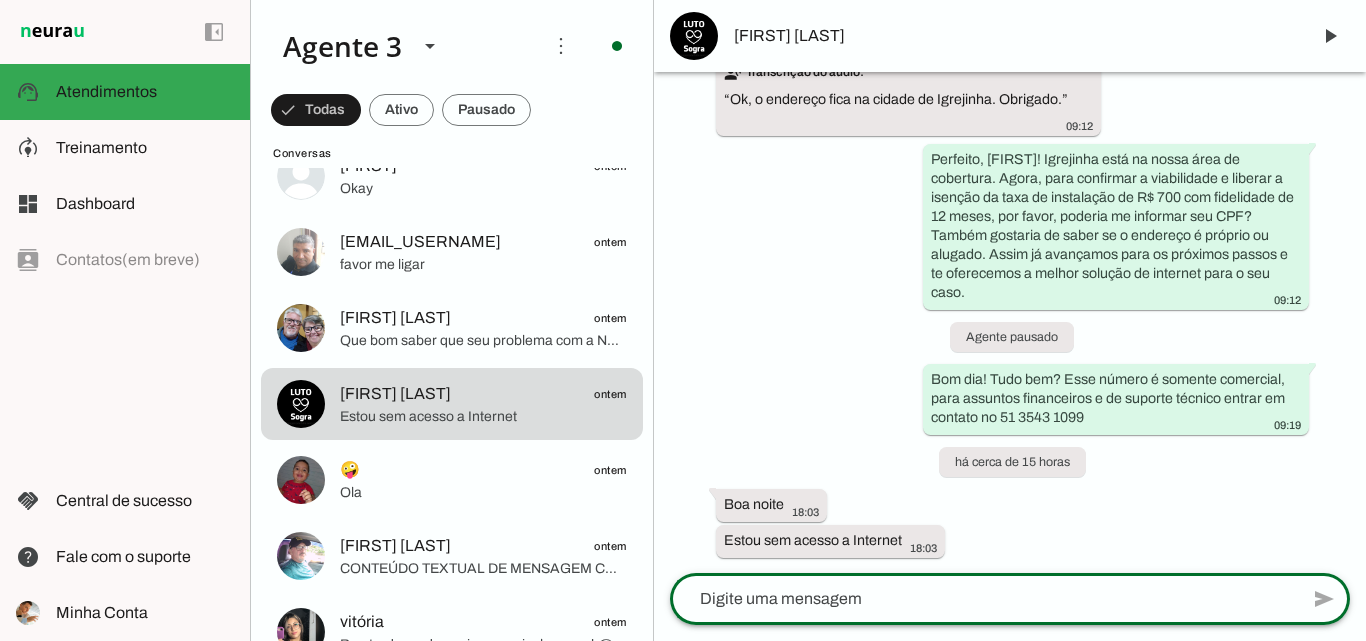 click 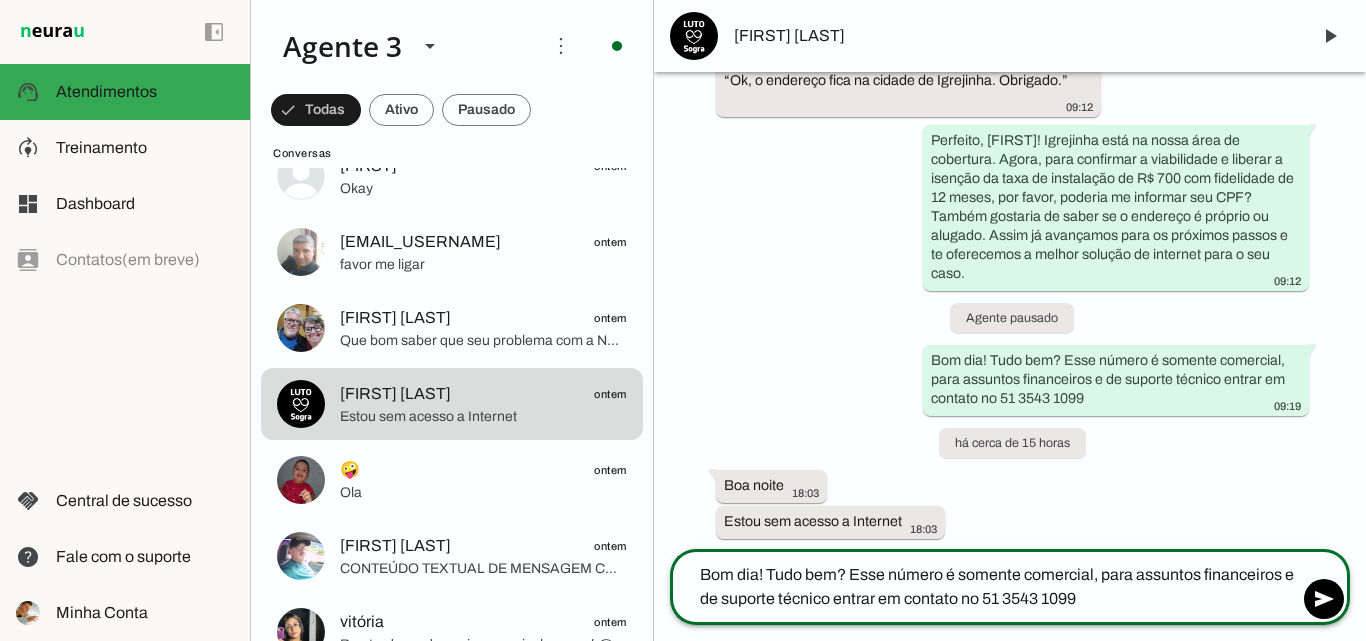 type 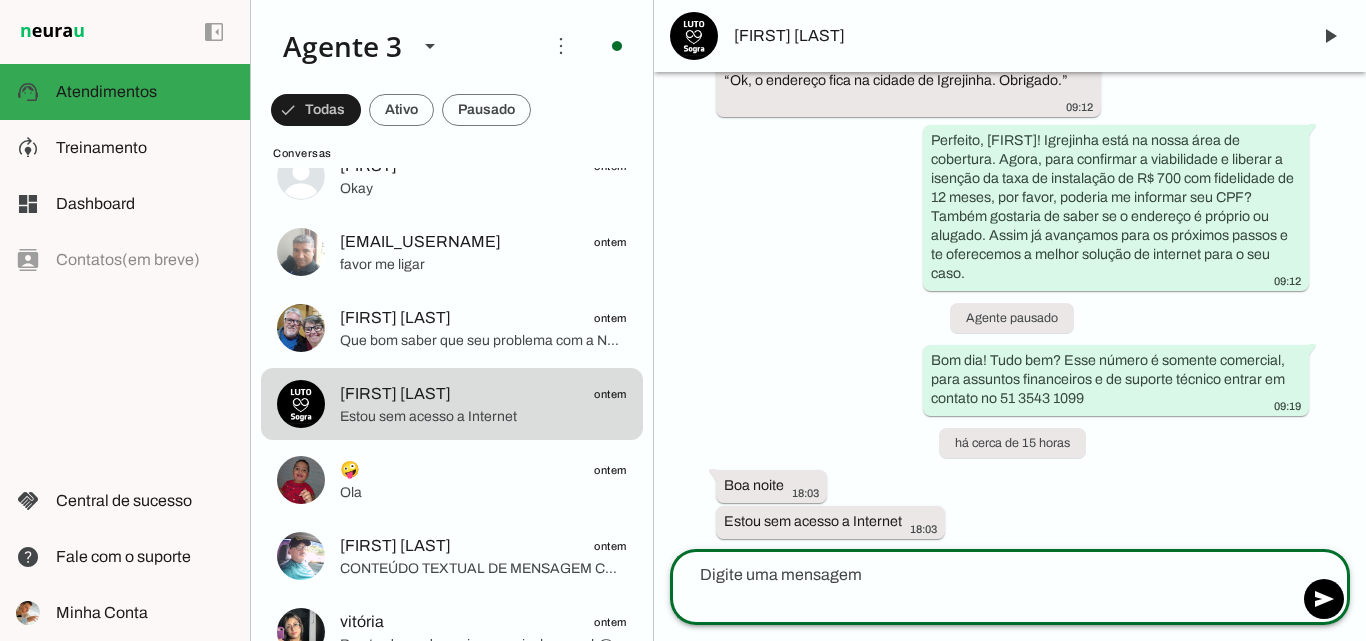 scroll, scrollTop: 1555, scrollLeft: 0, axis: vertical 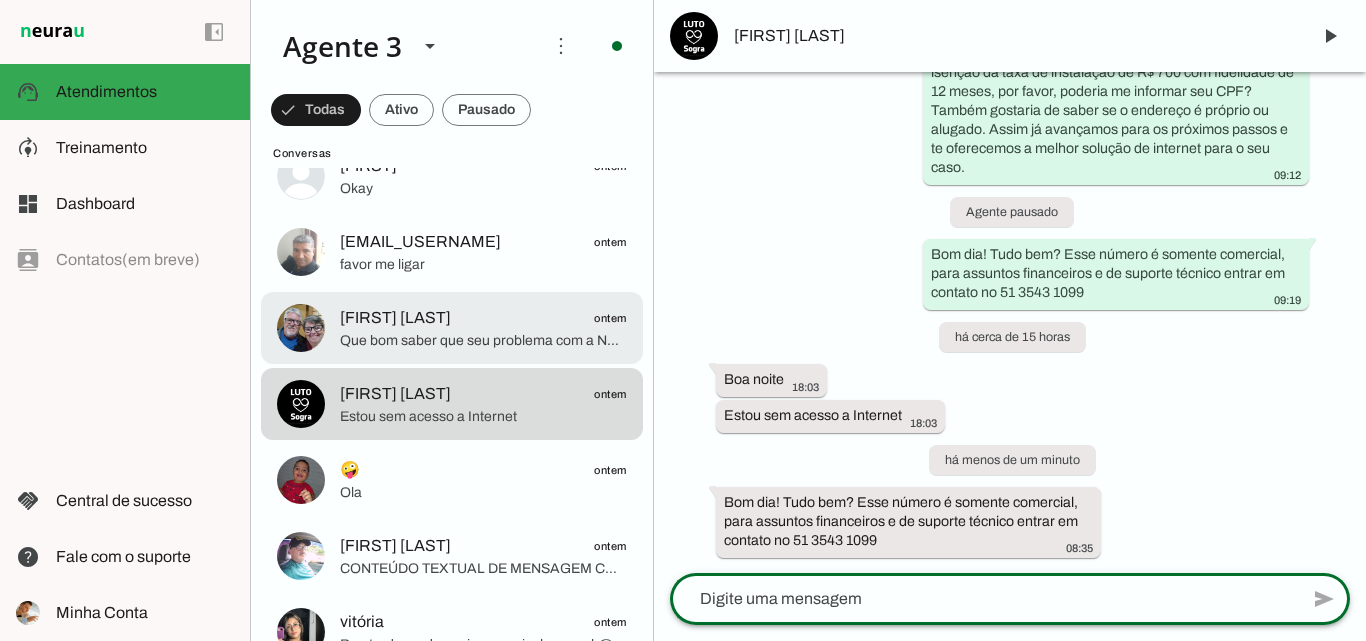 click on "Que bom saber que seu problema com a Net já foi resolvido! Se precisar contratar uma nova conexão de internet ou linha telefônica fixa, estou à disposição para ajudar com as melhores opções da ParanhanaNET, que é líder em velocidade e qualidade na região. Posso ajudar com alguma coisa hoje?" 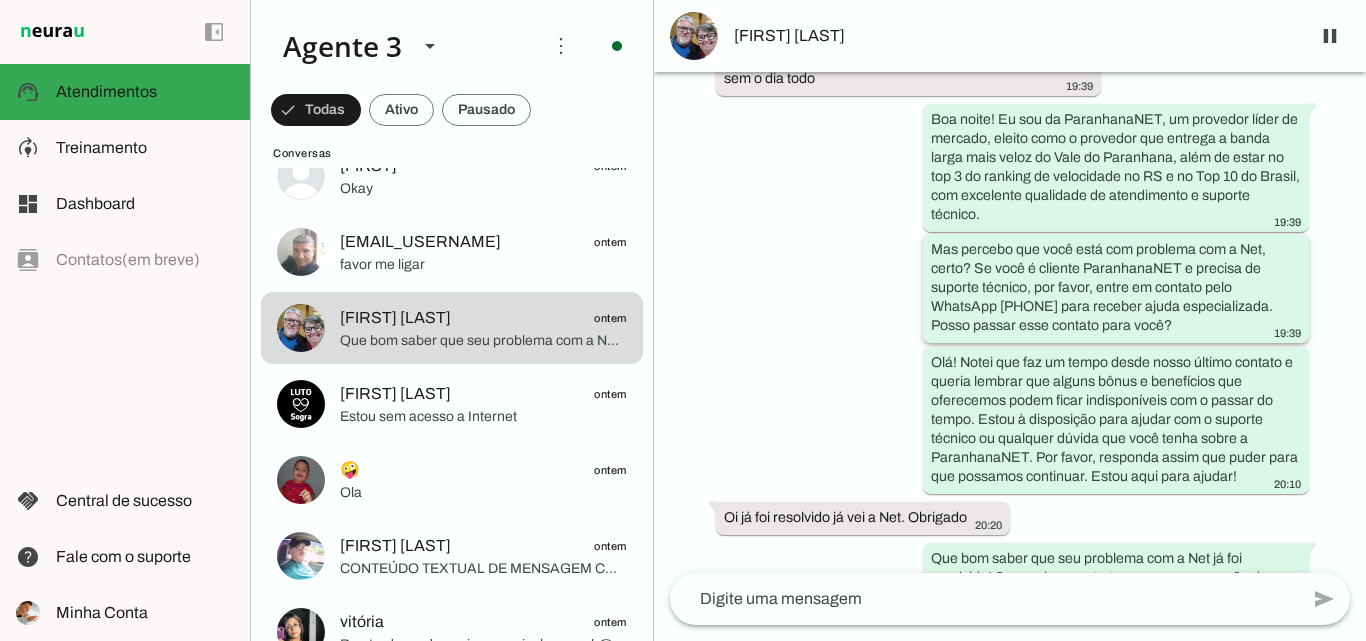 scroll, scrollTop: 438, scrollLeft: 0, axis: vertical 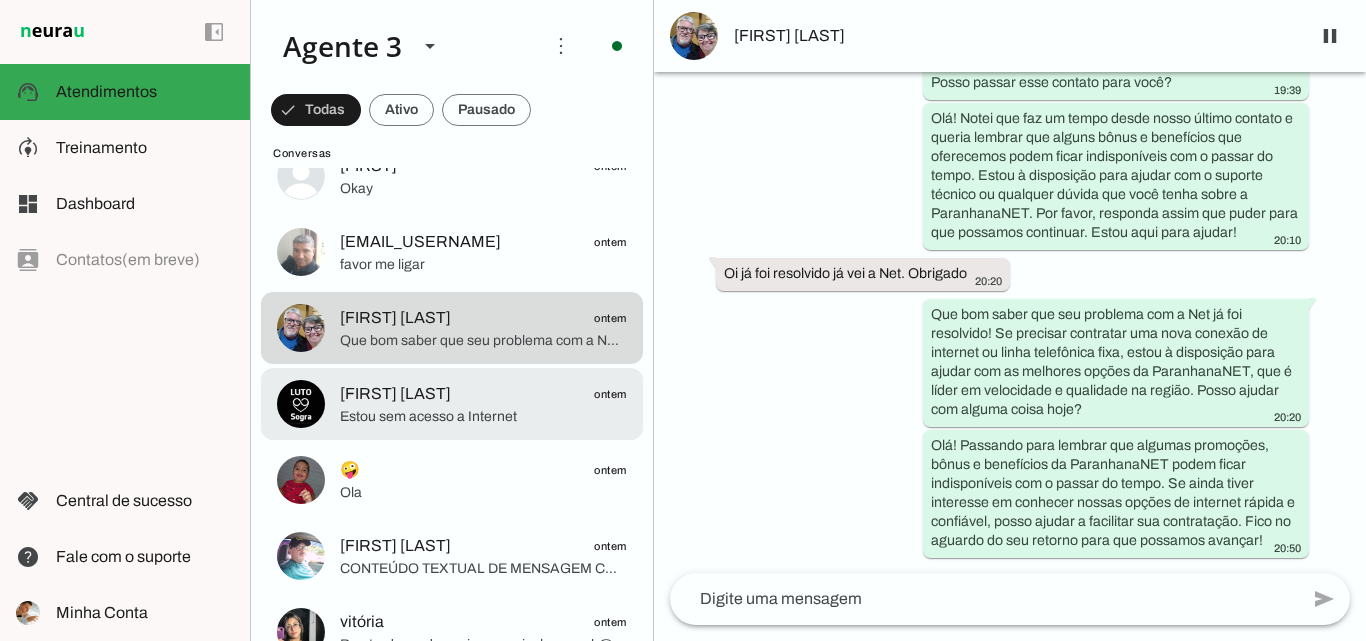 click on "[FIRST] [LAST]
[TIME]" 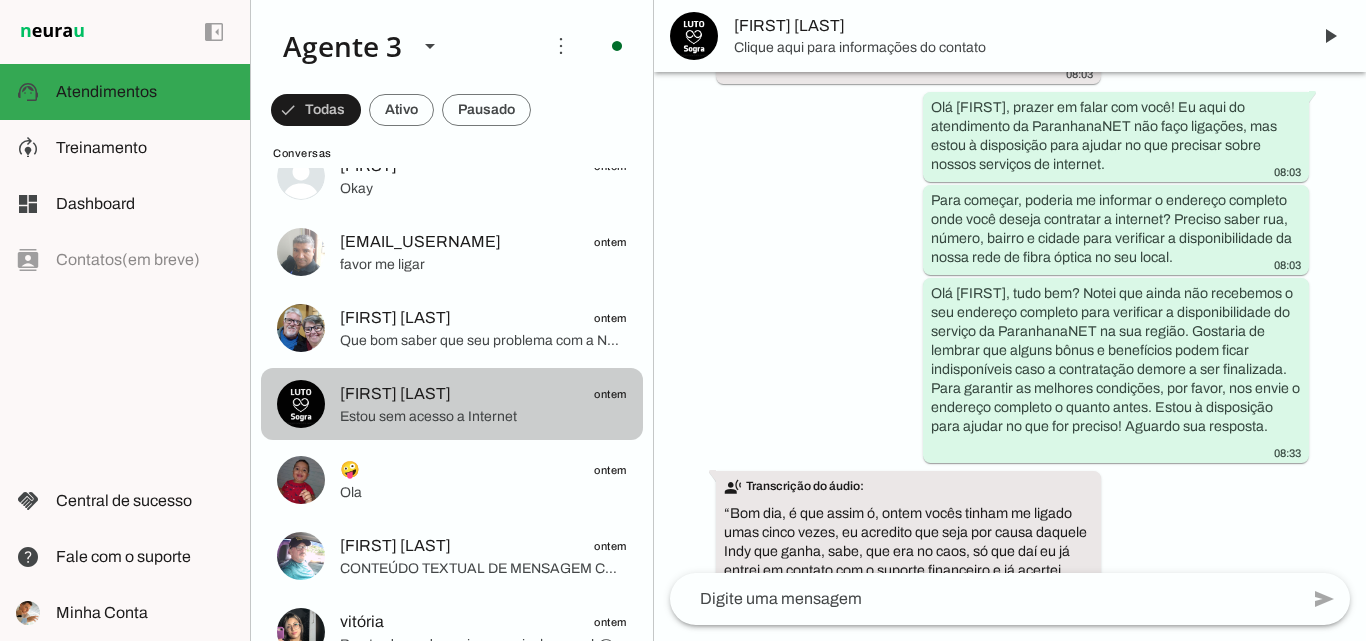 scroll, scrollTop: 1555, scrollLeft: 0, axis: vertical 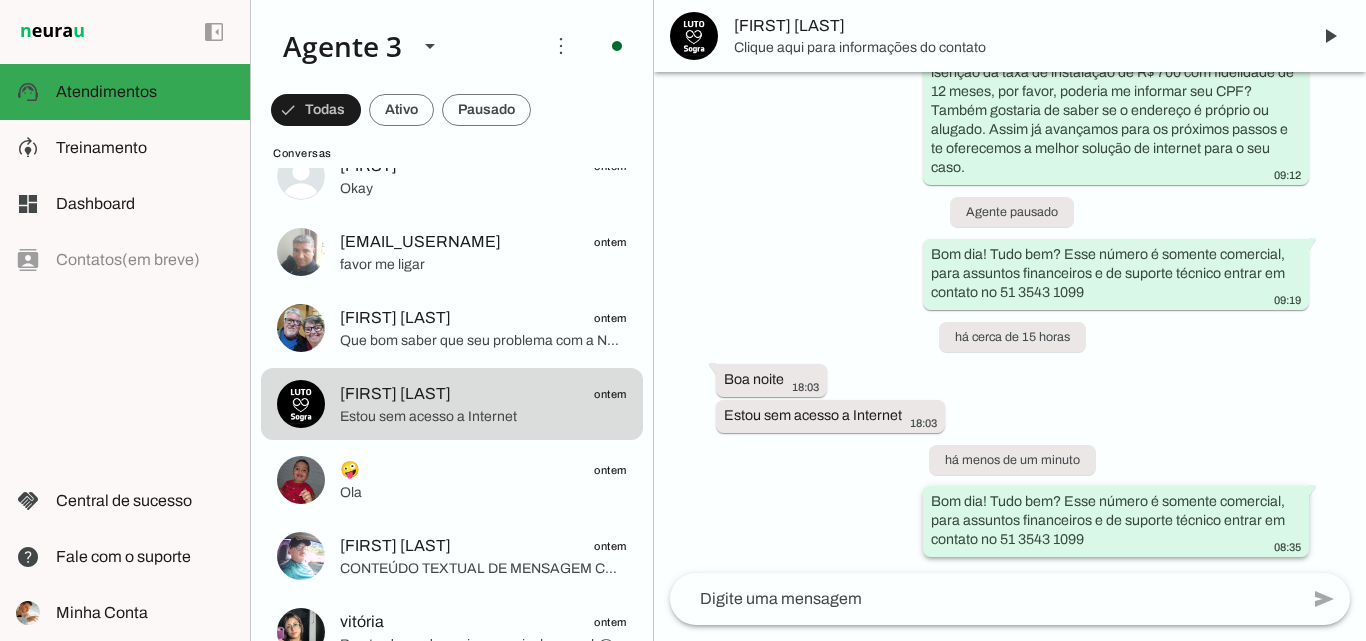 drag, startPoint x: 920, startPoint y: 488, endPoint x: 1142, endPoint y: 545, distance: 229.20079 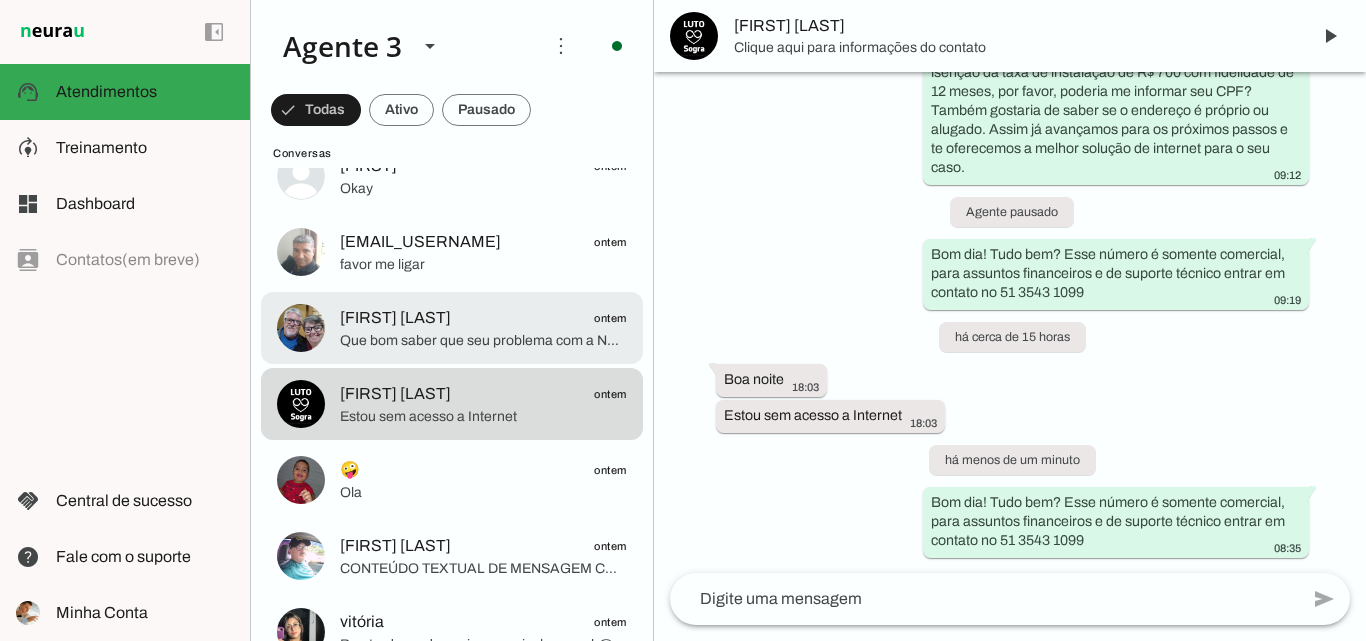 click on "Que bom saber que seu problema com a Net já foi resolvido! Se precisar contratar uma nova conexão de internet ou linha telefônica fixa, estou à disposição para ajudar com as melhores opções da ParanhanaNET, que é líder em velocidade e qualidade na região. Posso ajudar com alguma coisa hoje?" 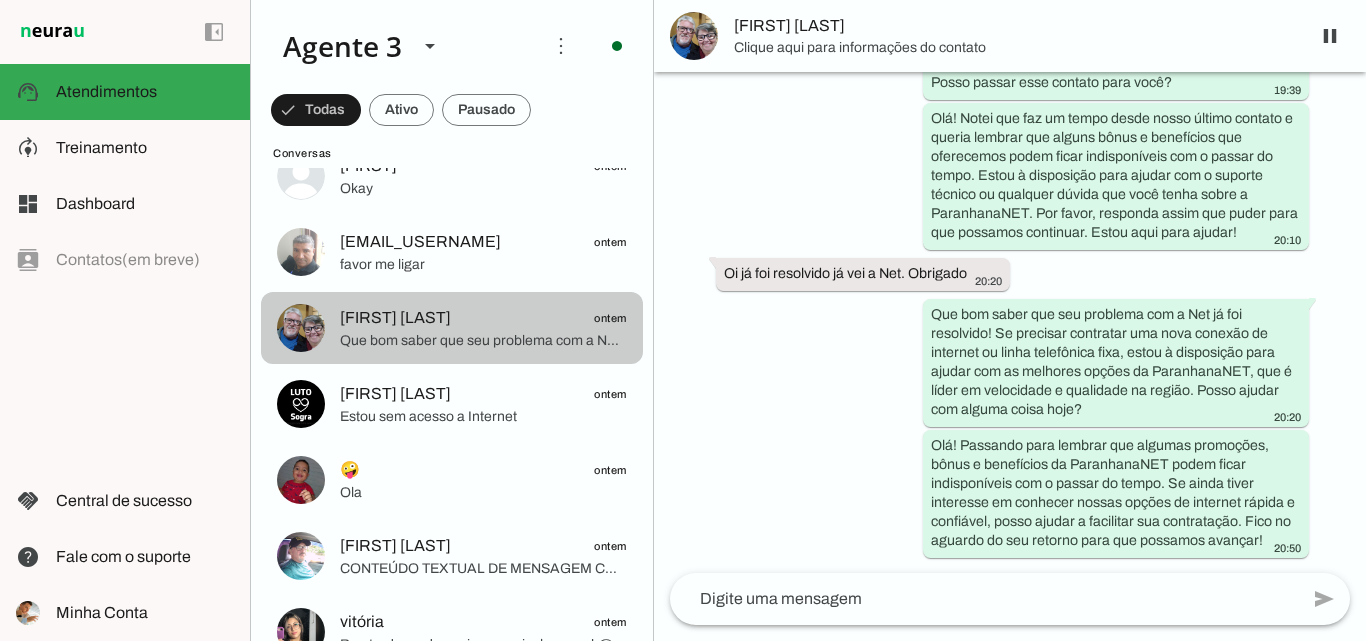 scroll, scrollTop: 438, scrollLeft: 0, axis: vertical 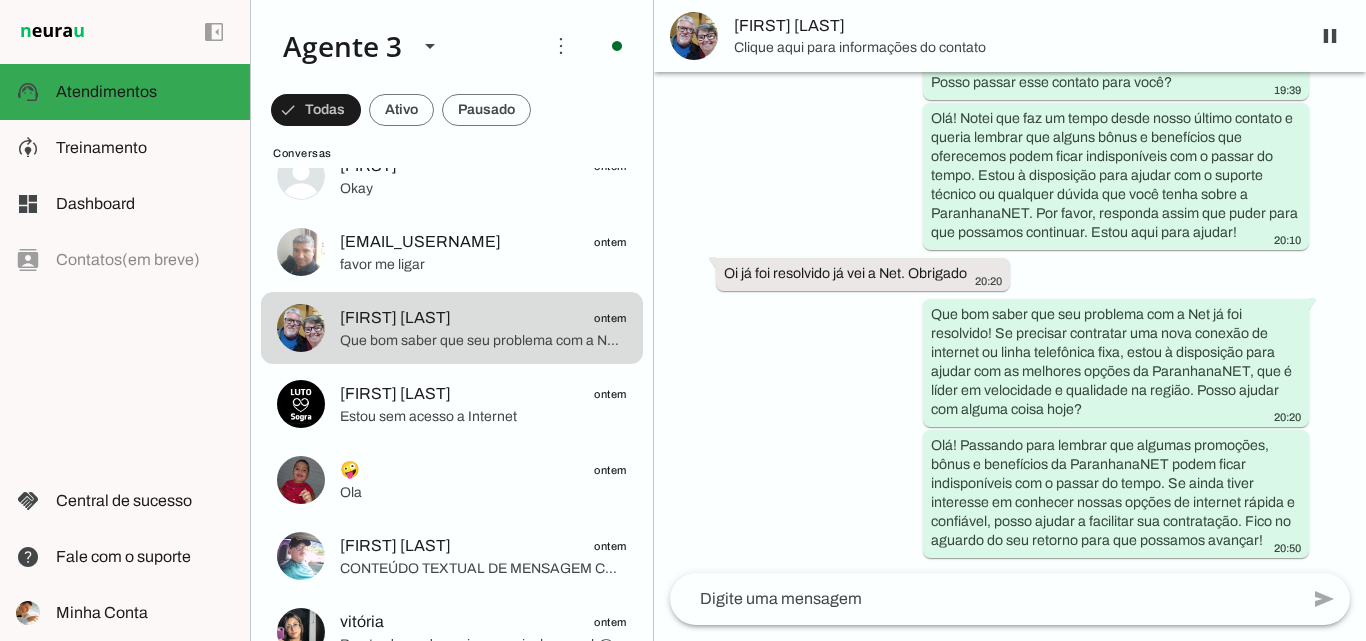 type 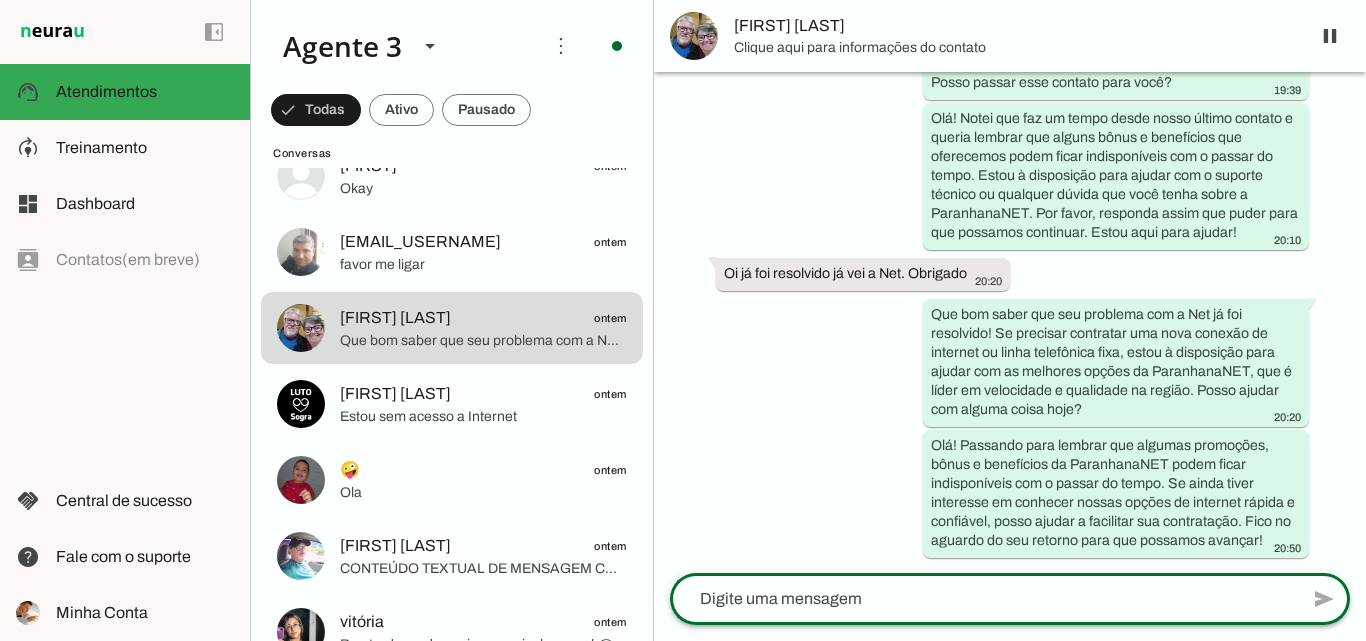 type on "Bom dia! Tudo bem? Esse número é somente comercial, para assuntos financeiros e de suporte técnico entrar em contato no 51 3543 1099" 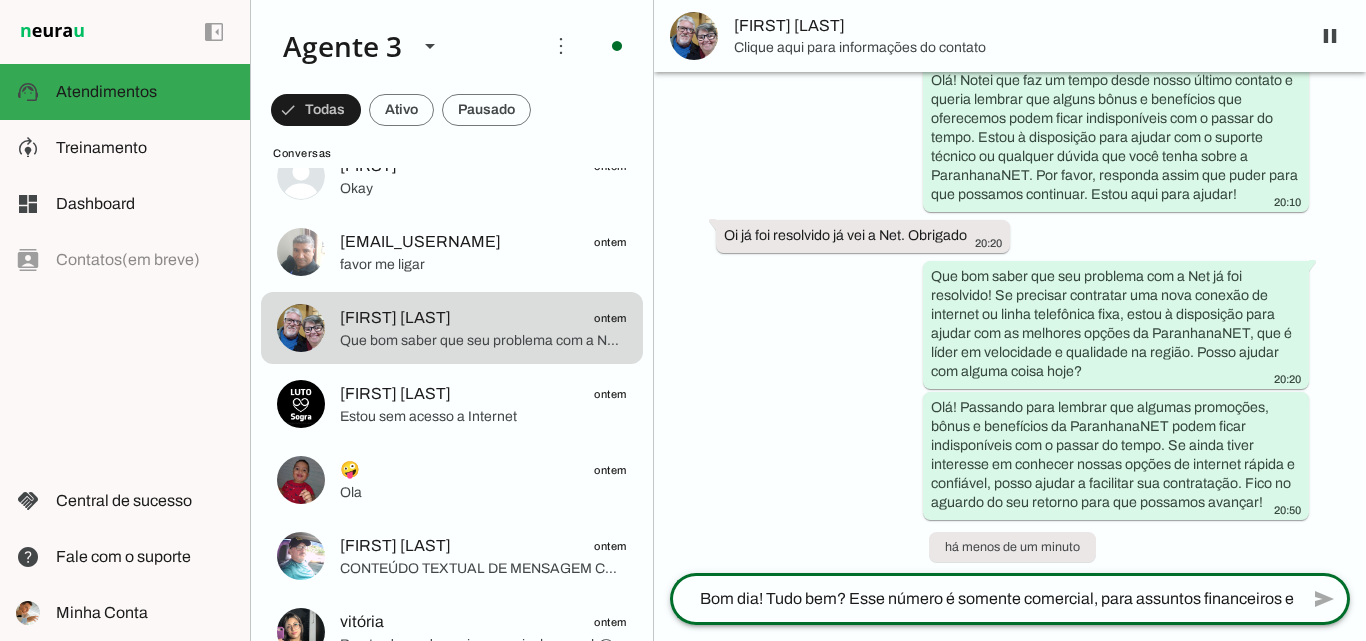 type 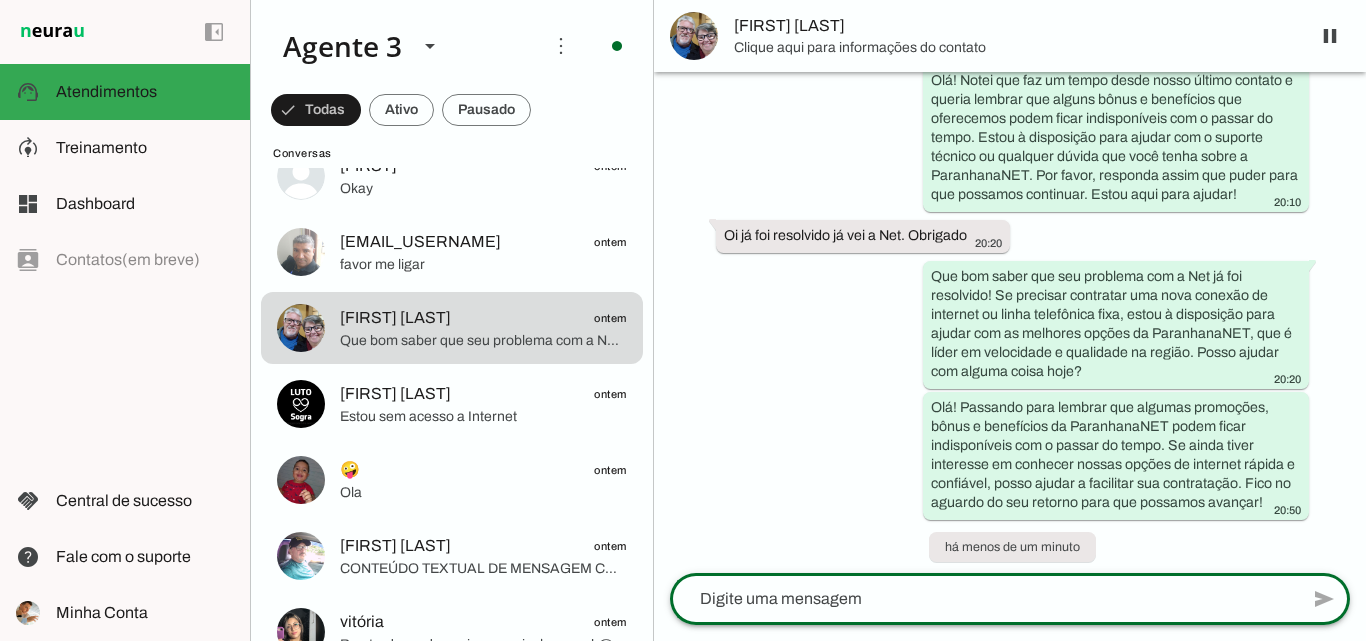 scroll, scrollTop: 563, scrollLeft: 0, axis: vertical 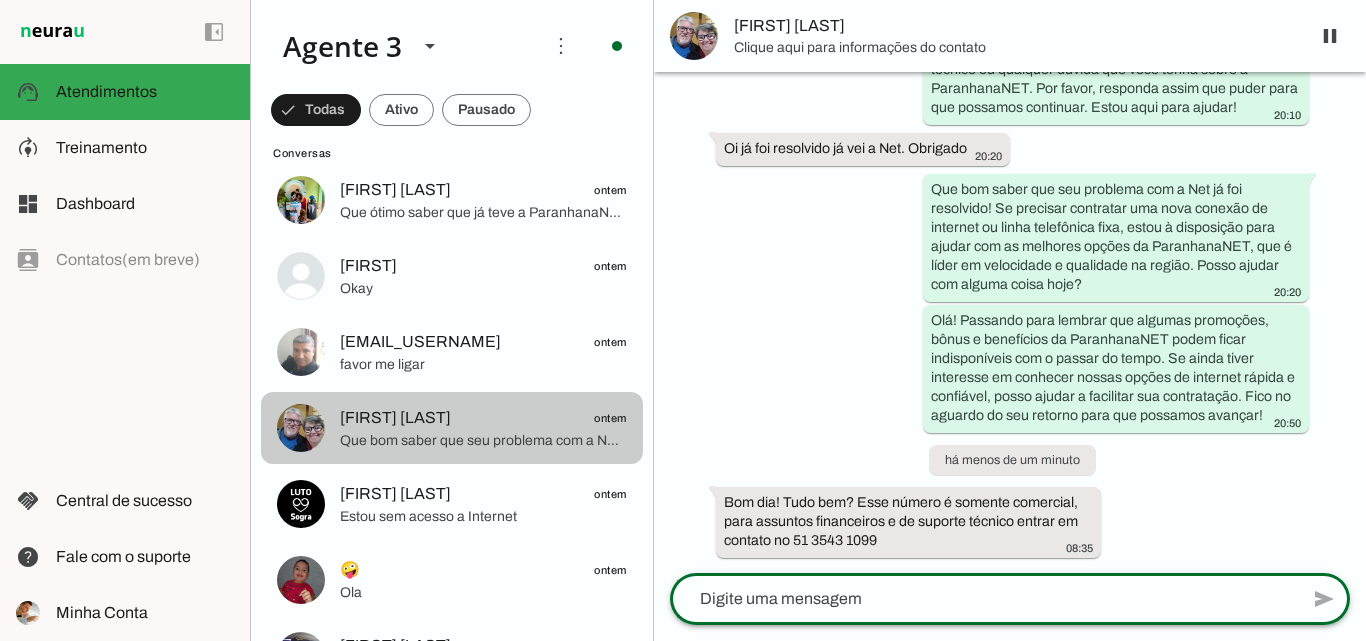 click on "favor me ligar" 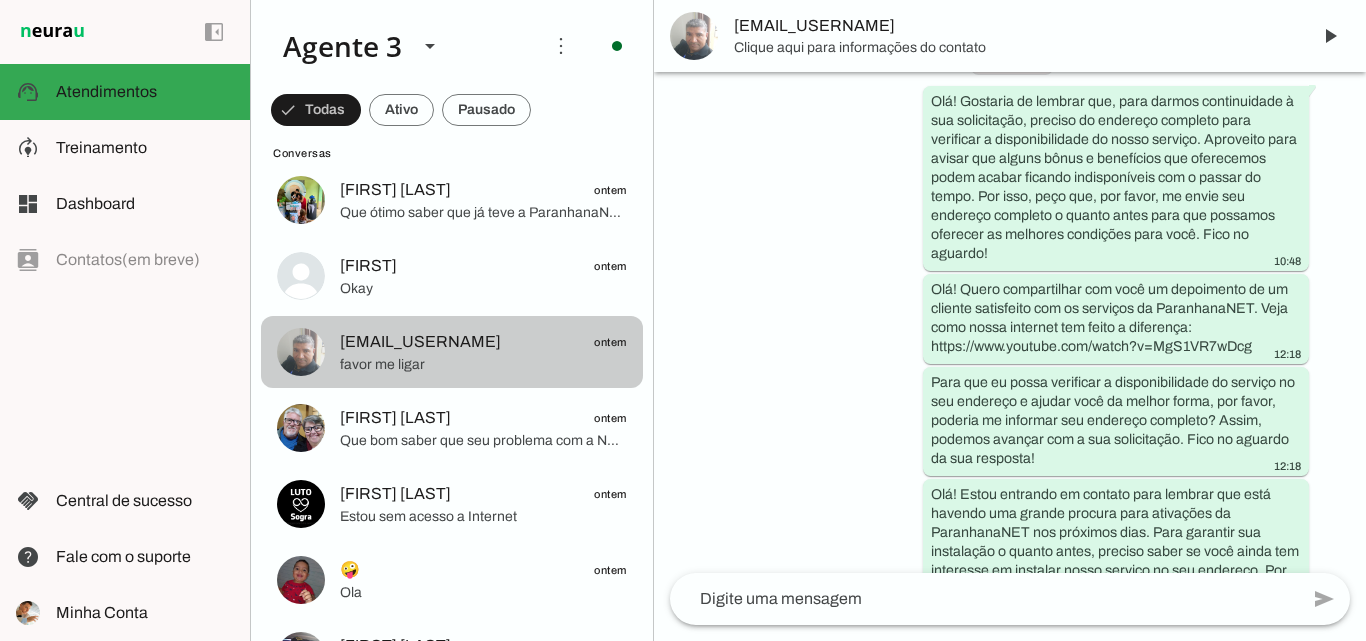 scroll, scrollTop: 1316, scrollLeft: 0, axis: vertical 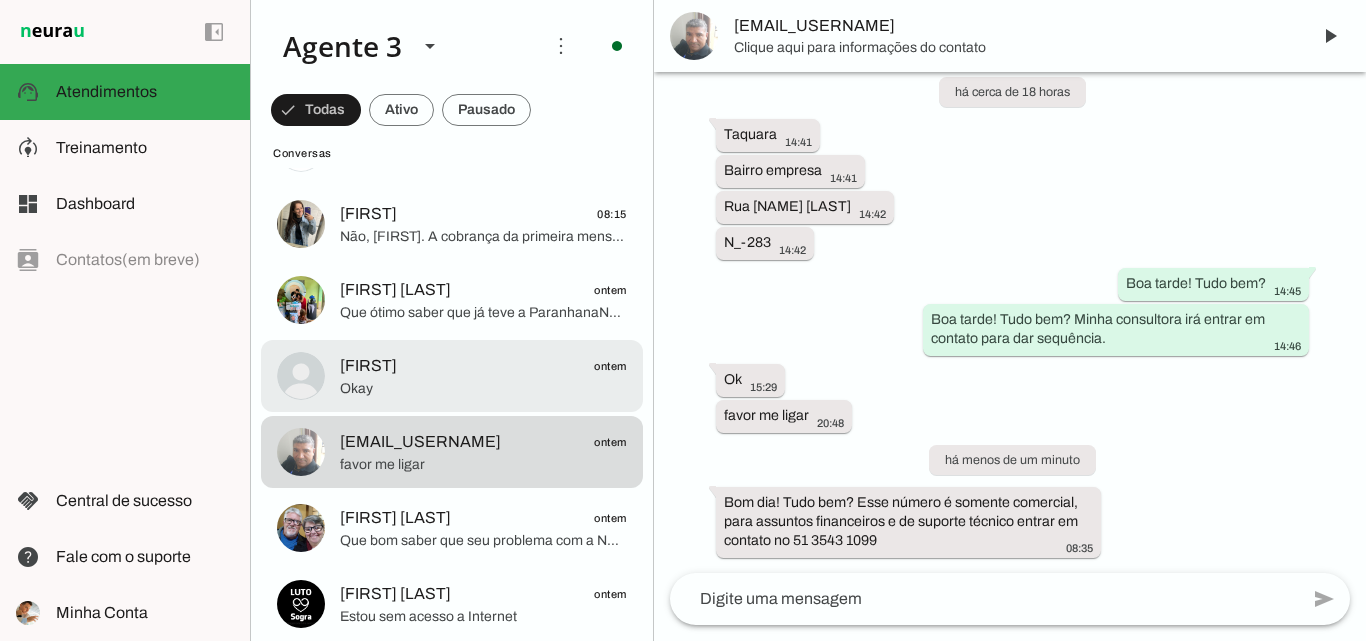 click on "[FIRST]
[DAY]" 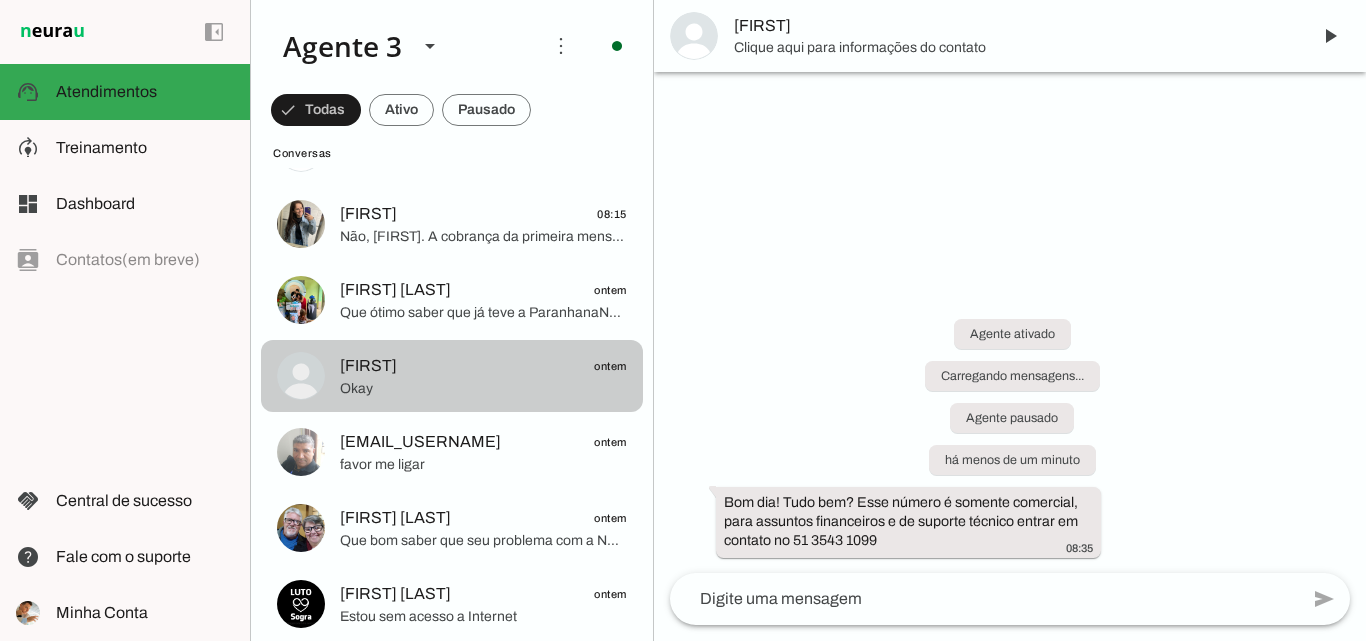 scroll, scrollTop: 0, scrollLeft: 0, axis: both 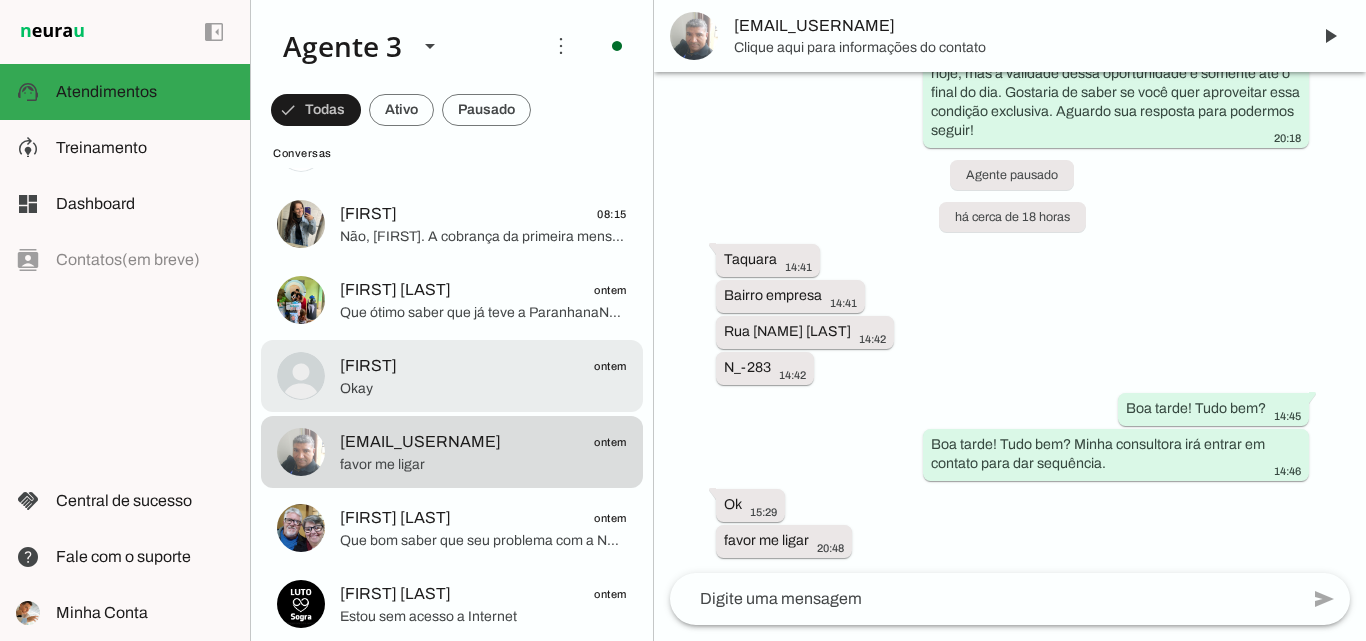 click on "[FIRST]
[DAY]" 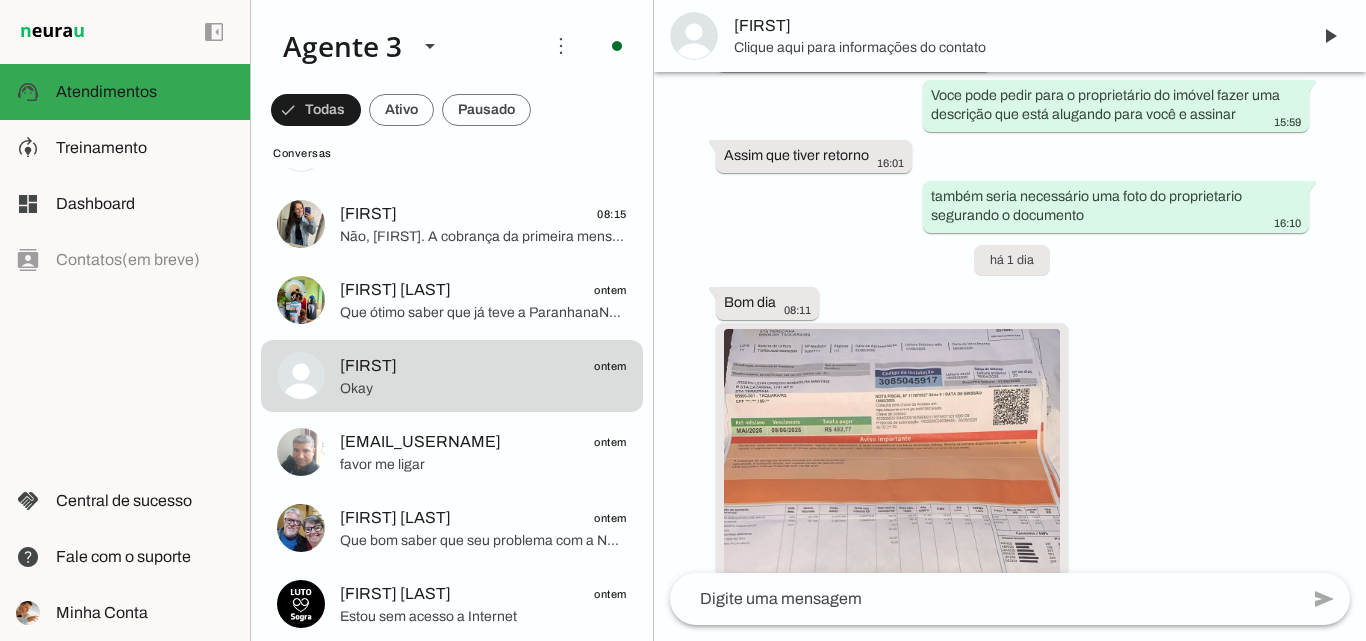 scroll, scrollTop: 6563, scrollLeft: 0, axis: vertical 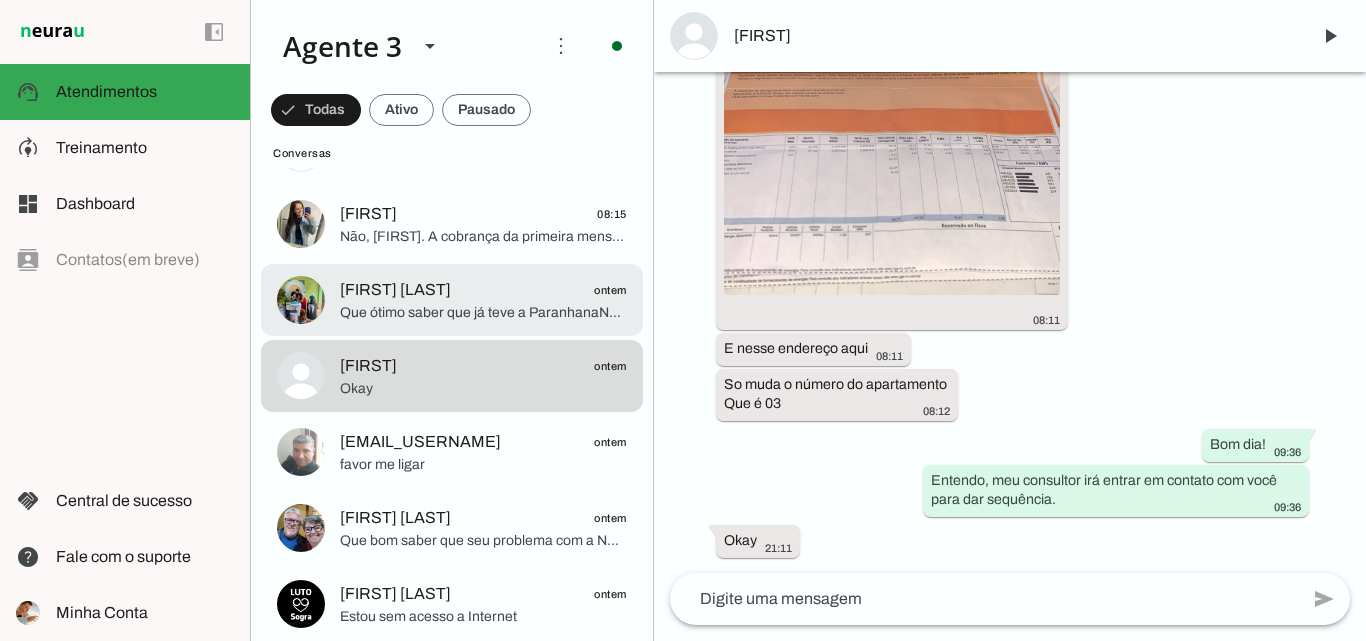 click on "[FIRST] [LAST]" 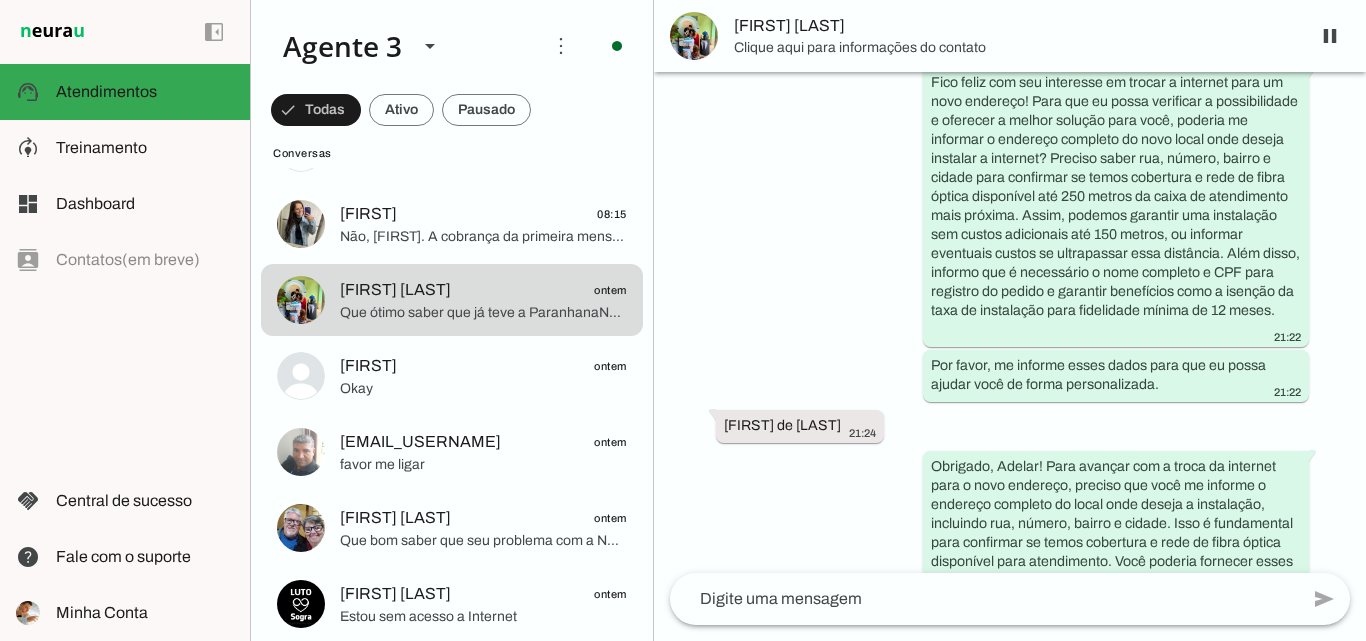scroll 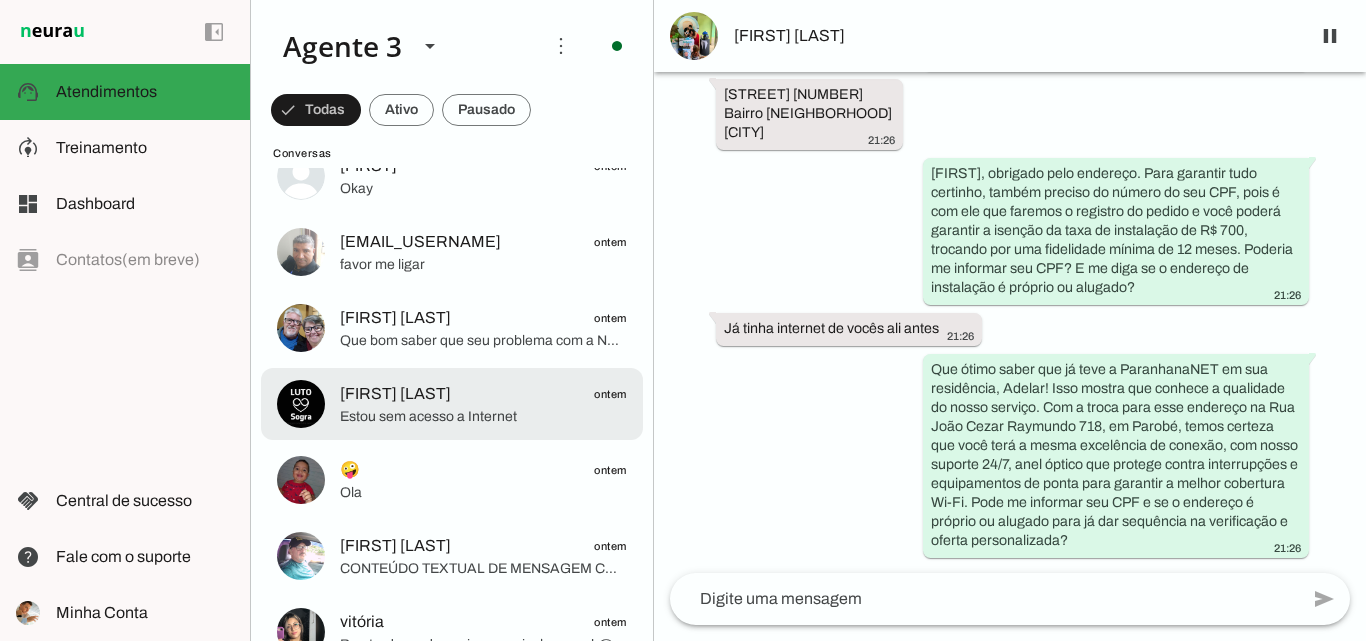 click on "Estou sem acesso a Internet" 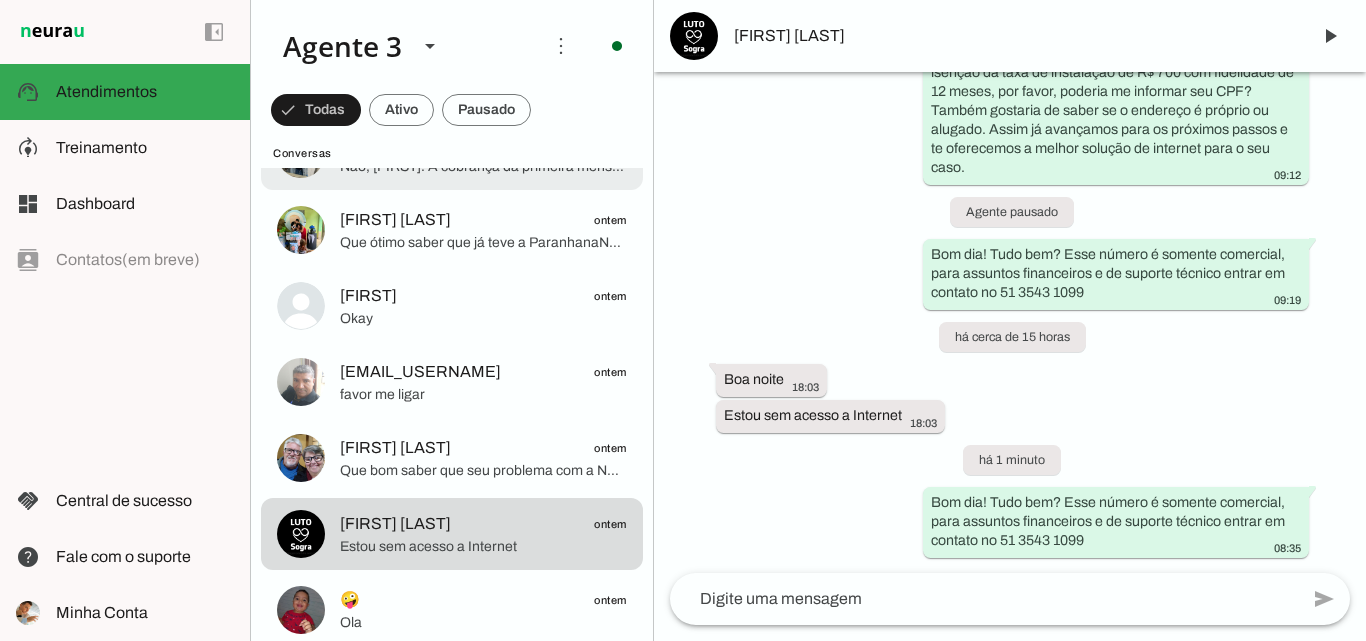 scroll, scrollTop: 200, scrollLeft: 0, axis: vertical 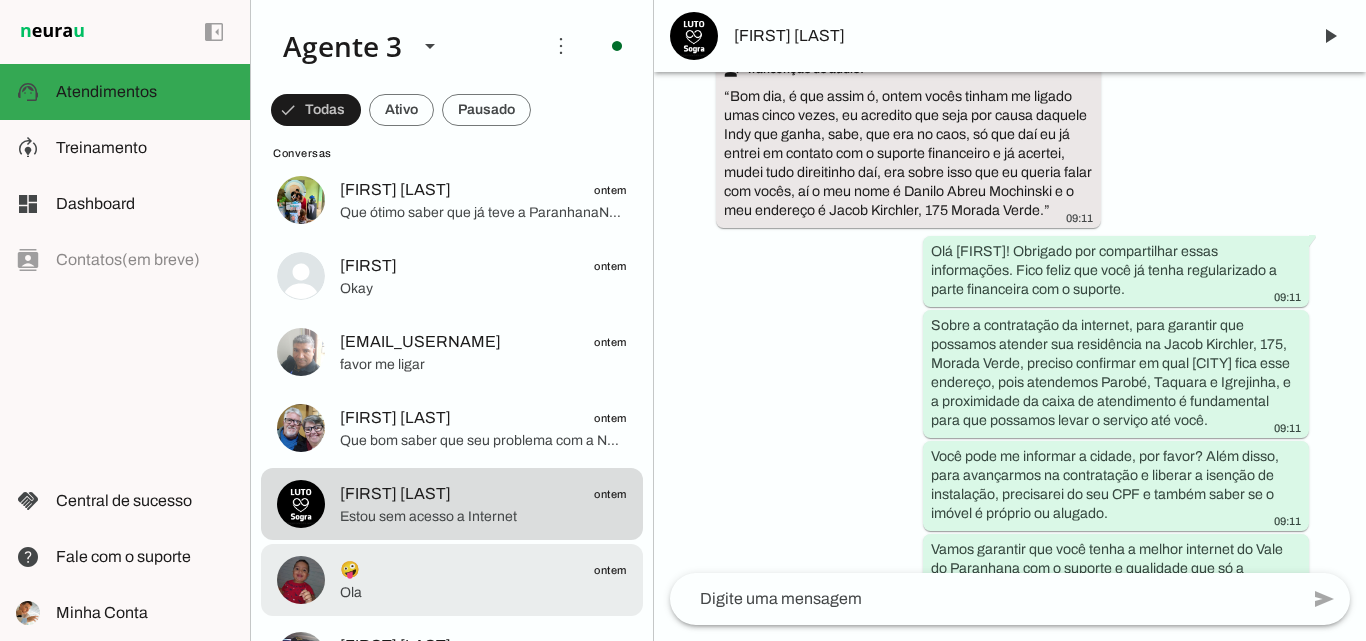 click on "🤪
ontem
Ola" at bounding box center [452, 48] 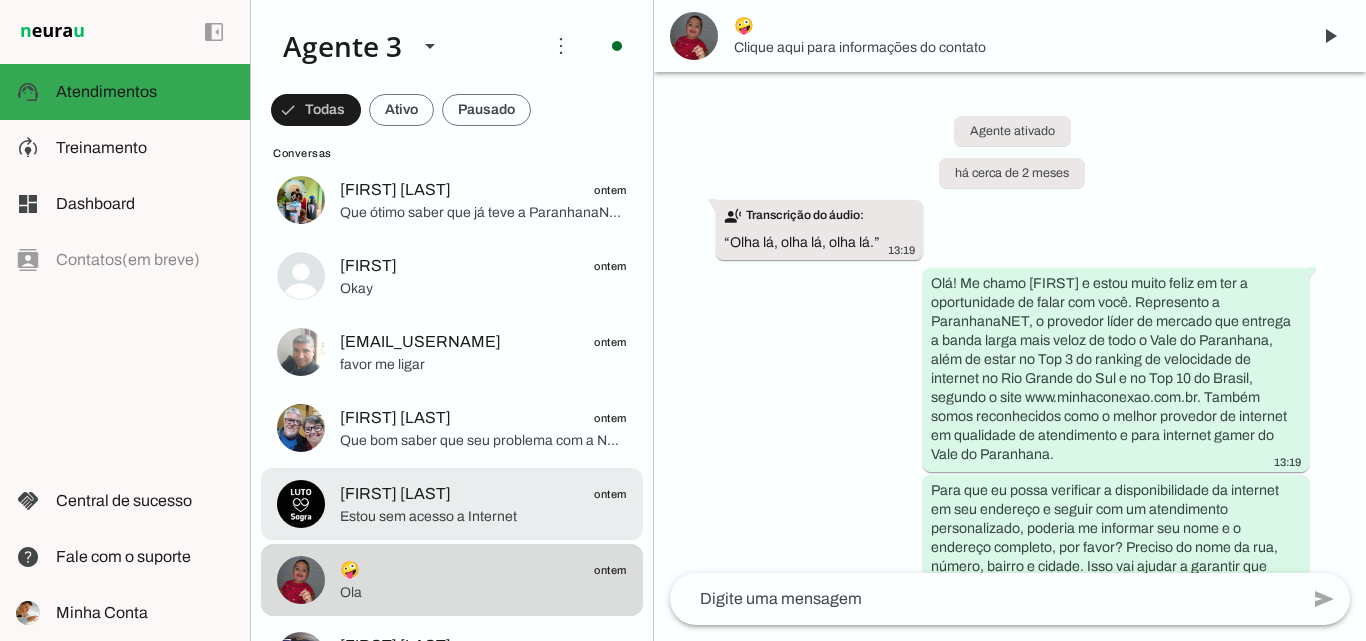 scroll, scrollTop: 2395, scrollLeft: 0, axis: vertical 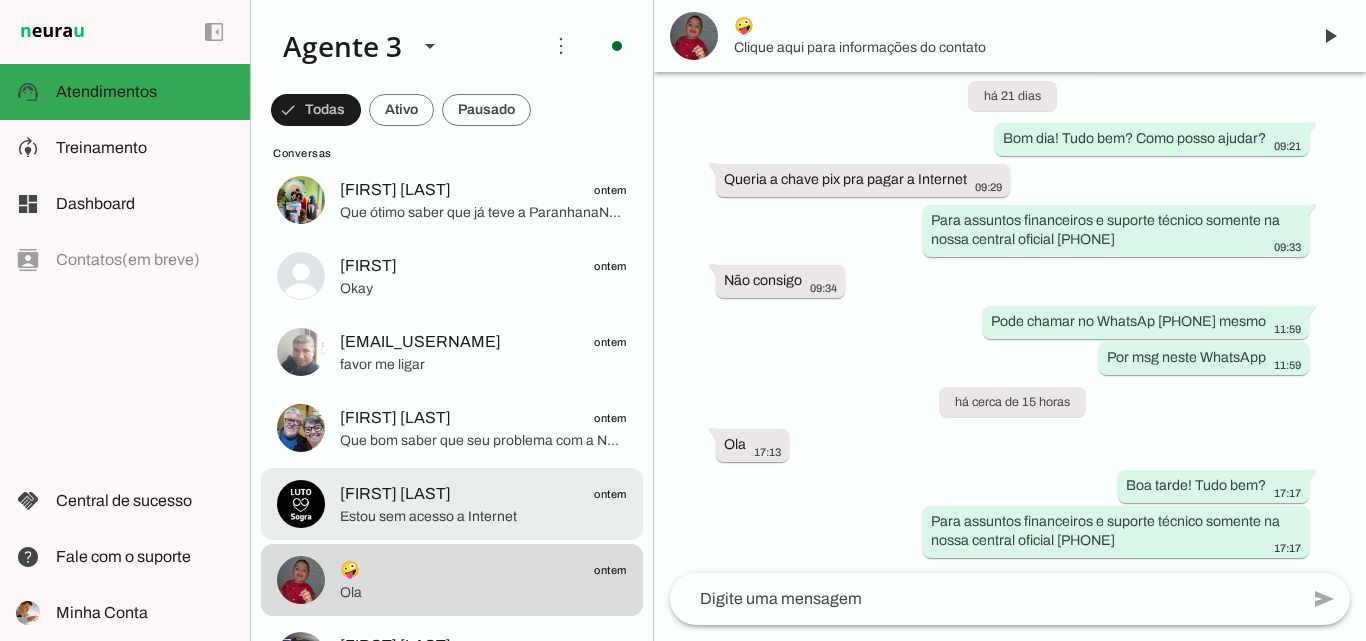 click on "[FIRST] [LAST]
[TIME]" 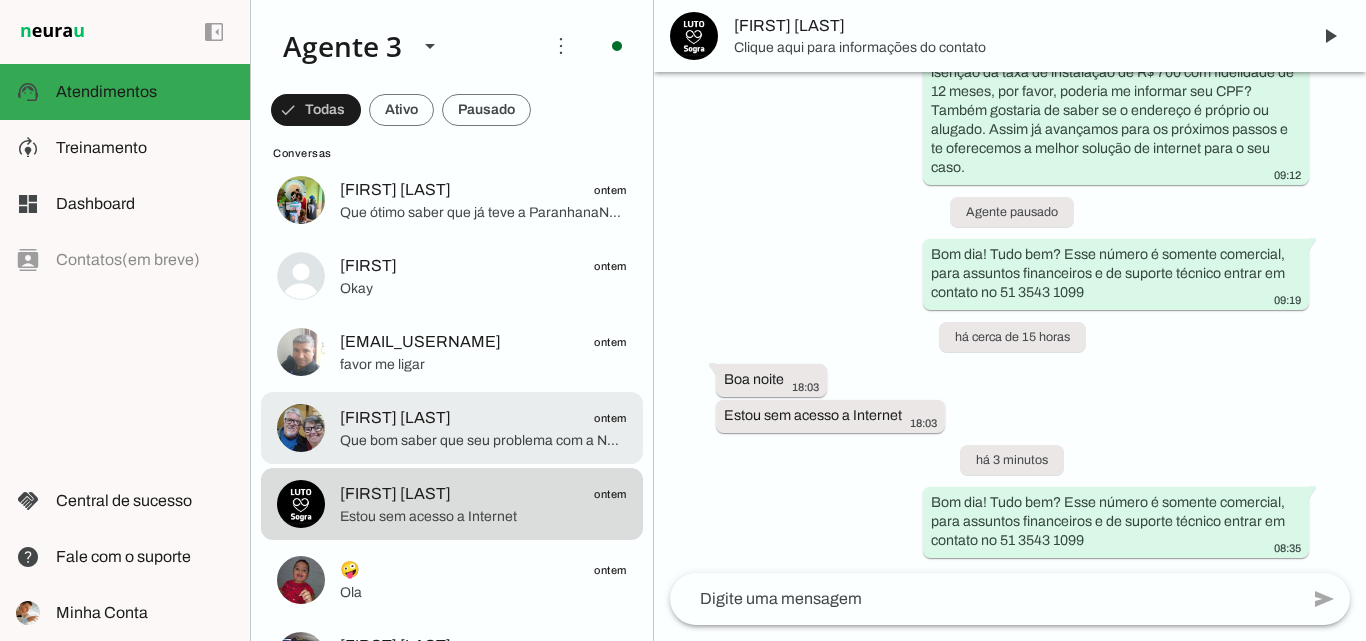 click on "Que bom saber que seu problema com a Net já foi resolvido! Se precisar contratar uma nova conexão de internet ou linha telefônica fixa, estou à disposição para ajudar com as melhores opções da ParanhanaNET, que é líder em velocidade e qualidade na região. Posso ajudar com alguma coisa hoje?" 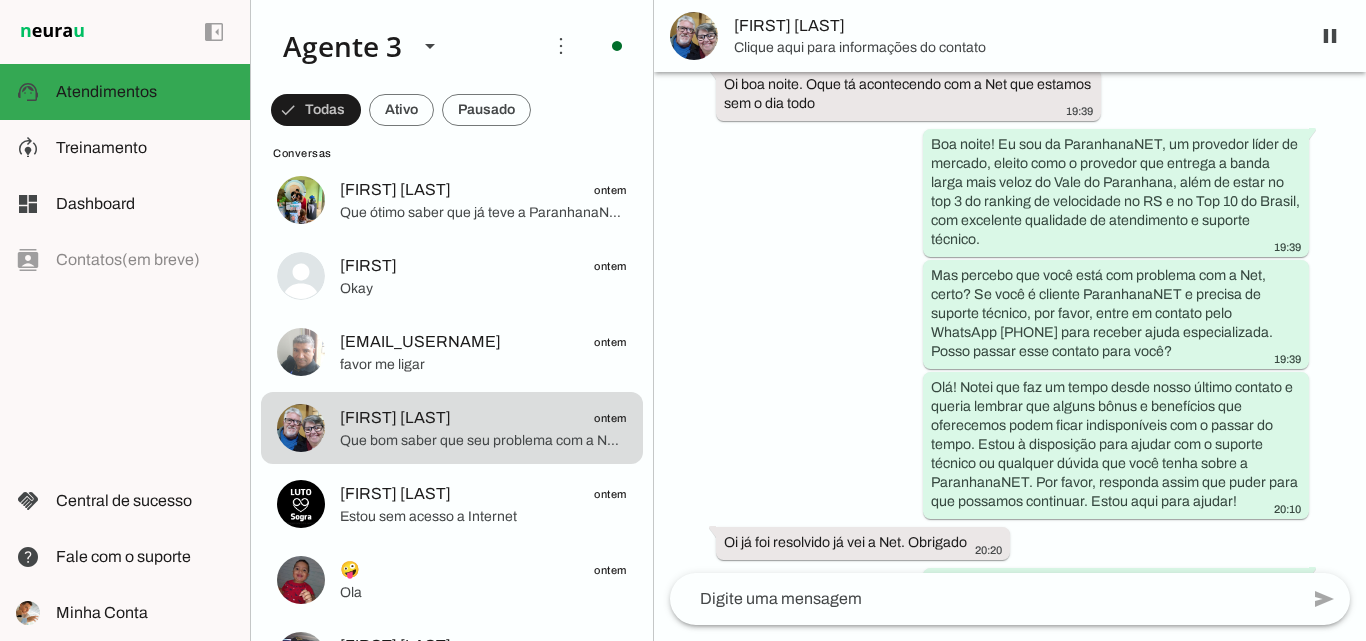 scroll, scrollTop: 0, scrollLeft: 0, axis: both 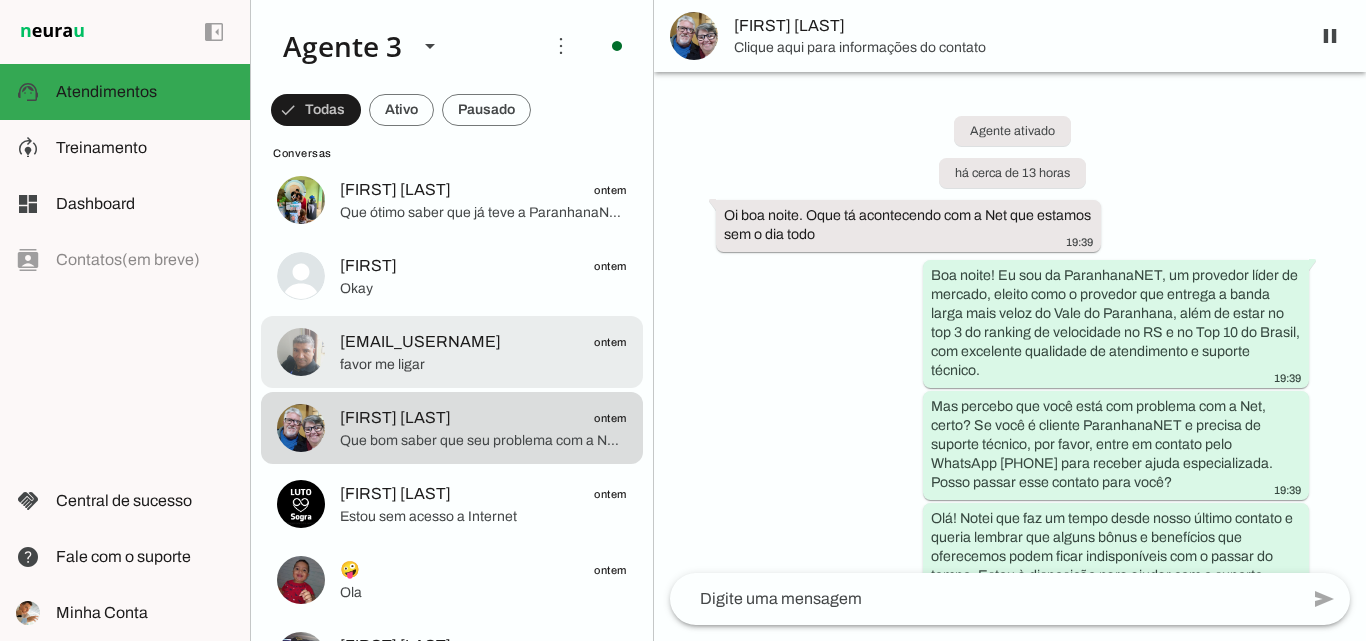 click on "[EMAIL_USERNAME]" 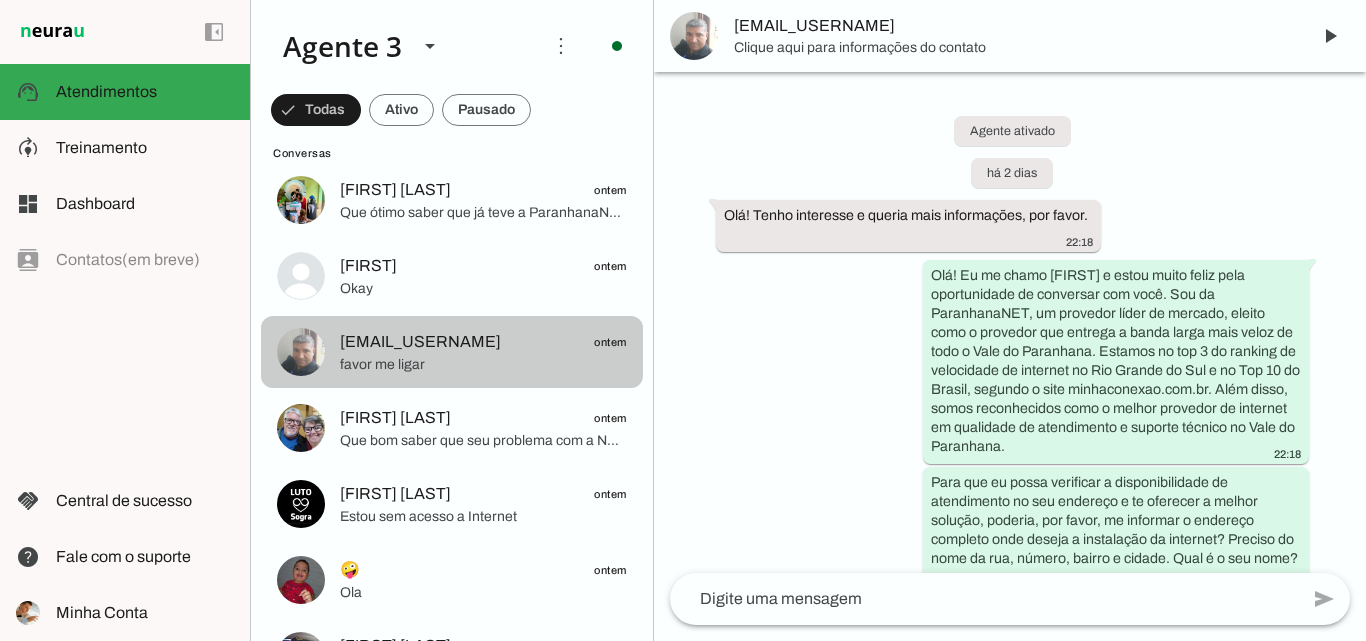 scroll, scrollTop: 1191, scrollLeft: 0, axis: vertical 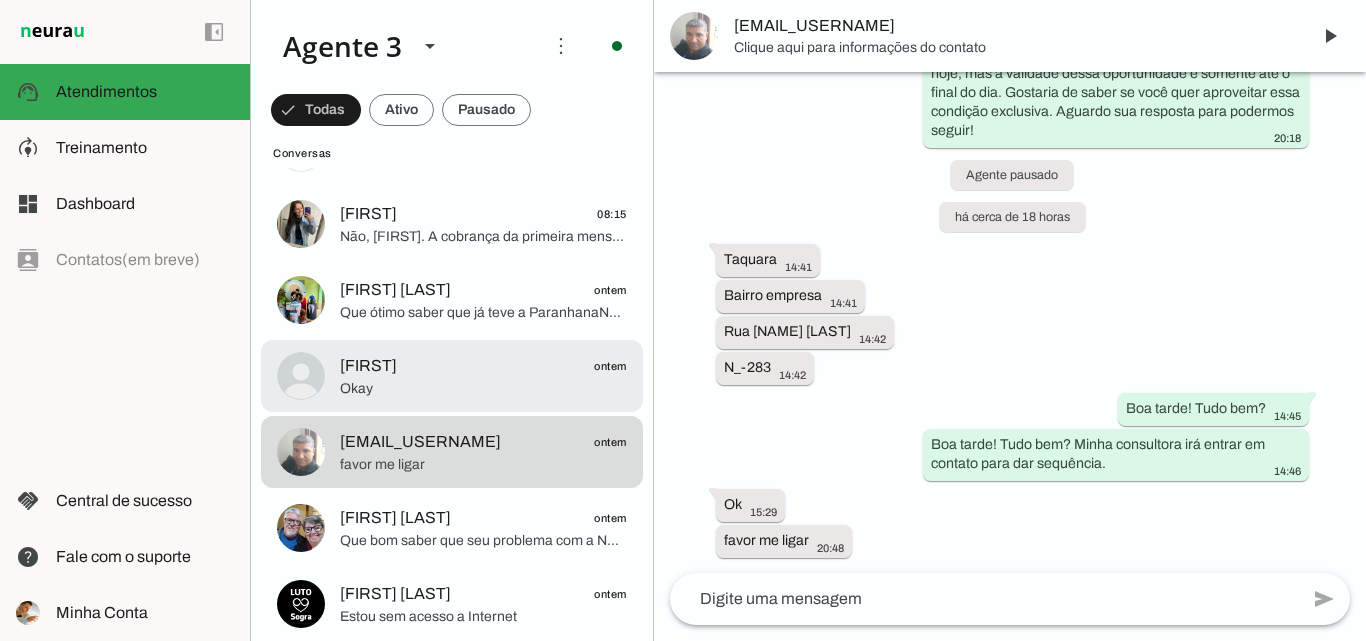 click on "[FIRST]
[DAY]" 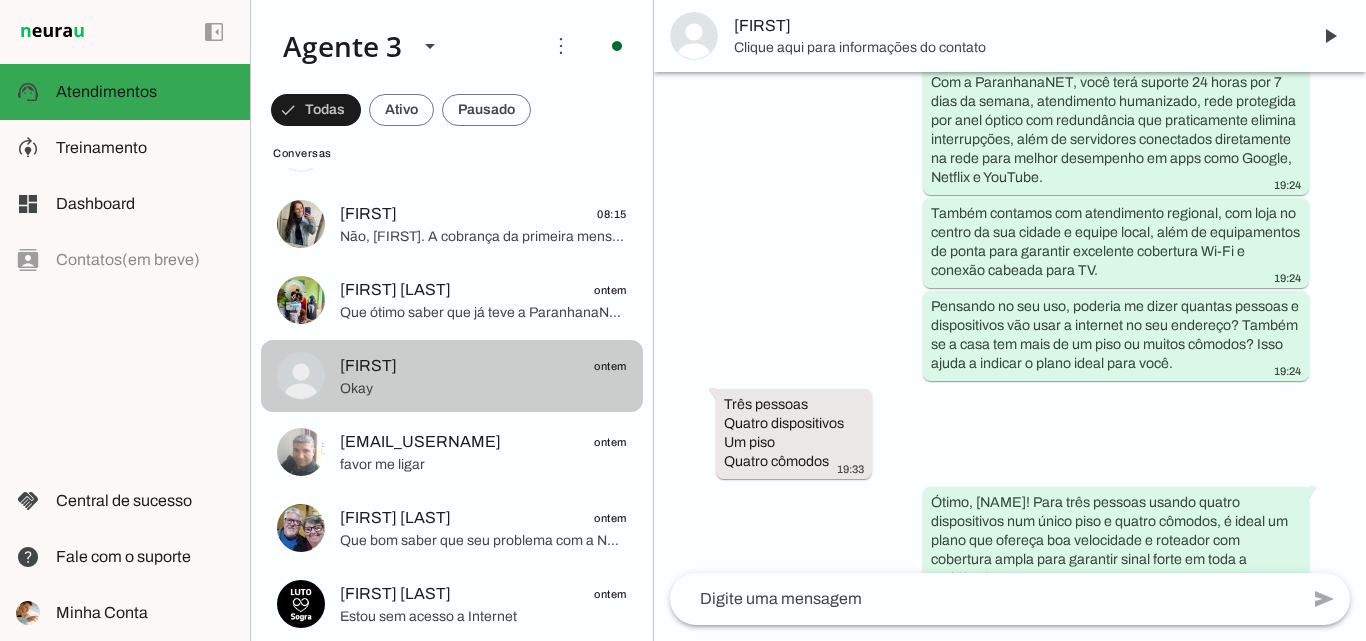 scroll, scrollTop: 6771, scrollLeft: 0, axis: vertical 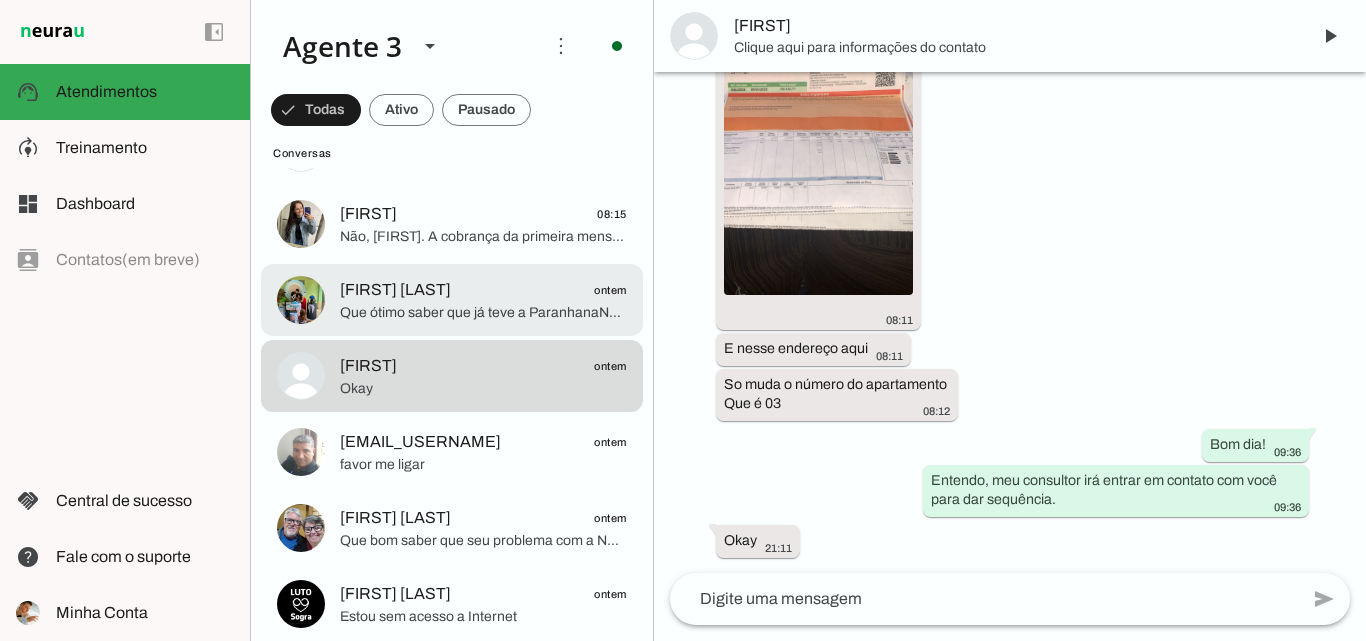 click on "[FIRST] [LAST]
ontem" 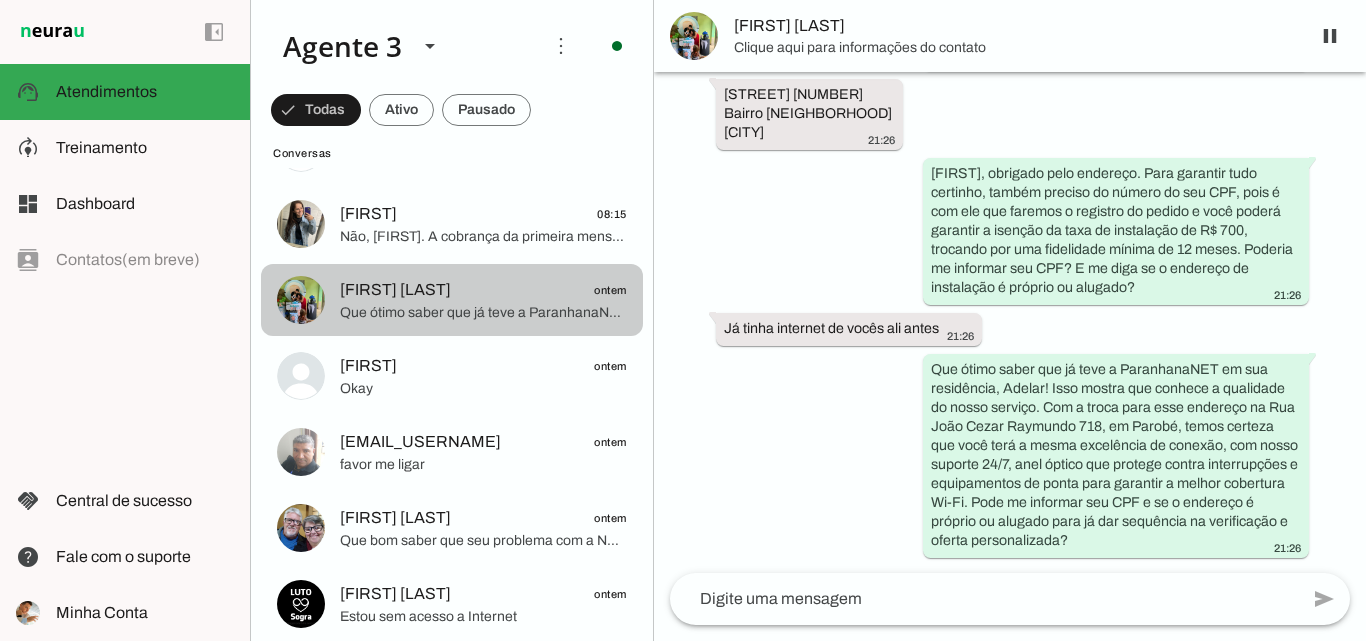 scroll, scrollTop: 1085, scrollLeft: 0, axis: vertical 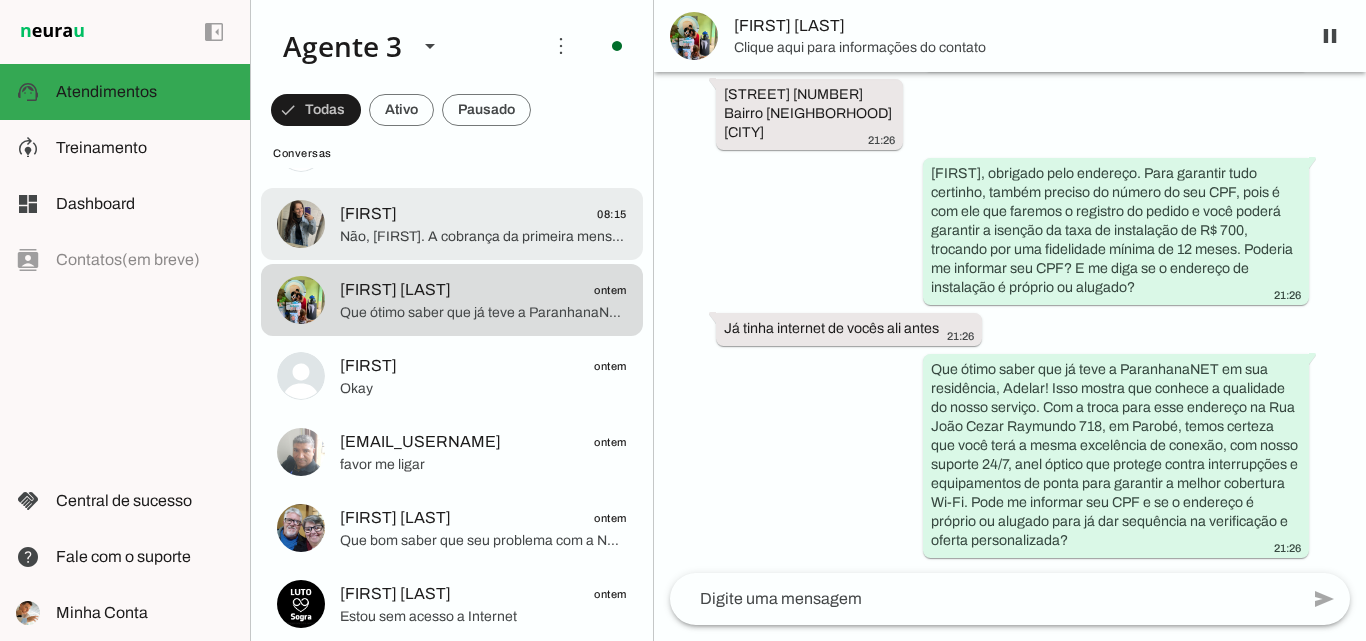click on "Não, [FIRST]. A cobrança da primeira mensalidade é pré-paga, mas o vencimento dela será somente 7 dias após a instalação da internet. Você vai receber um carnê com todas as mensalidades até o final do ano.
Se precisar de um prazo maior ou quiser personalizar a data de vencimento, posso encaminhar essa solicitação para o setor financeiro, que irá negociar e ajustar com você.
Gostaria de seguir com o agendamento da instalação e iniciar seu cadastro? Para isso, preciso do seu CPF e alguns dados para garantir a isenção da taxa de instalação." 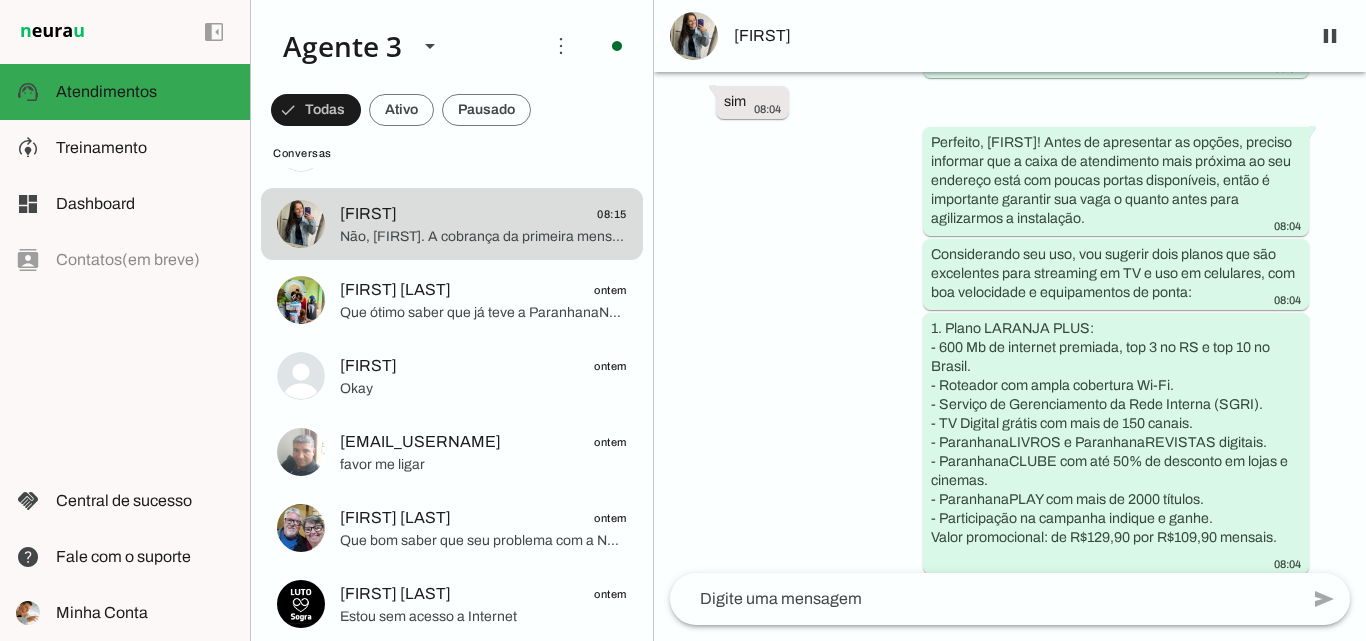 scroll, scrollTop: 1476, scrollLeft: 0, axis: vertical 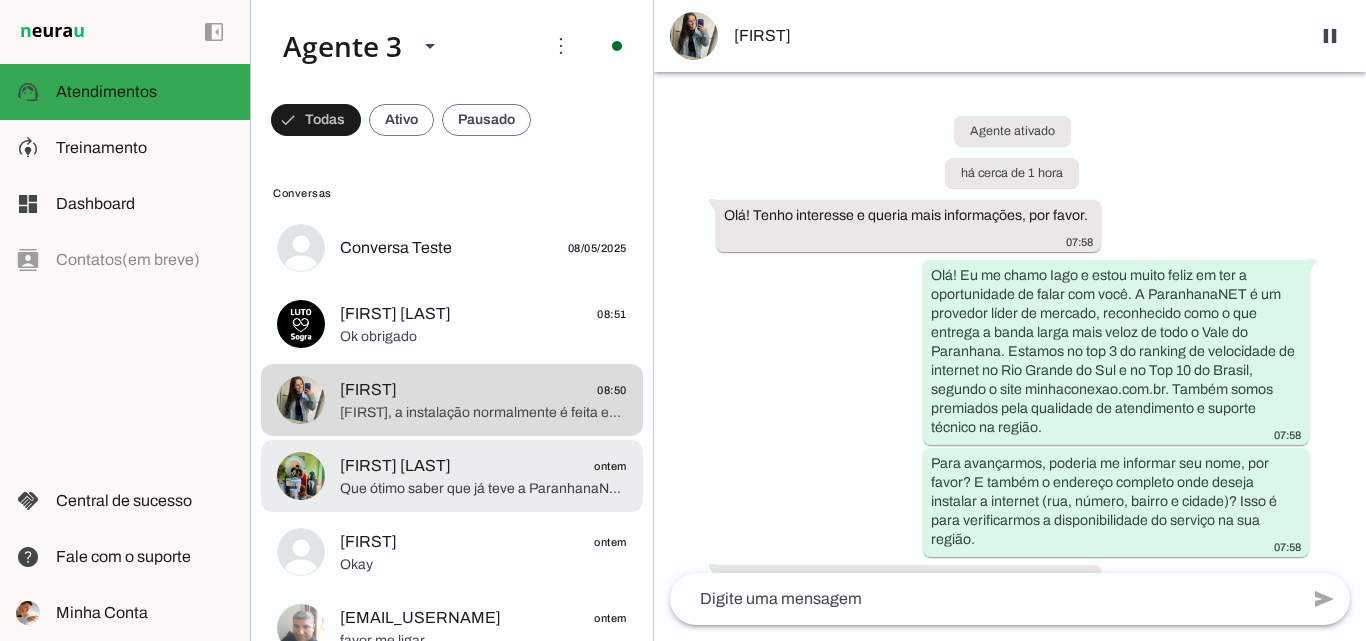 click on "Que ótimo saber que já teve a ParanhanaNET em sua residência, Adelar! Isso mostra que conhece a qualidade do nosso serviço. Com a troca para esse endereço na Rua João Cezar Raymundo 718, em Parobé, temos certeza que você terá a mesma excelência de conexão, com nosso suporte 24/7, anel óptico que protege contra interrupções e equipamentos de ponta para garantir a melhor cobertura Wi-Fi. Pode me informar seu CPF e se o endereço é próprio ou alugado para já dar sequência na verificação e oferta personalizada?" 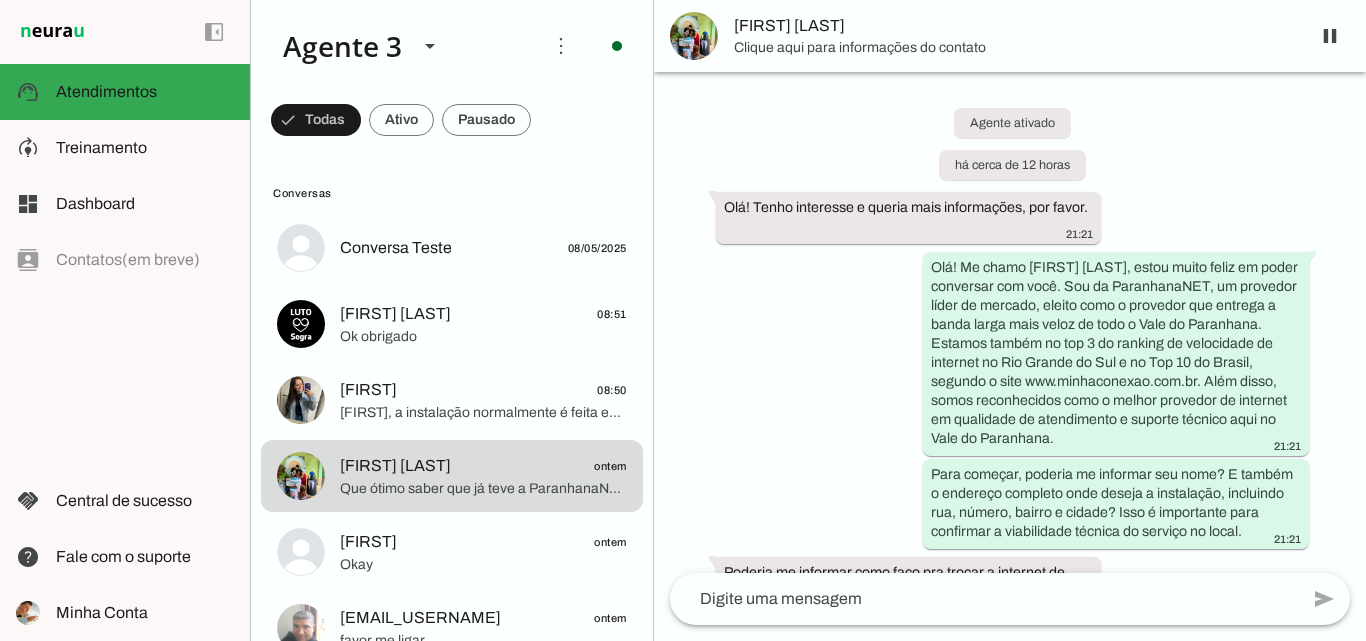 scroll, scrollTop: 0, scrollLeft: 0, axis: both 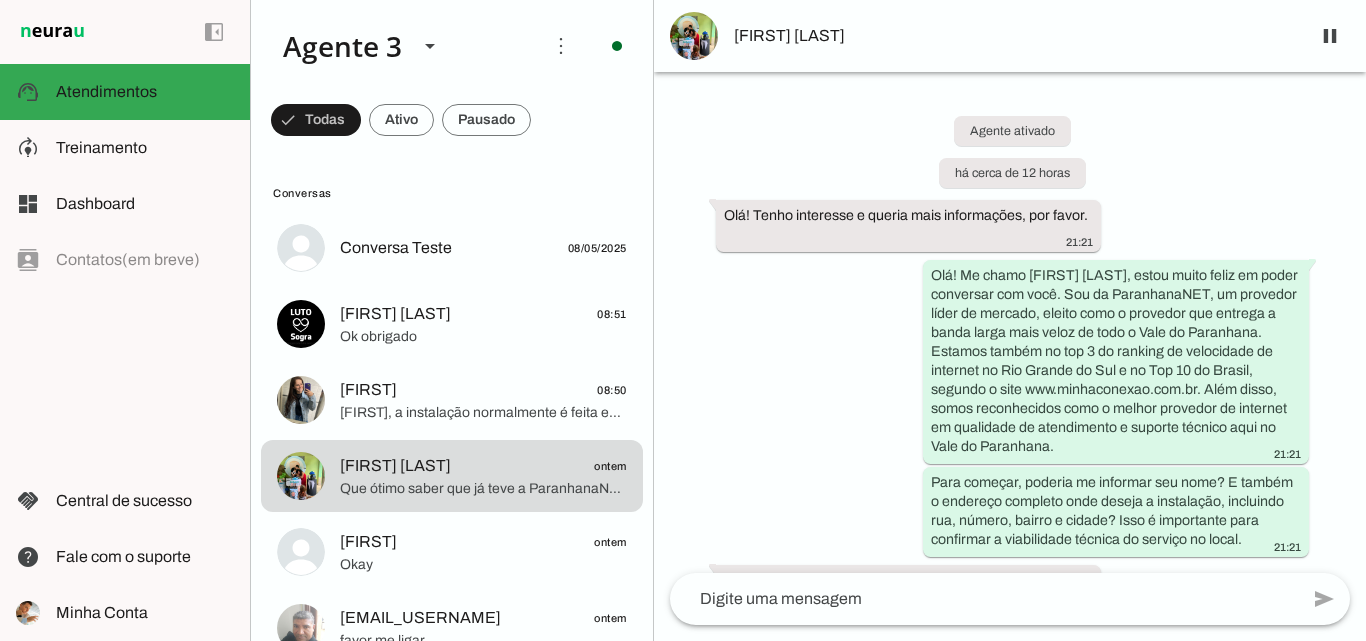 click on "[FIRST] [LAST]" at bounding box center [1014, 36] 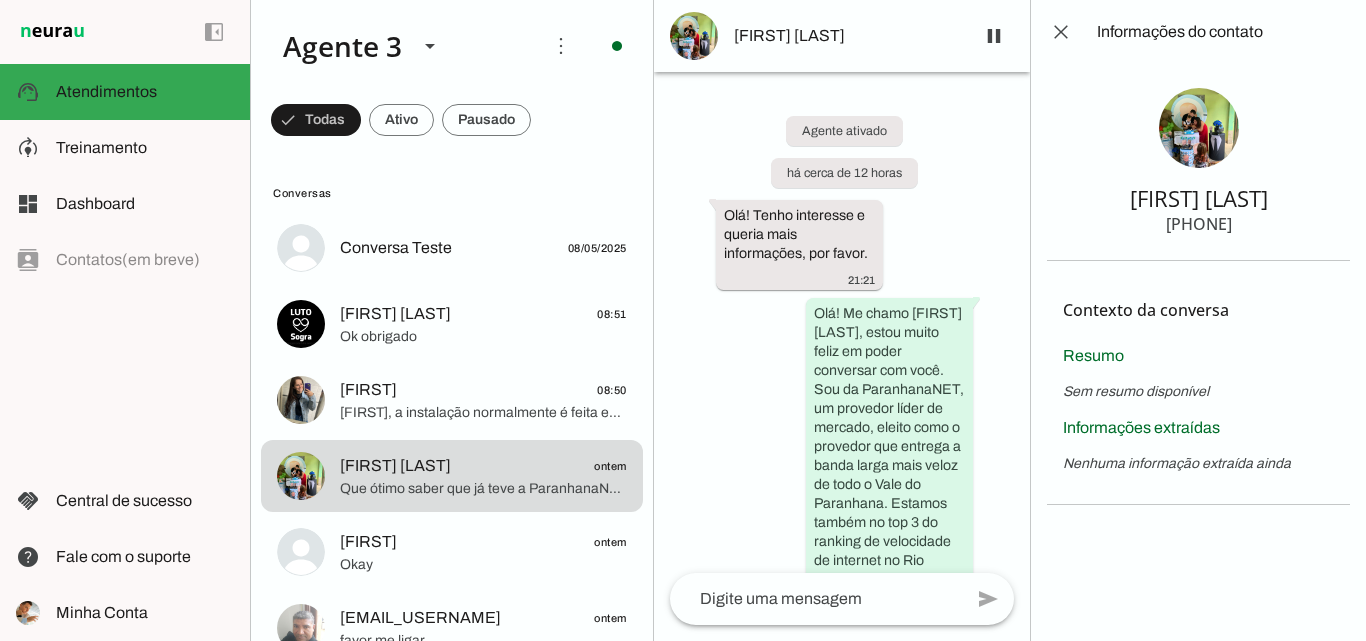 type 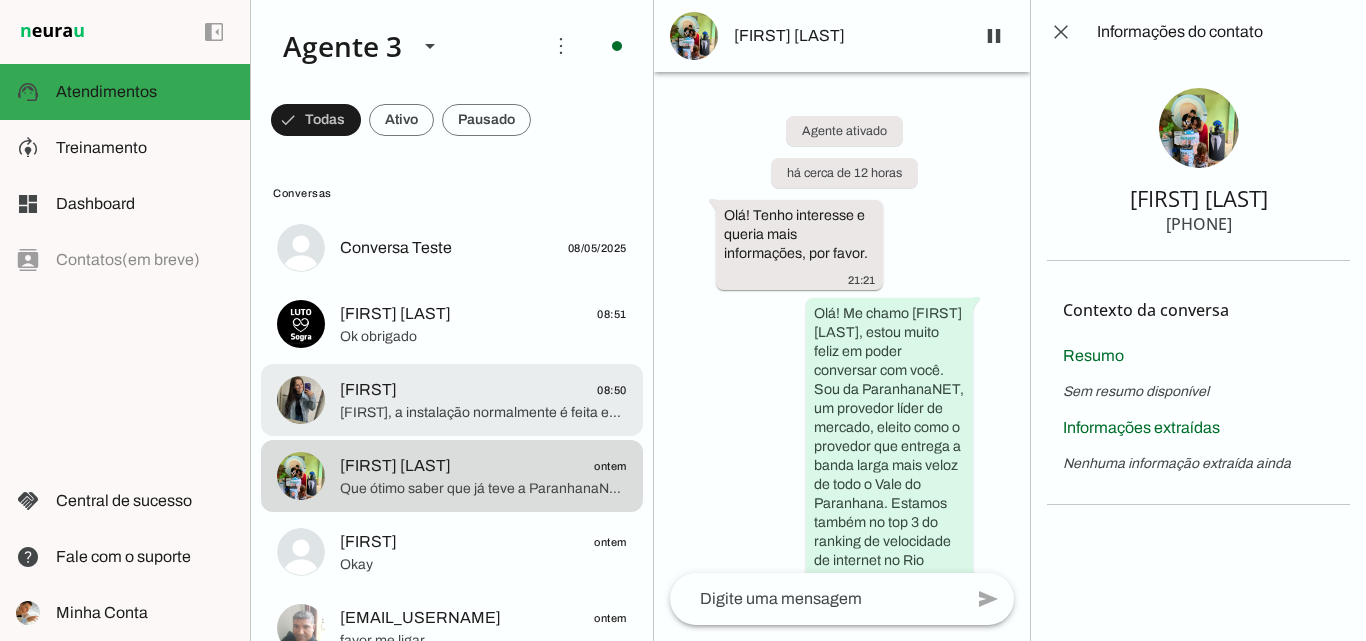 click on "[FIRST]
08:50" 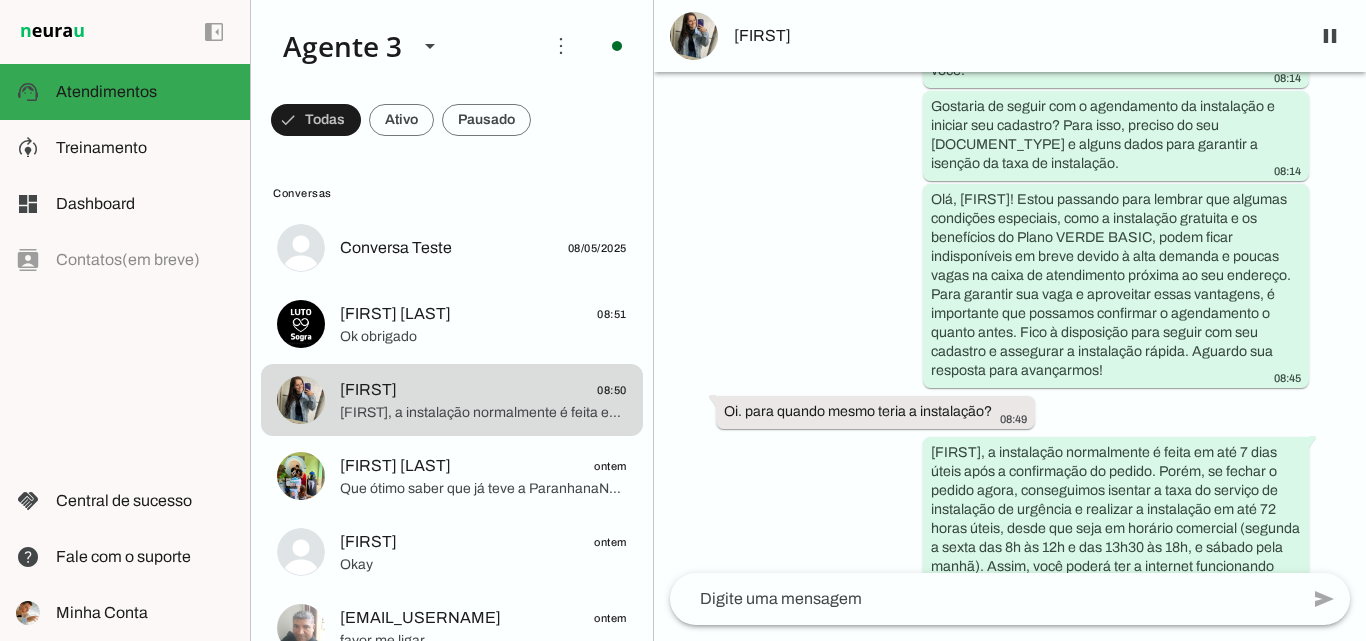 scroll, scrollTop: 4073, scrollLeft: 0, axis: vertical 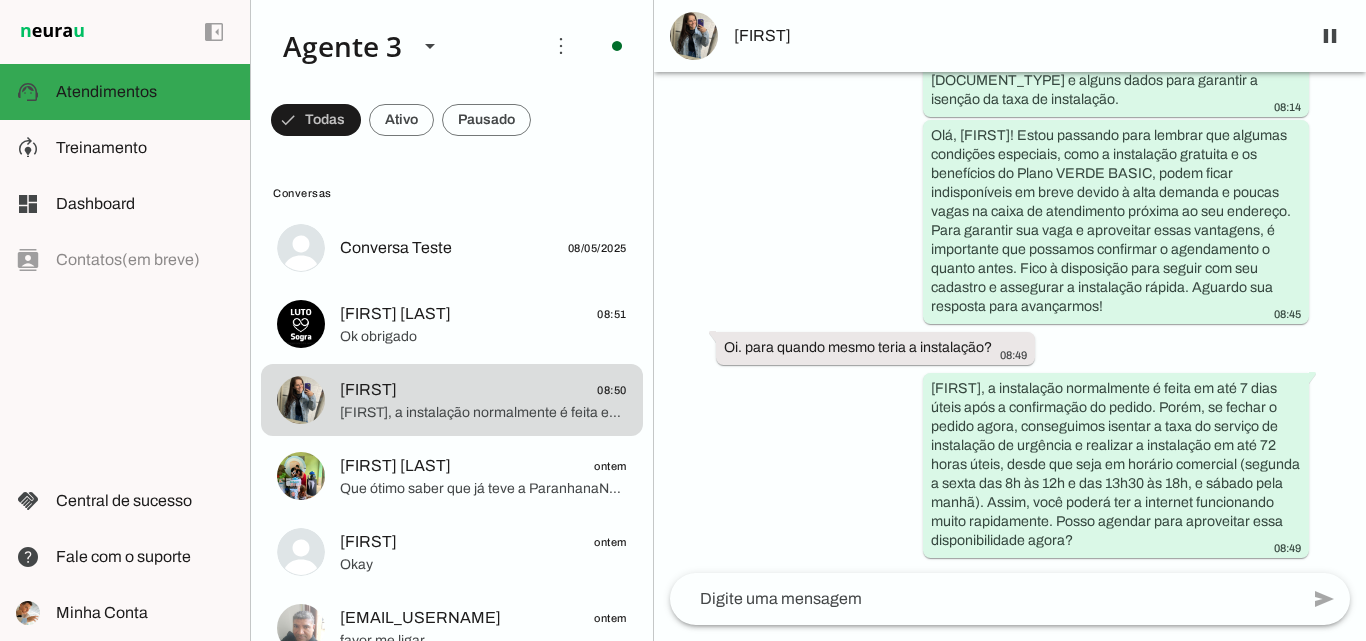 click on "[FIRST]" at bounding box center [1014, 36] 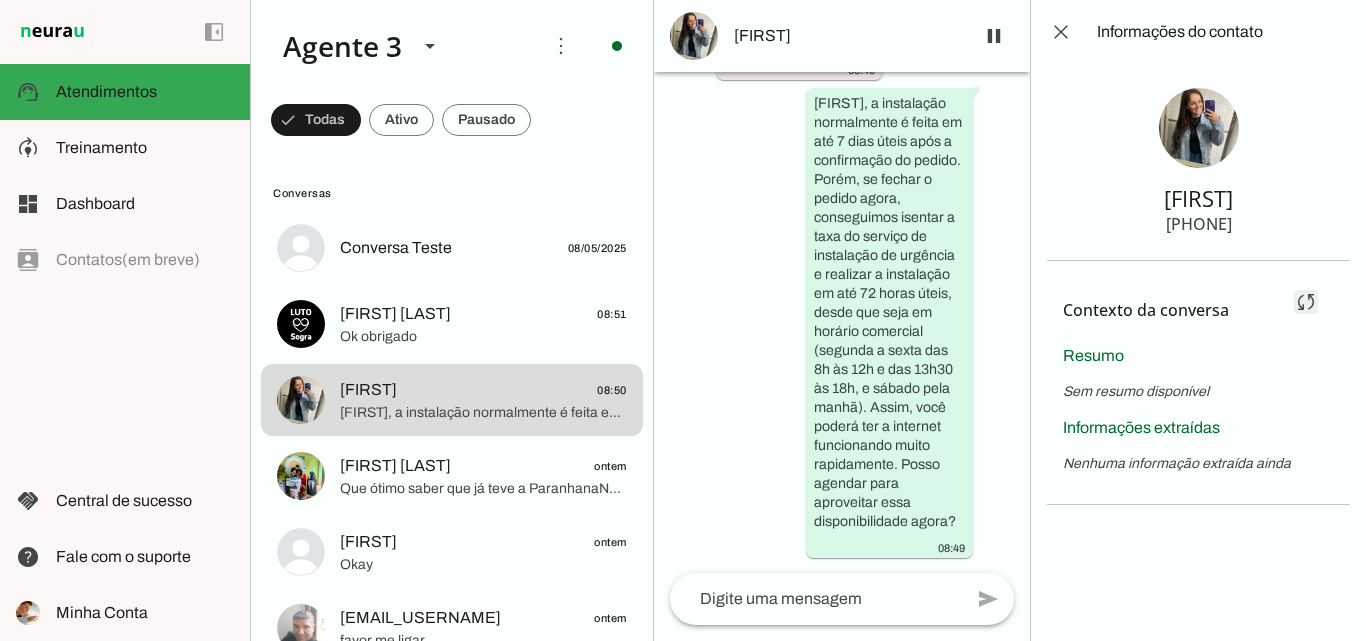 click at bounding box center (1306, 302) 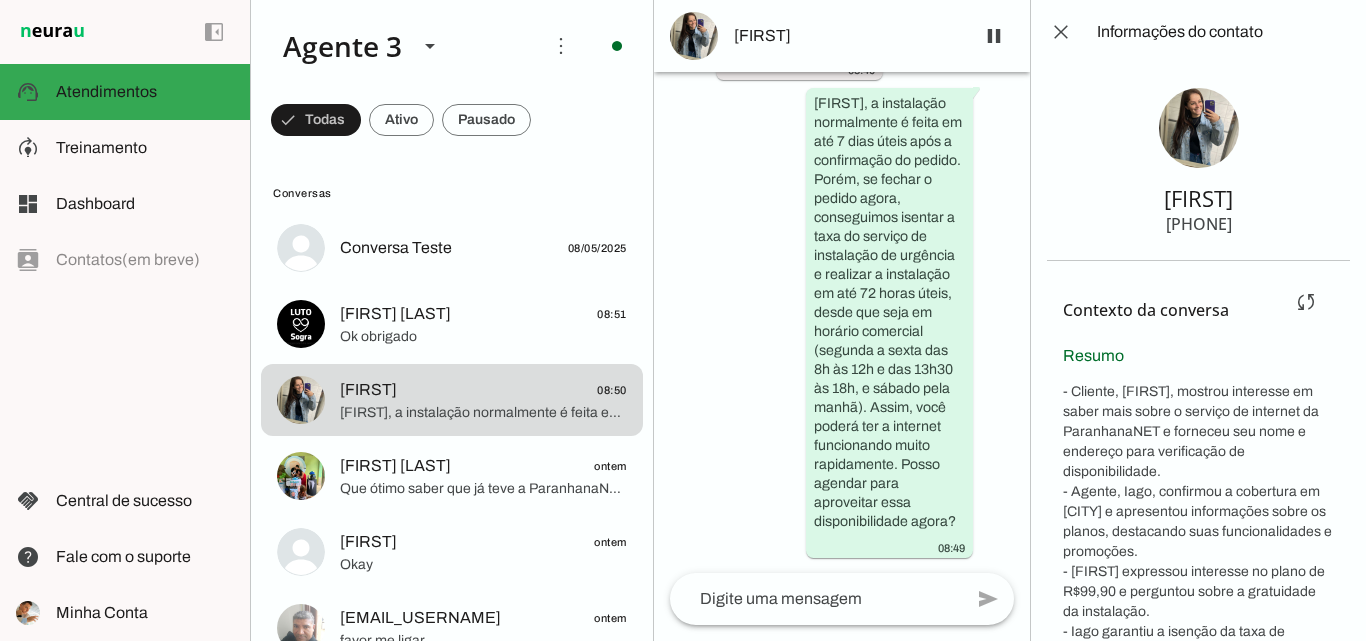 scroll, scrollTop: 0, scrollLeft: 0, axis: both 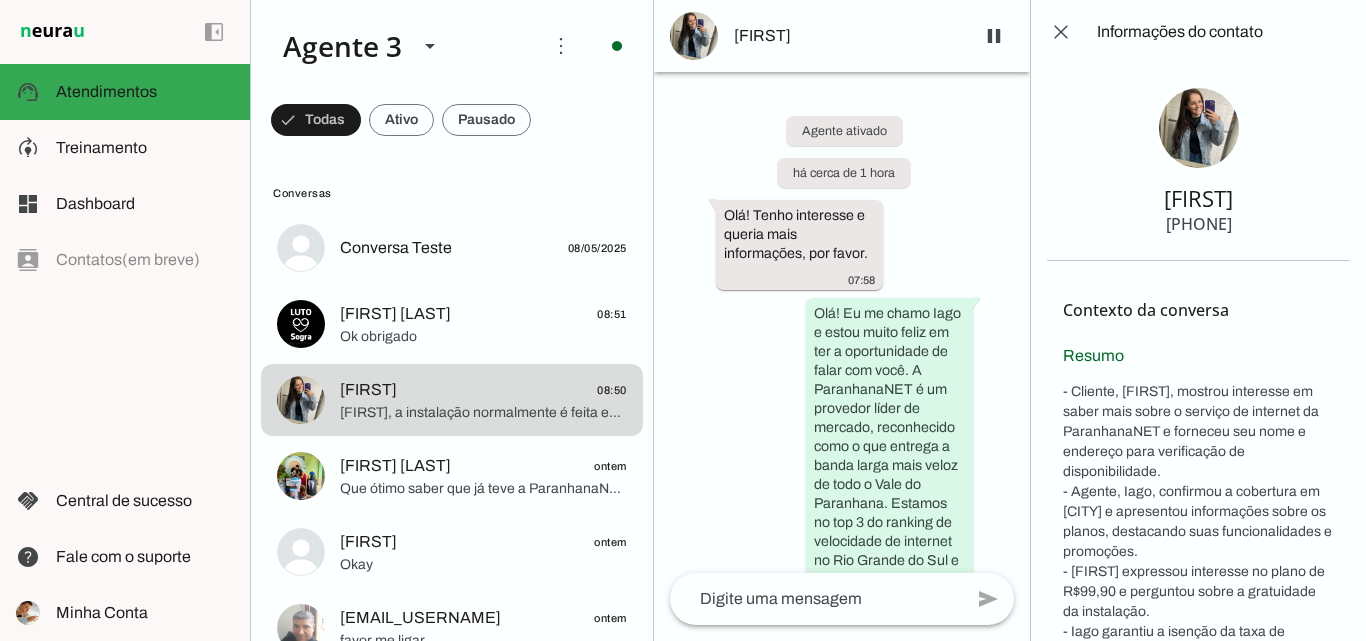 drag, startPoint x: 1163, startPoint y: 223, endPoint x: 1301, endPoint y: 225, distance: 138.0145 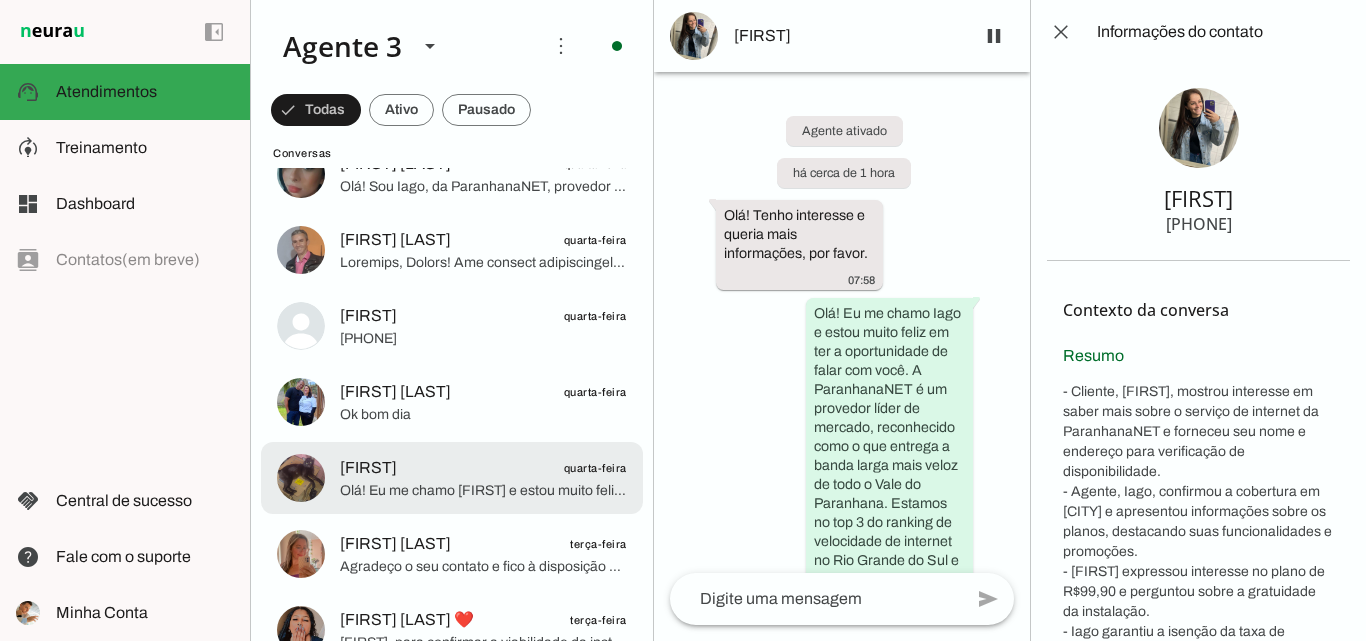 scroll, scrollTop: 1700, scrollLeft: 0, axis: vertical 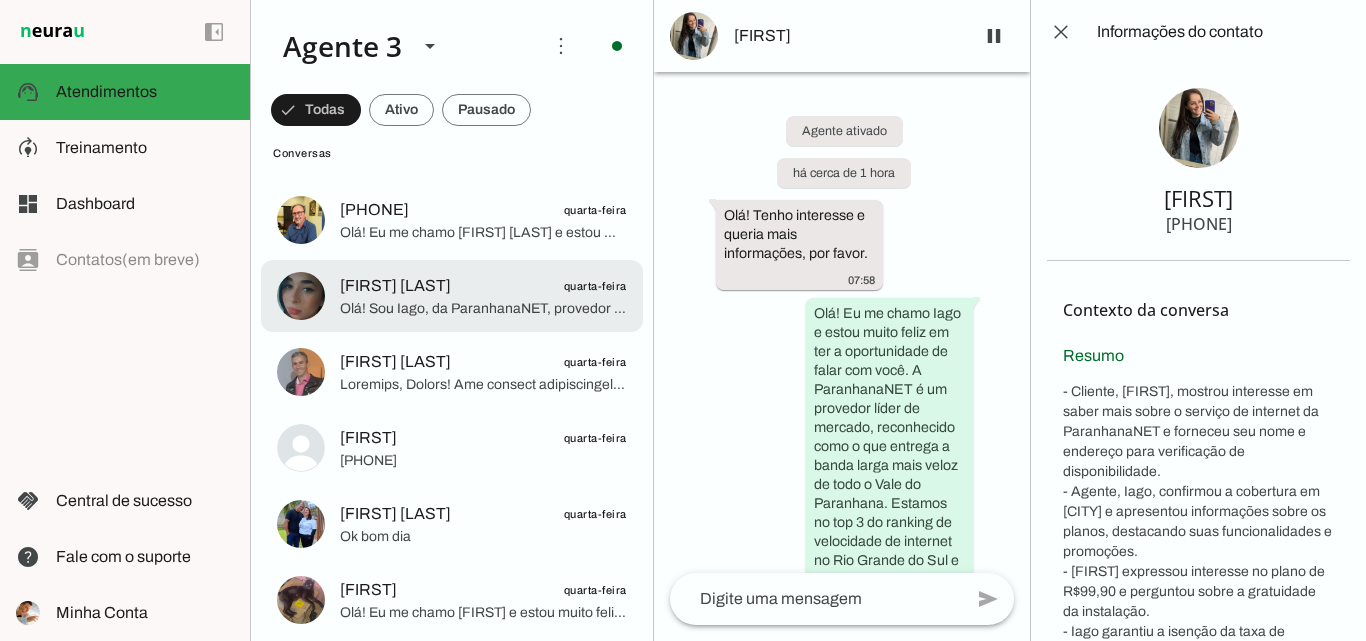 click on "Olá! Sou Iago, da ParanhanaNET, provedor líder de mercado, eleito como o que entrega a banda larga mais veloz do Vale do Paranhana, estando no top 3 do Rio Grande do Sul e no top 10 do Brasil, segundo o site minhaconexao.com.br. Também somos reconhecidos pelo melhor atendimento e suporte técnico da região. Estou muito feliz em falar com você!
Para seguir, poderia me informar seu nome e o endereço completo (rua, número, bairro e cidade) onde deseja a instalação da internet? Assim, verifico a cobertura e as condições para atendê-lo da melhor forma." 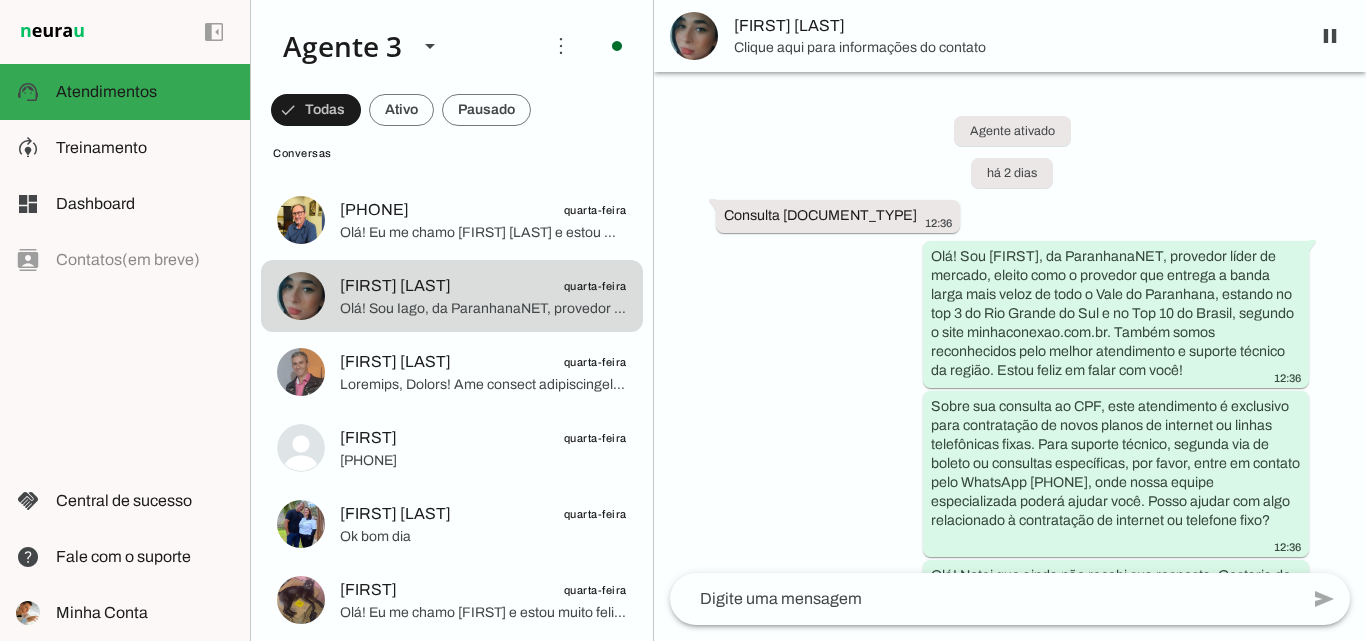 scroll, scrollTop: 1695, scrollLeft: 0, axis: vertical 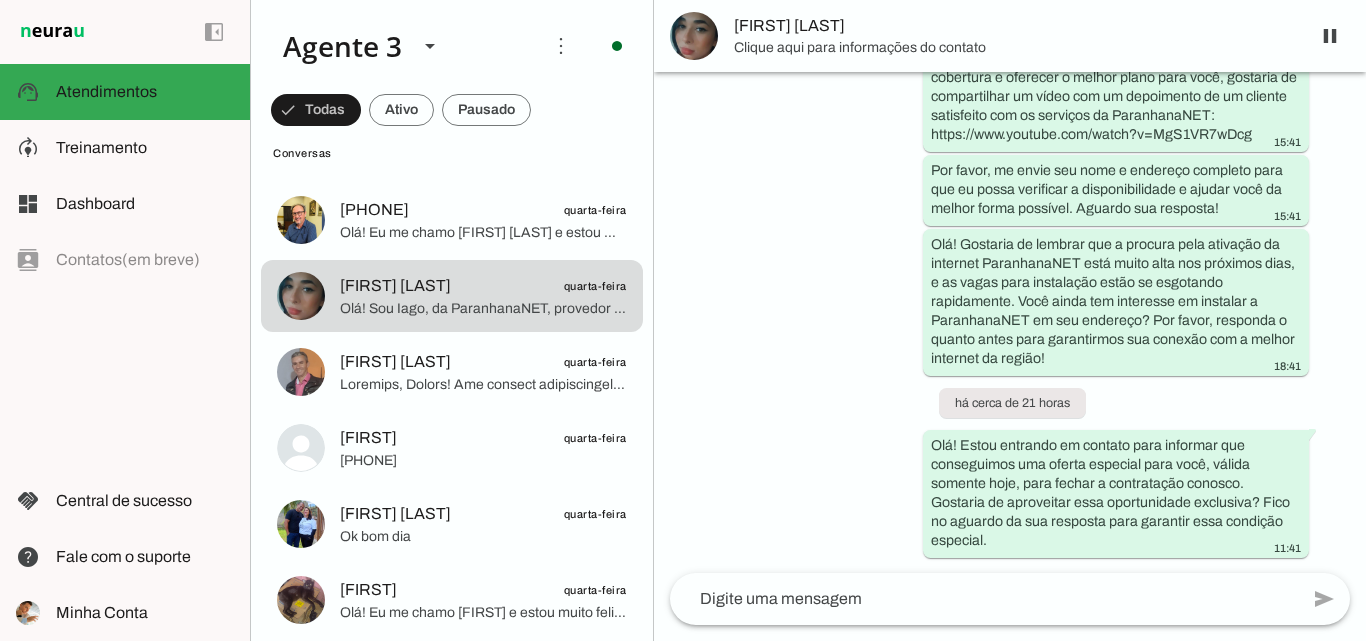click on "[FIRST] [LAST]" at bounding box center (1014, 26) 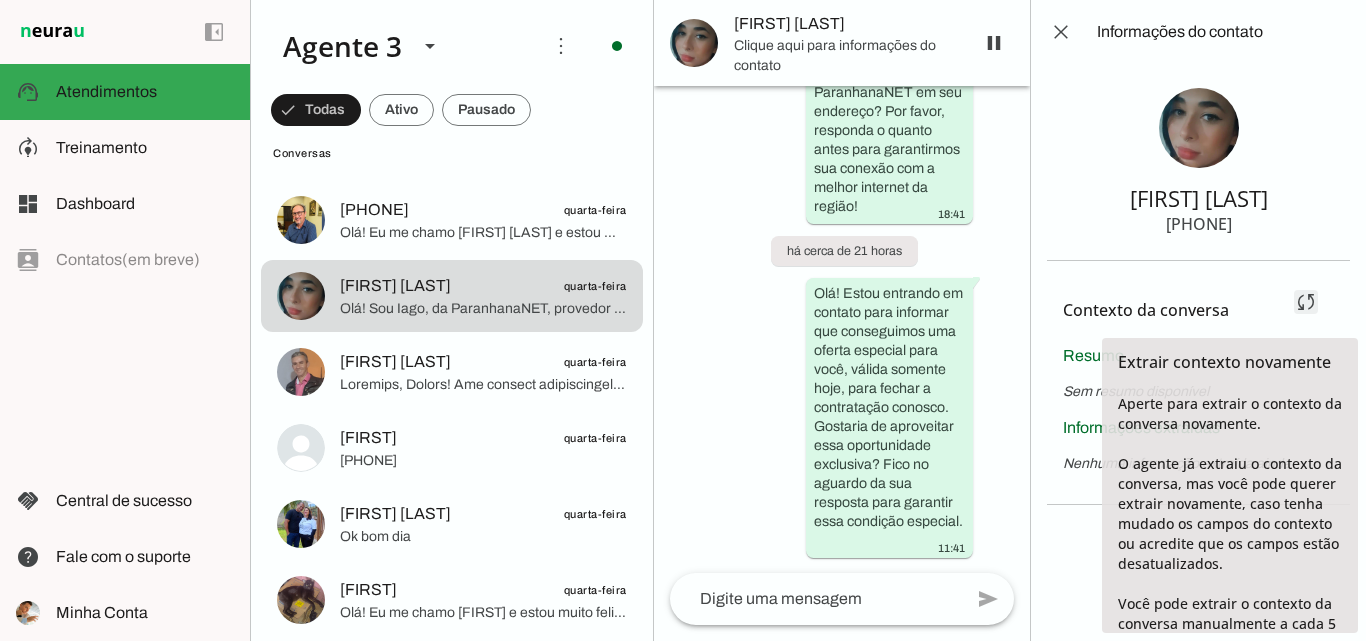 click at bounding box center [1306, 302] 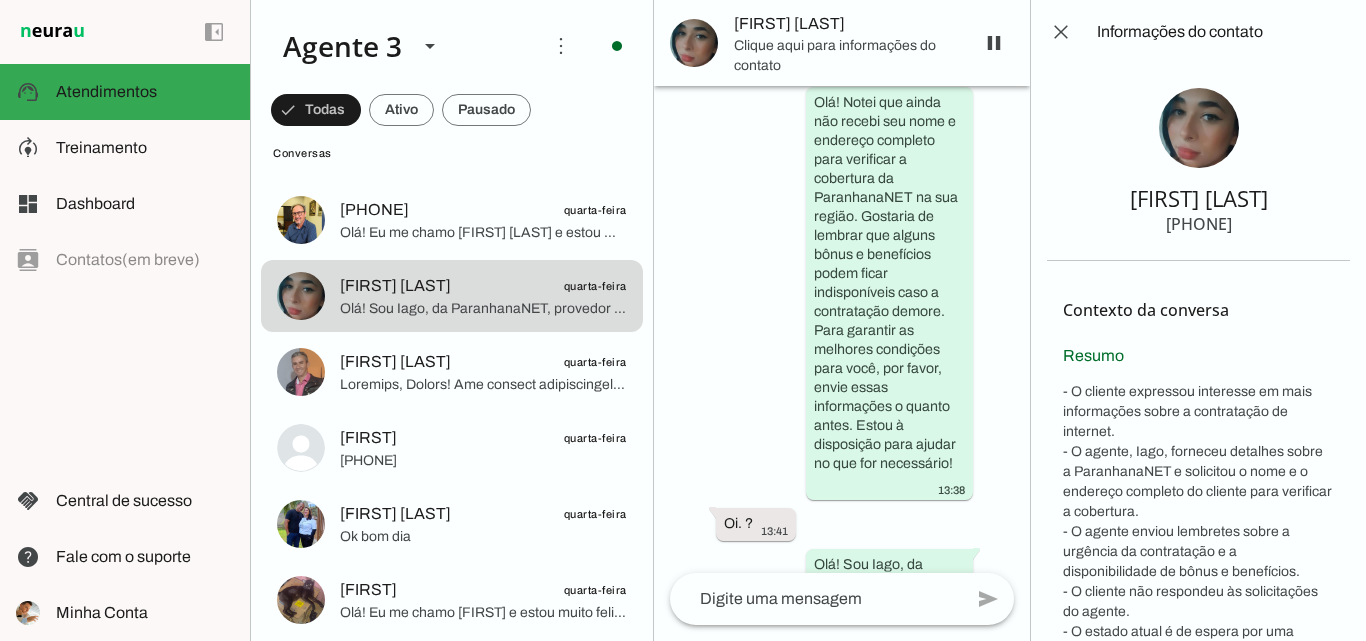 scroll, scrollTop: 0, scrollLeft: 0, axis: both 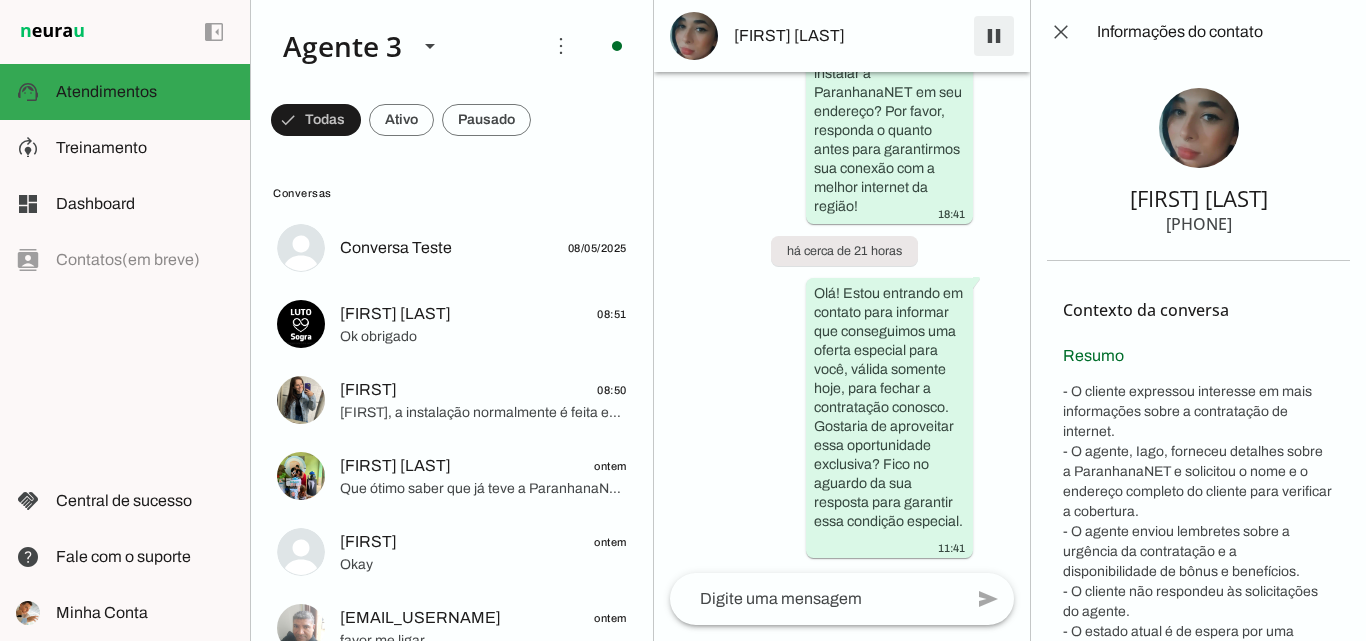 click at bounding box center (994, 36) 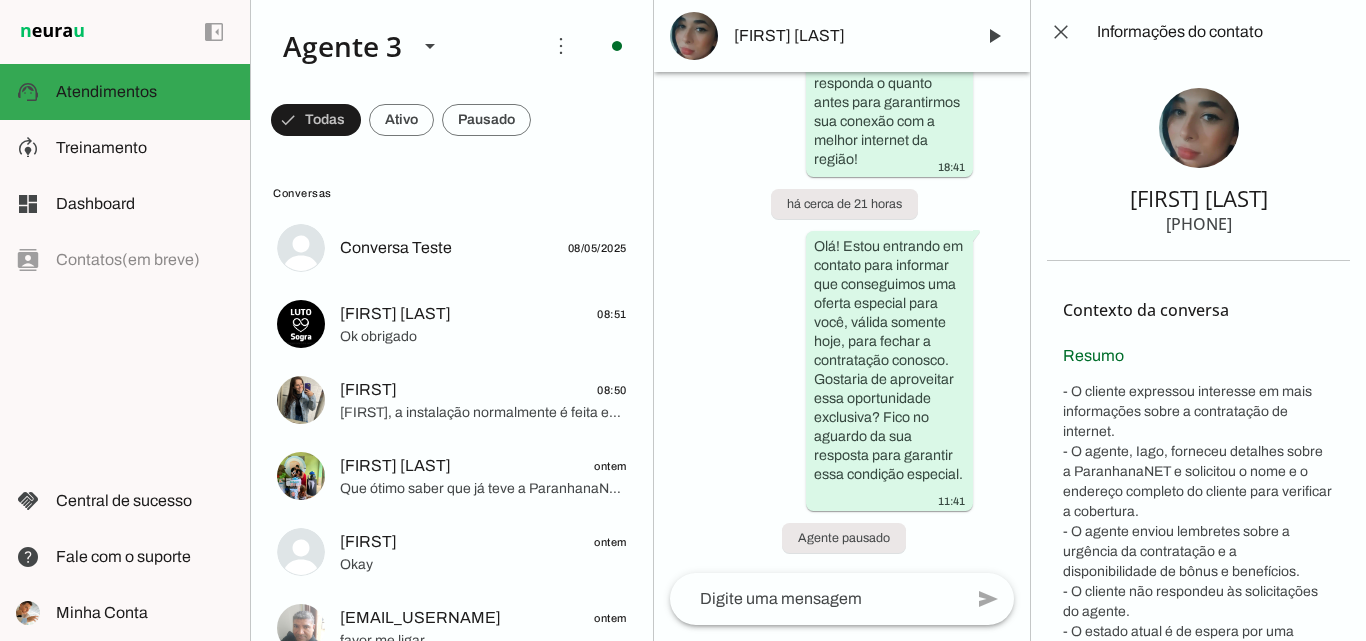 scroll, scrollTop: 4535, scrollLeft: 0, axis: vertical 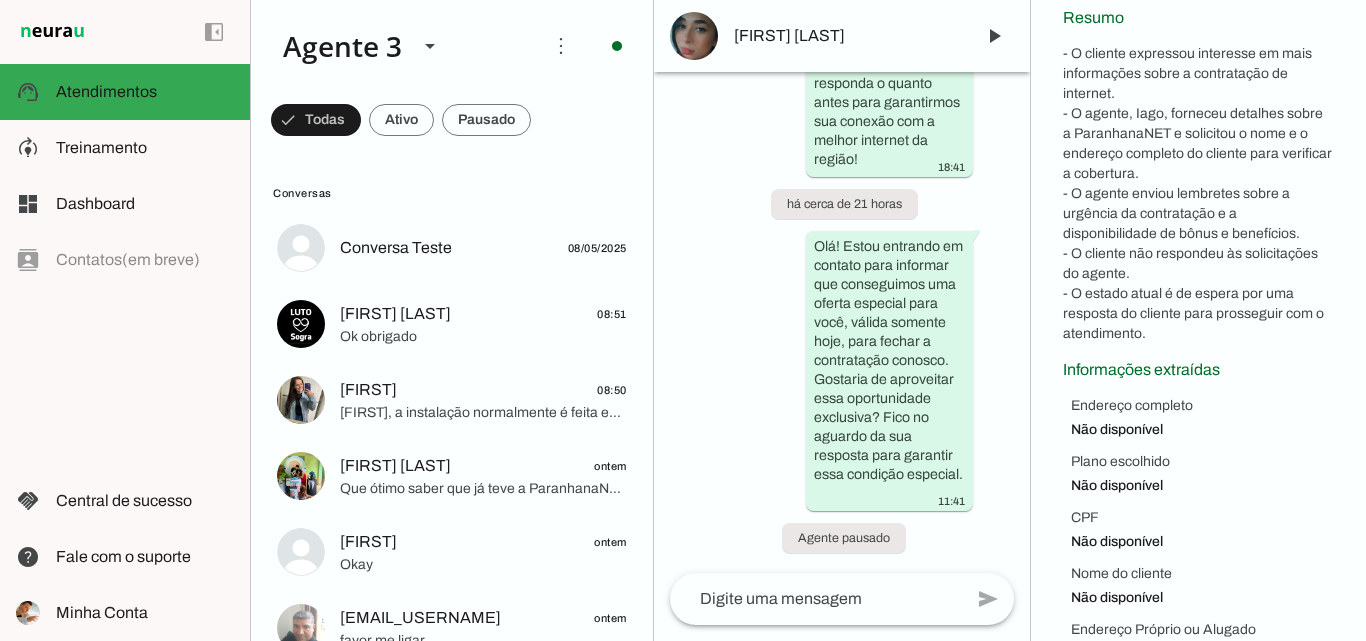 drag, startPoint x: 1055, startPoint y: 351, endPoint x: 1245, endPoint y: 336, distance: 190.59119 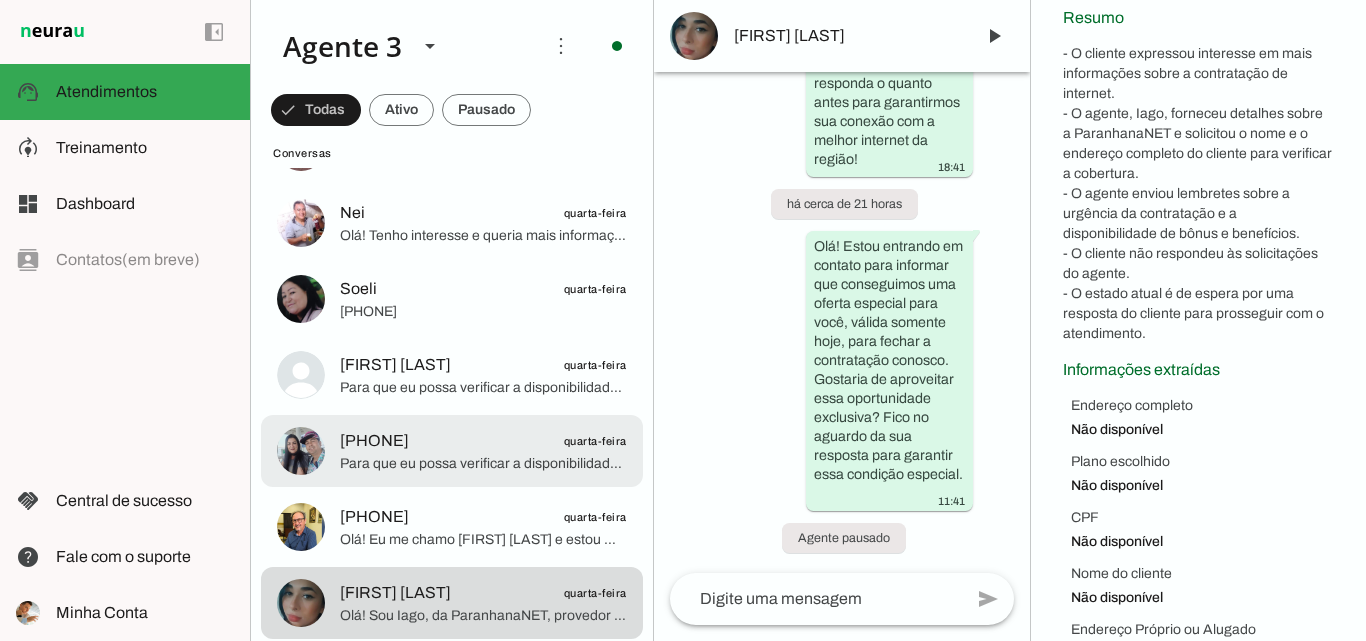 scroll, scrollTop: 1500, scrollLeft: 0, axis: vertical 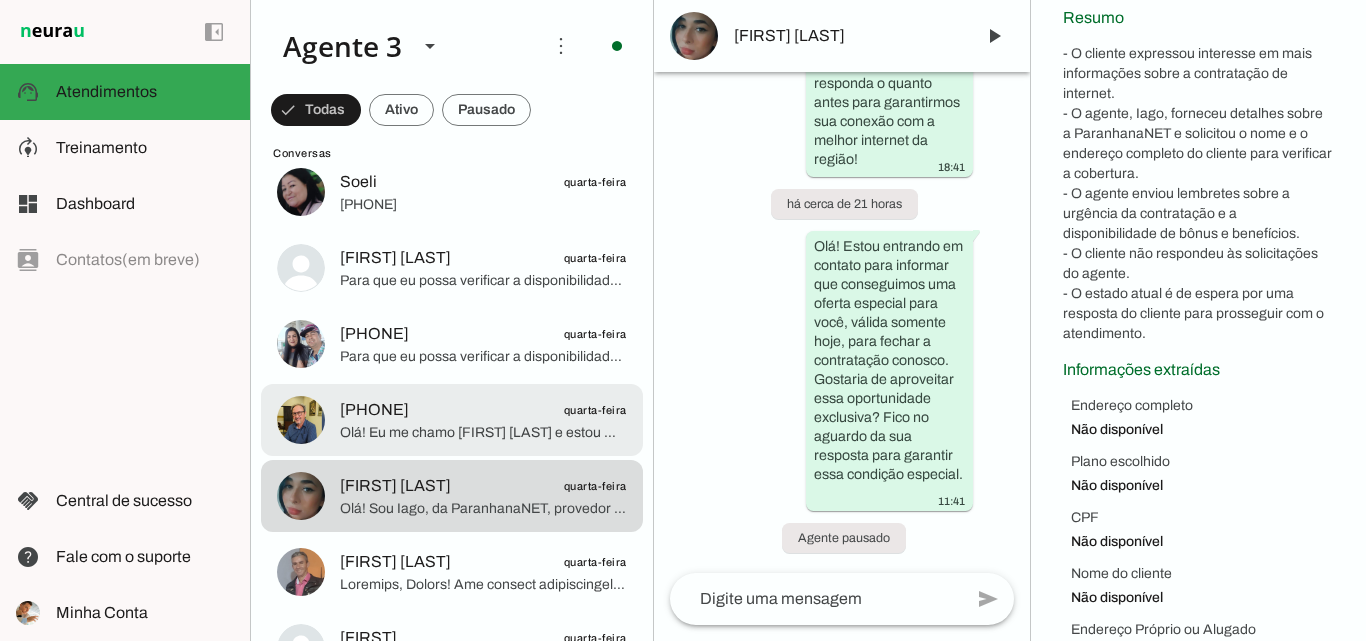 click on "[PHONE]
quarta-feira" 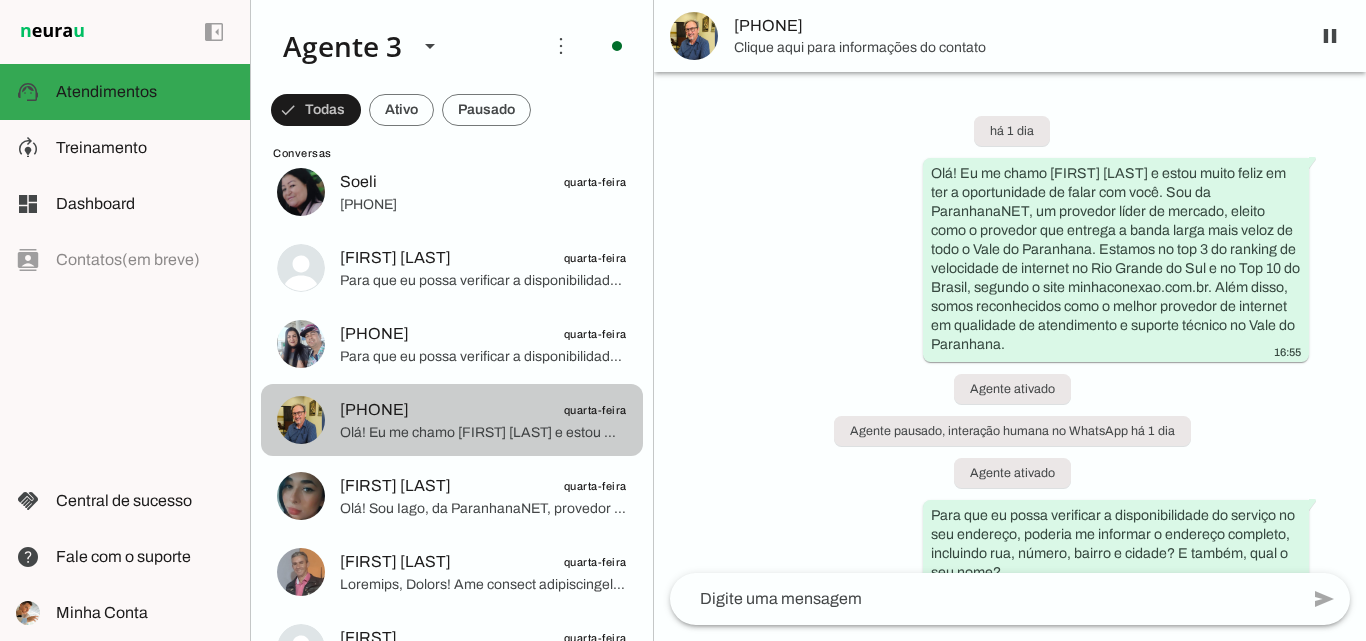 scroll, scrollTop: 683, scrollLeft: 0, axis: vertical 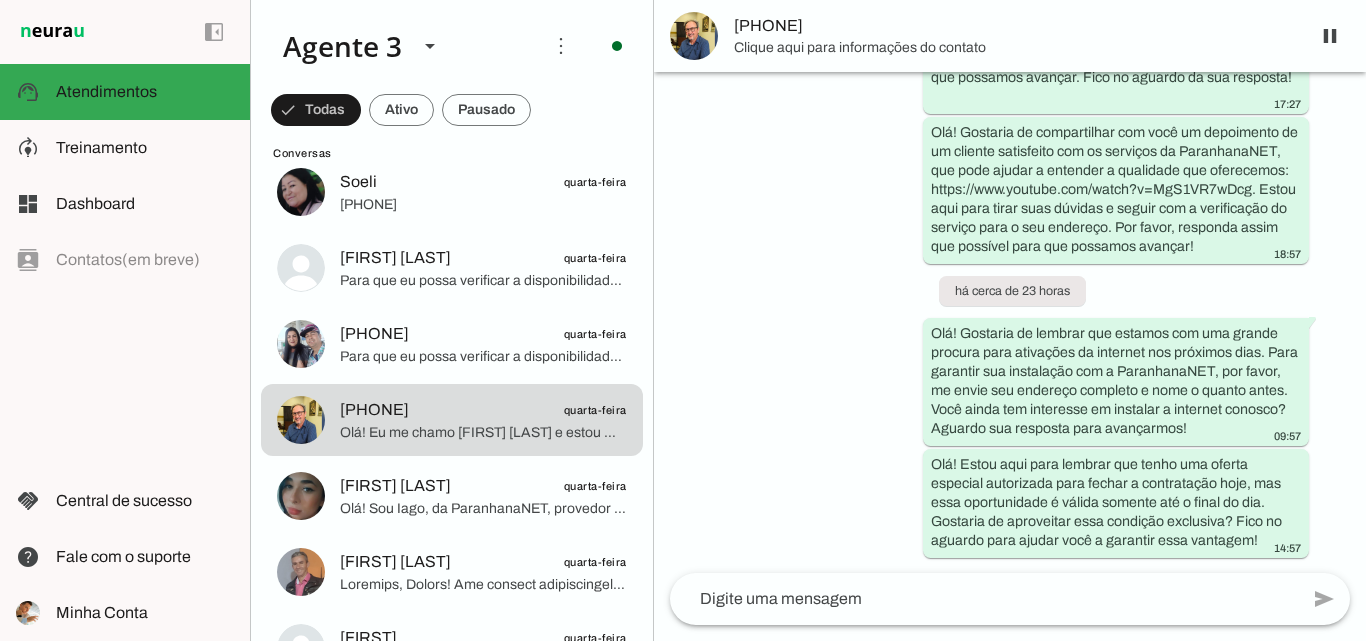 click on "[PHONE]" at bounding box center (1014, 26) 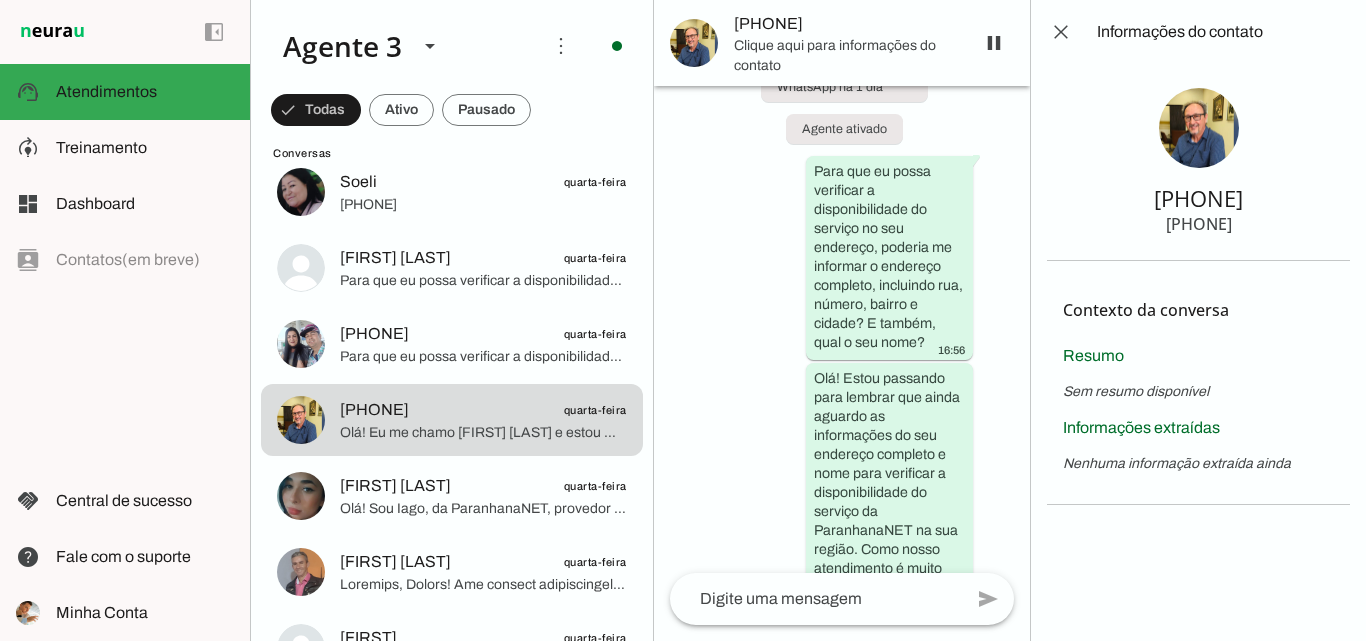 scroll, scrollTop: 0, scrollLeft: 0, axis: both 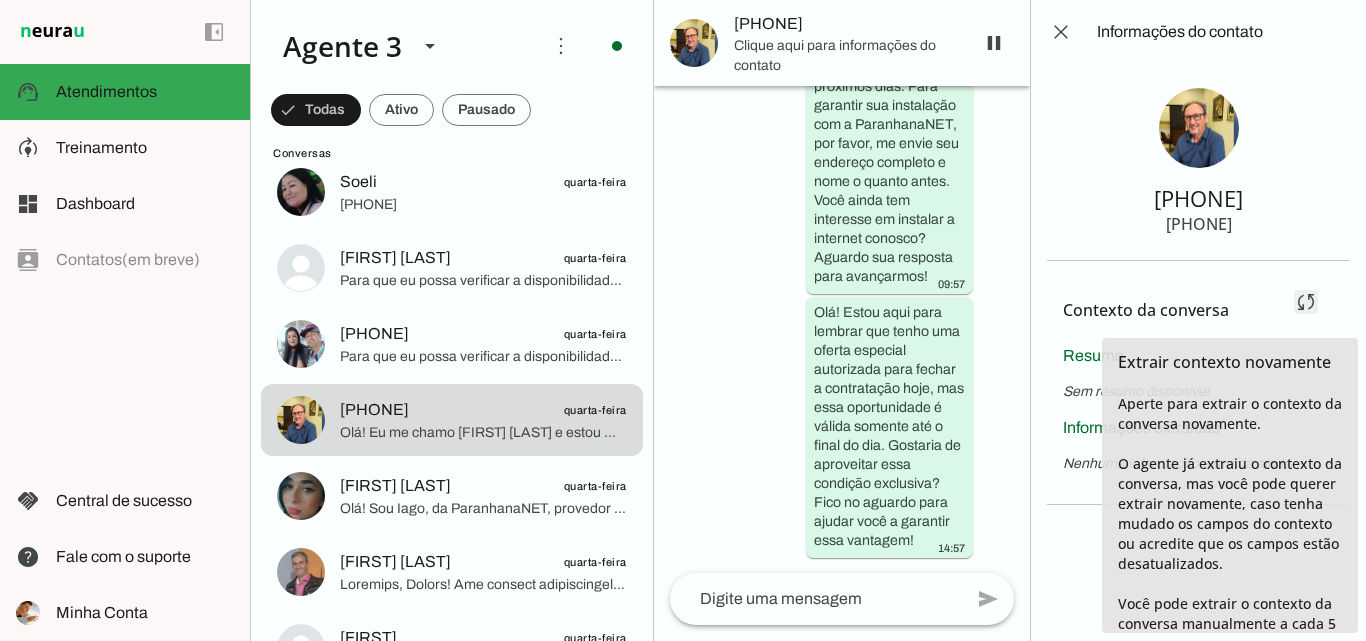 click at bounding box center [1306, 302] 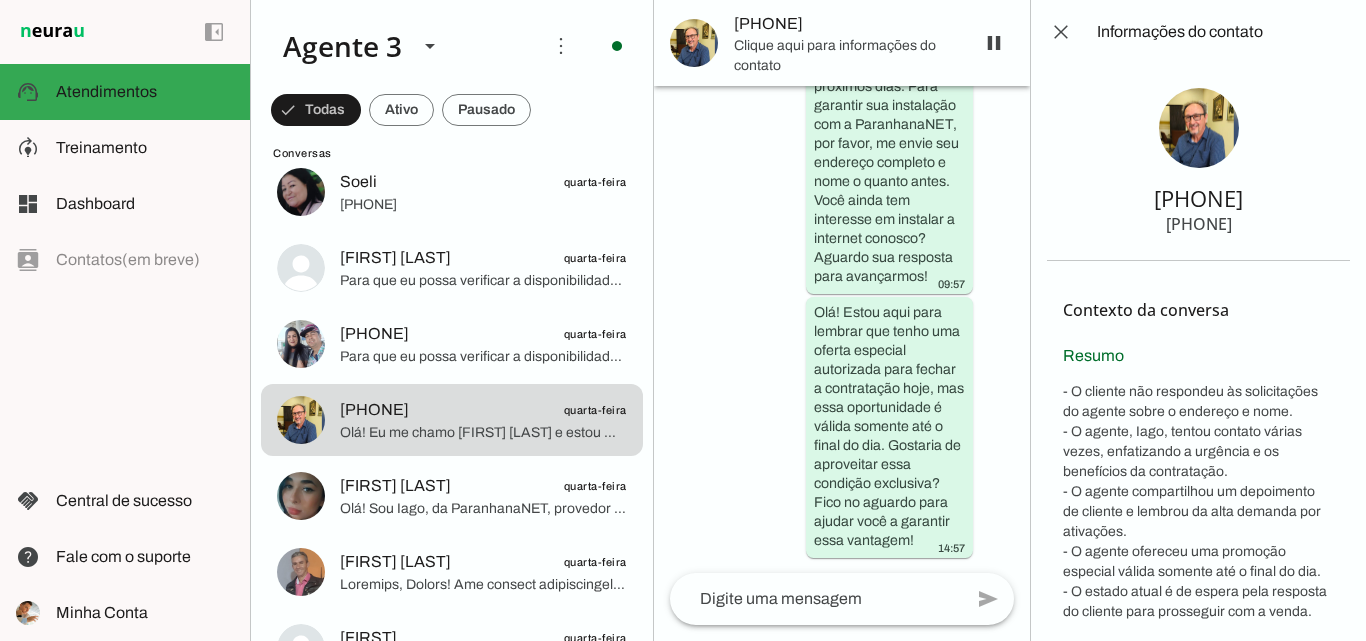 scroll, scrollTop: 0, scrollLeft: 0, axis: both 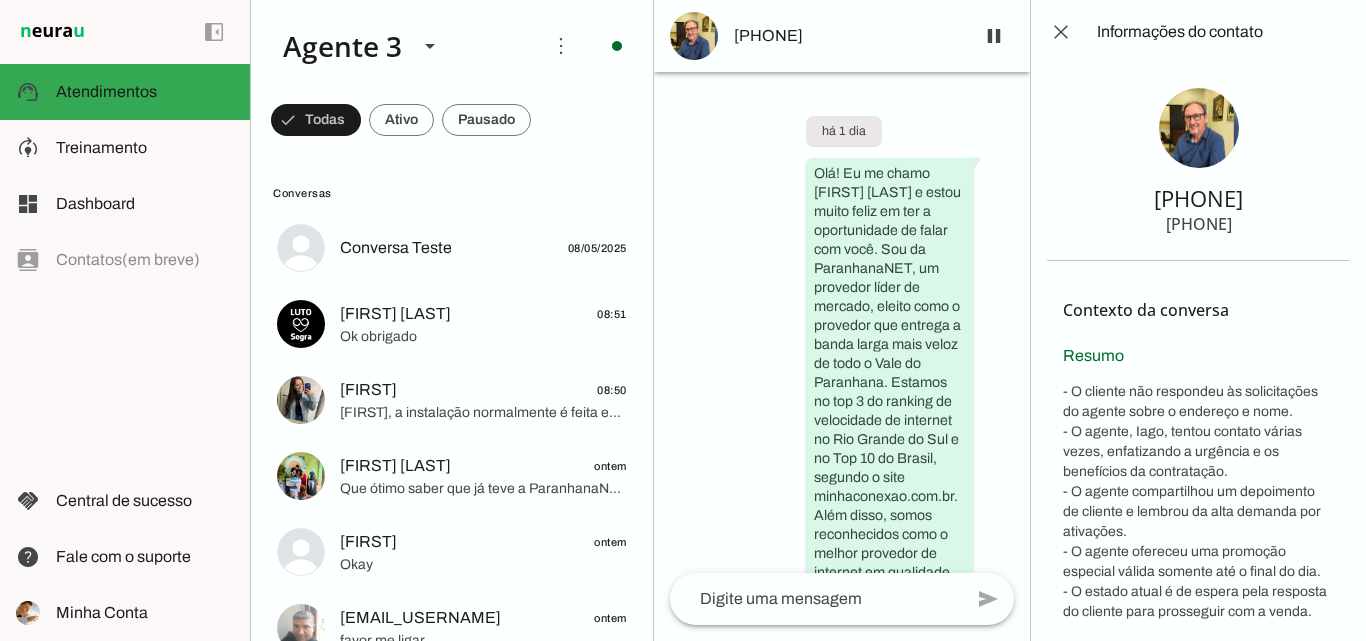 drag, startPoint x: 1131, startPoint y: 221, endPoint x: 1261, endPoint y: 228, distance: 130.18832 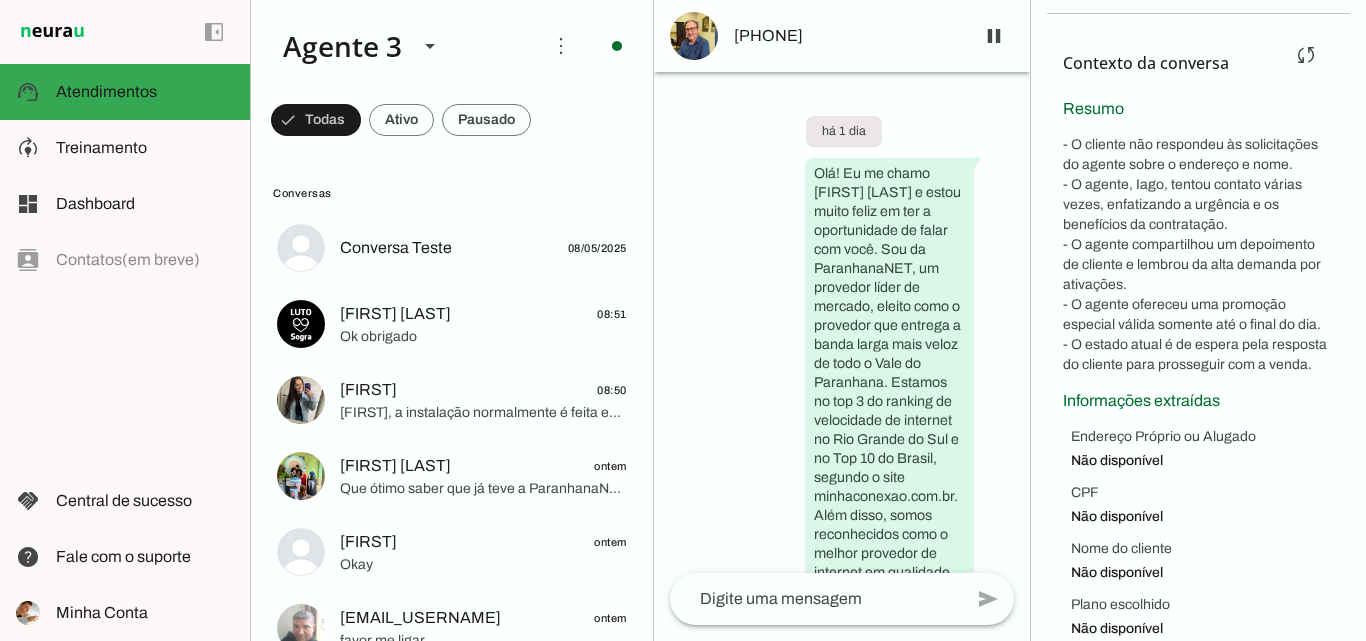scroll, scrollTop: 352, scrollLeft: 0, axis: vertical 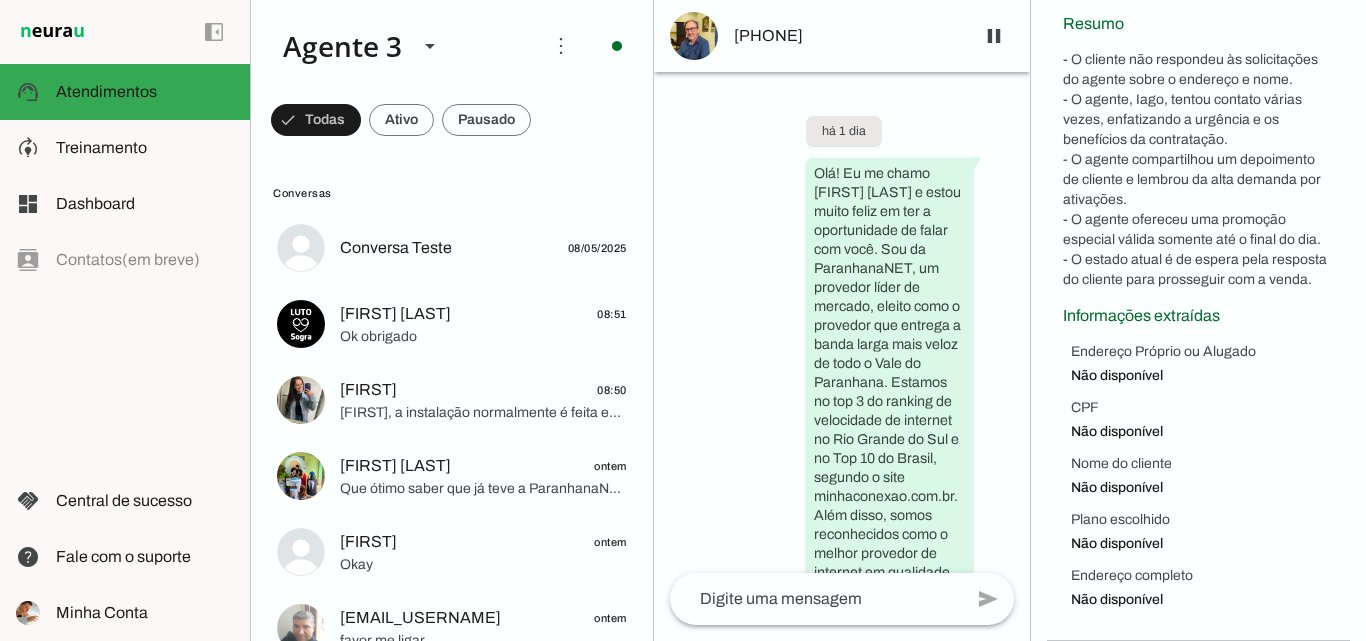 drag, startPoint x: 1063, startPoint y: 360, endPoint x: 1214, endPoint y: 277, distance: 172.30786 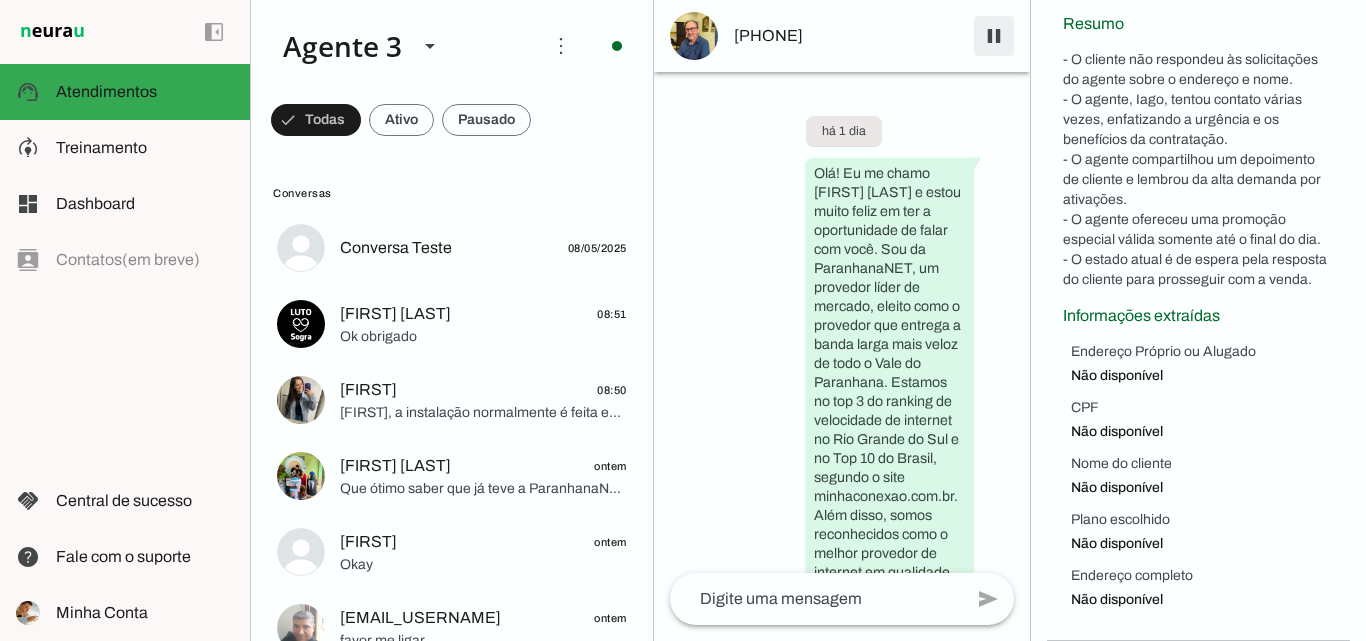 click at bounding box center [994, 36] 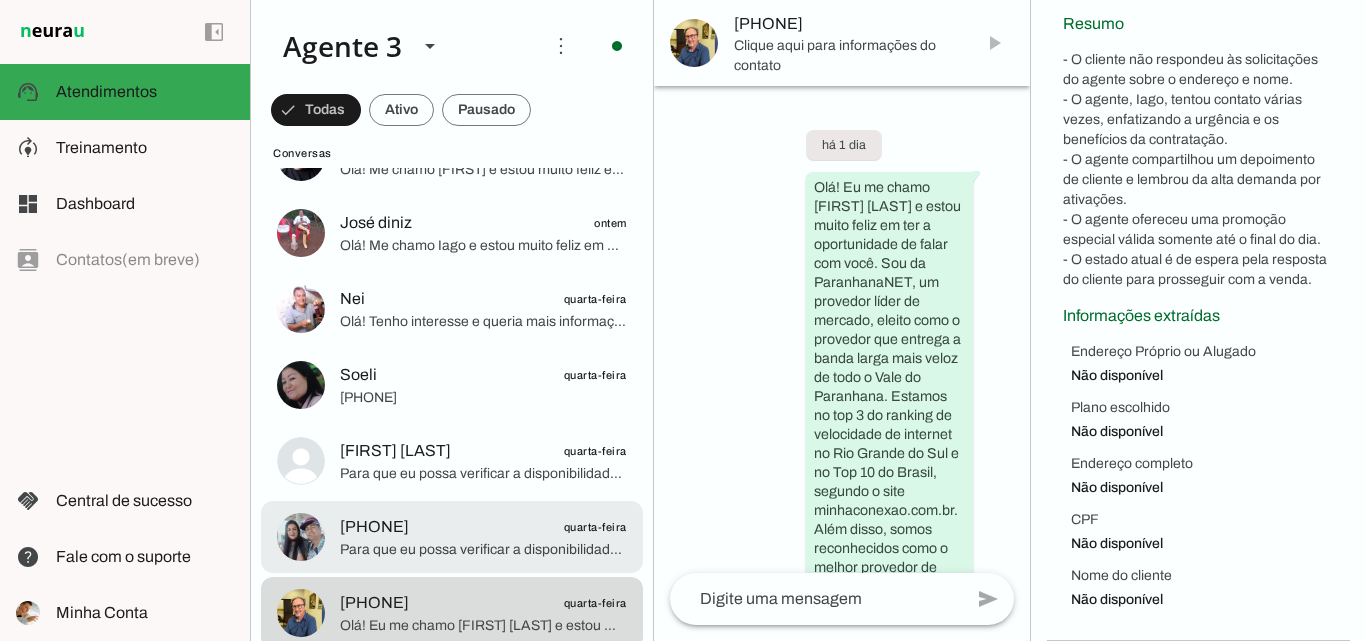 scroll, scrollTop: 1400, scrollLeft: 0, axis: vertical 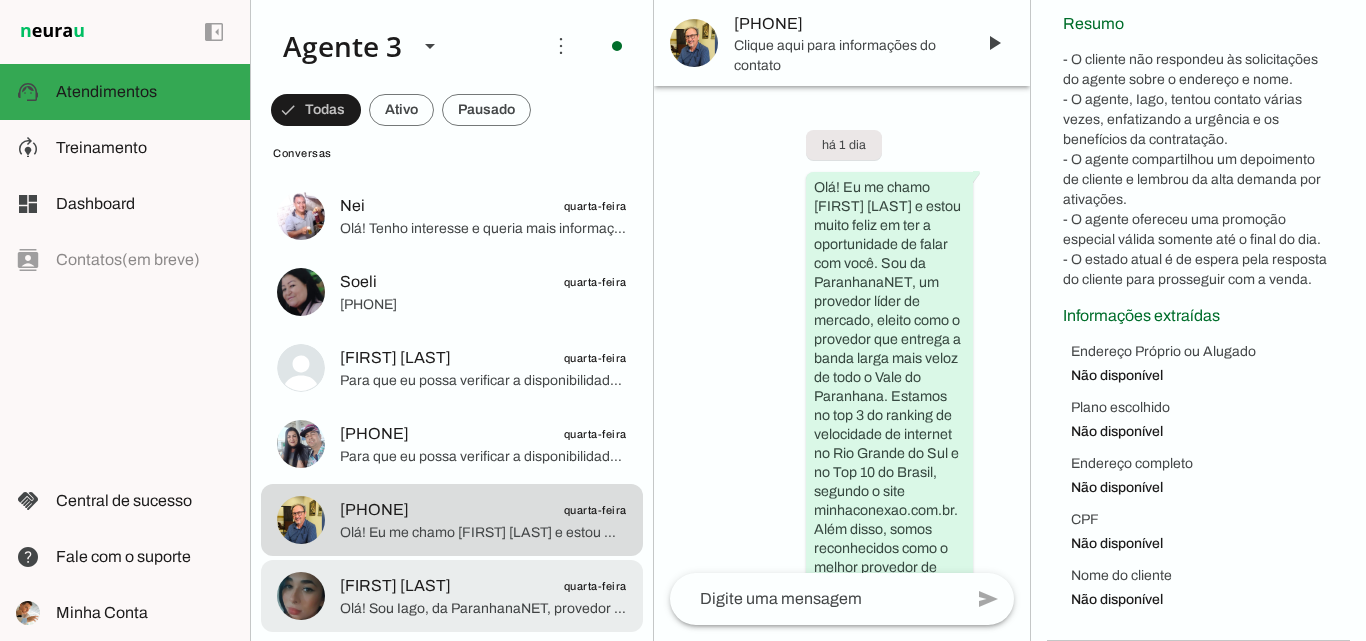 click on "[FIRST] [LAST]
quarta-feira" 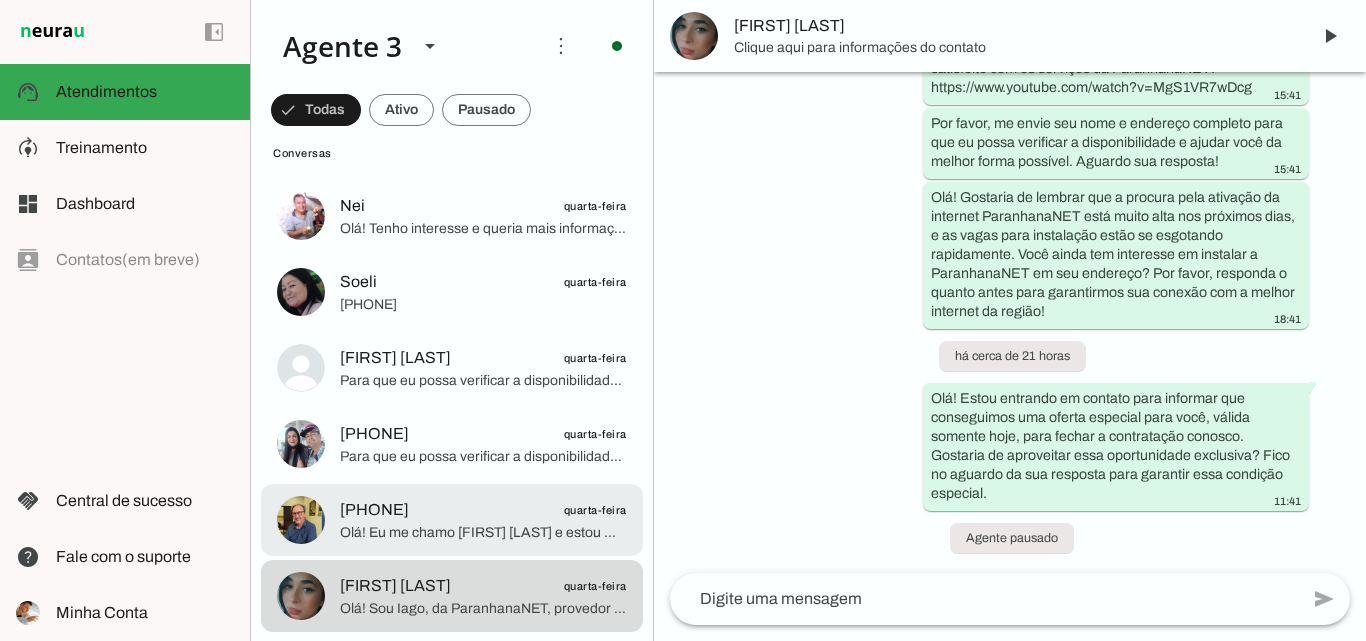 click on "Olá! Eu me chamo [FIRST] [LAST] e estou muito feliz em ter a oportunidade de falar com você. Sou da ParanhanaNET, um provedor líder de mercado, eleito como o provedor que entrega a banda larga mais veloz de todo o Vale do Paranhana. Estamos no top 3 do ranking de velocidade de internet no Rio Grande do Sul e no Top 10 do Brasil, segundo o site minhaconexao.com.br. Além disso, somos reconhecidos como o melhor provedor de internet em qualidade de atendimento e suporte técnico no Vale do Paranhana." 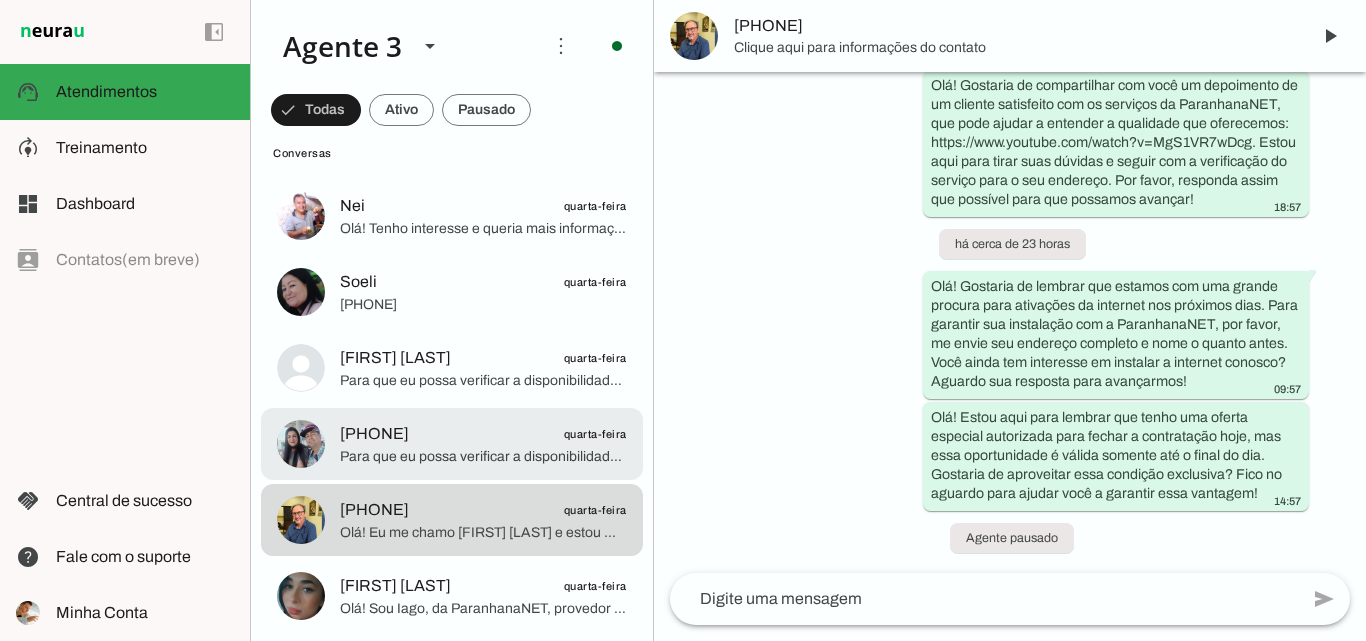 click on "Para que eu possa verificar a disponibilidade do serviço no seu endereço, poderia me informar o endereço completo, incluindo rua, número, bairro e cidade? E também, qual o seu nome?" 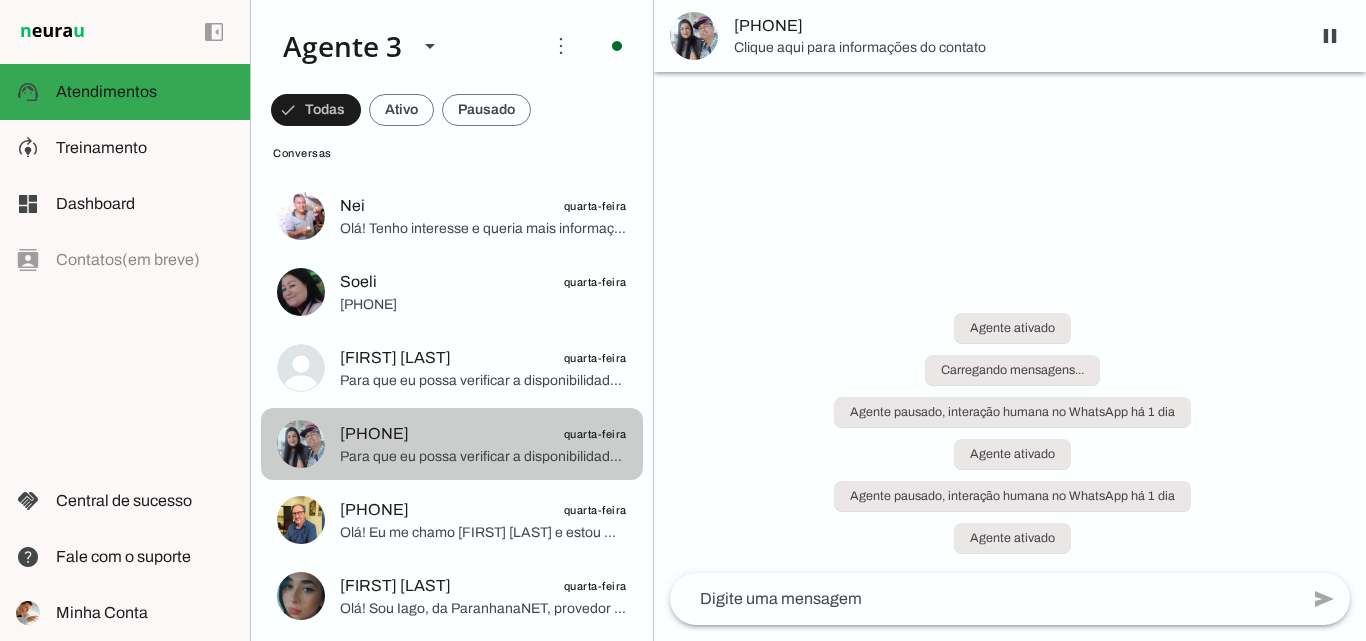 scroll, scrollTop: 121, scrollLeft: 0, axis: vertical 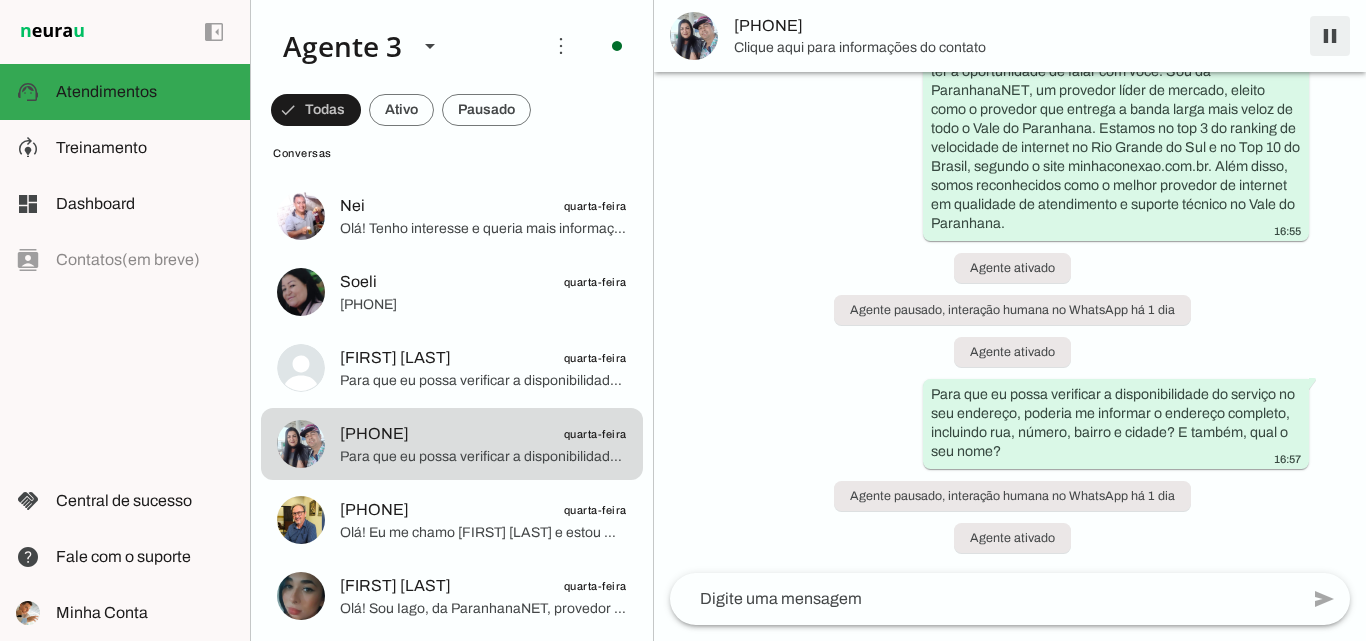 click at bounding box center [1330, 36] 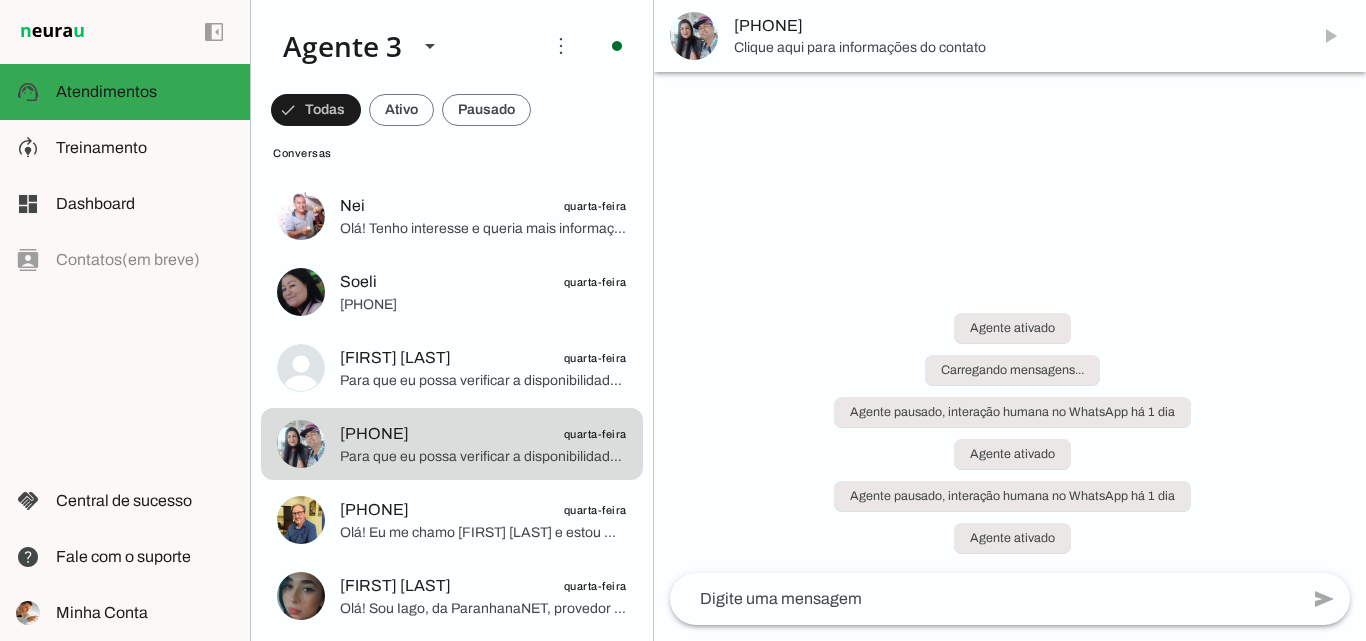 scroll, scrollTop: 0, scrollLeft: 0, axis: both 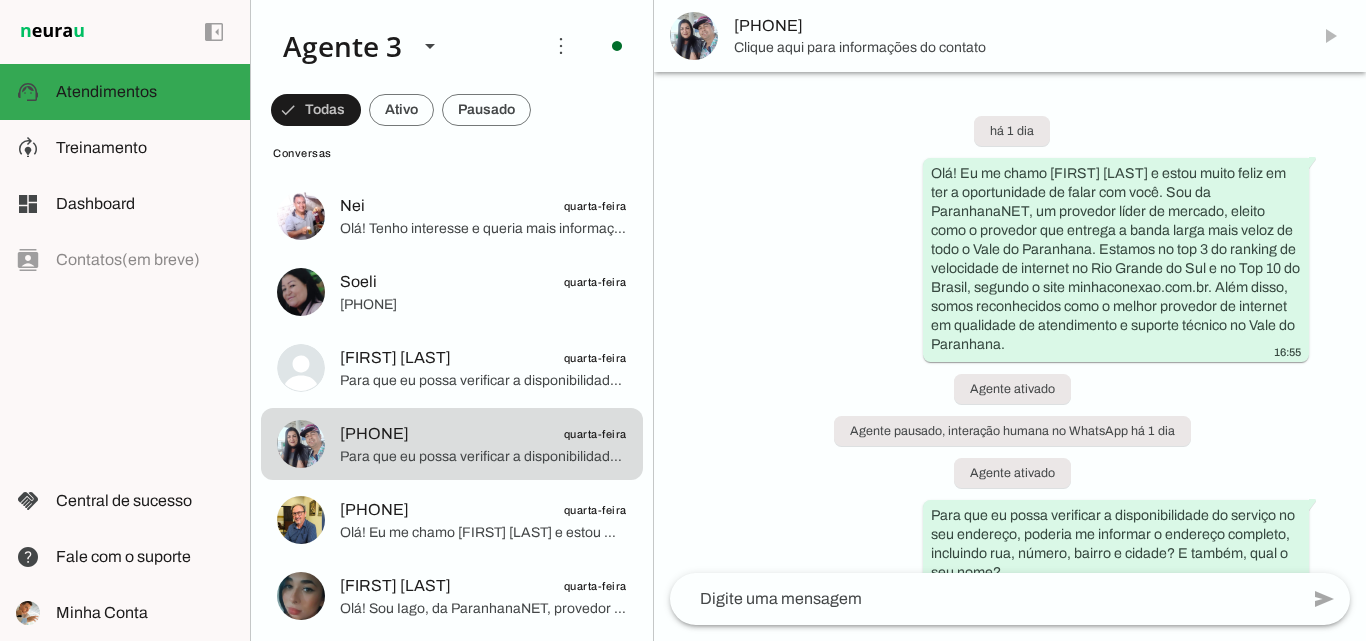 click on "[PHONE]" at bounding box center [1014, 26] 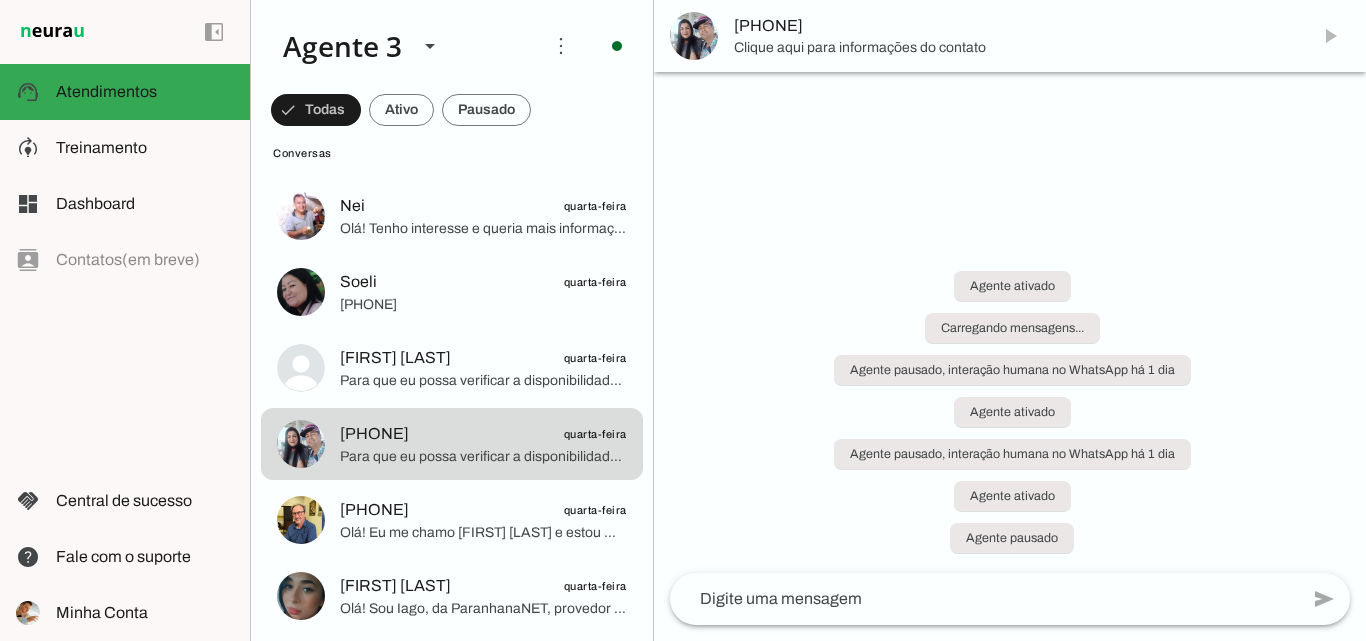 scroll, scrollTop: 0, scrollLeft: 0, axis: both 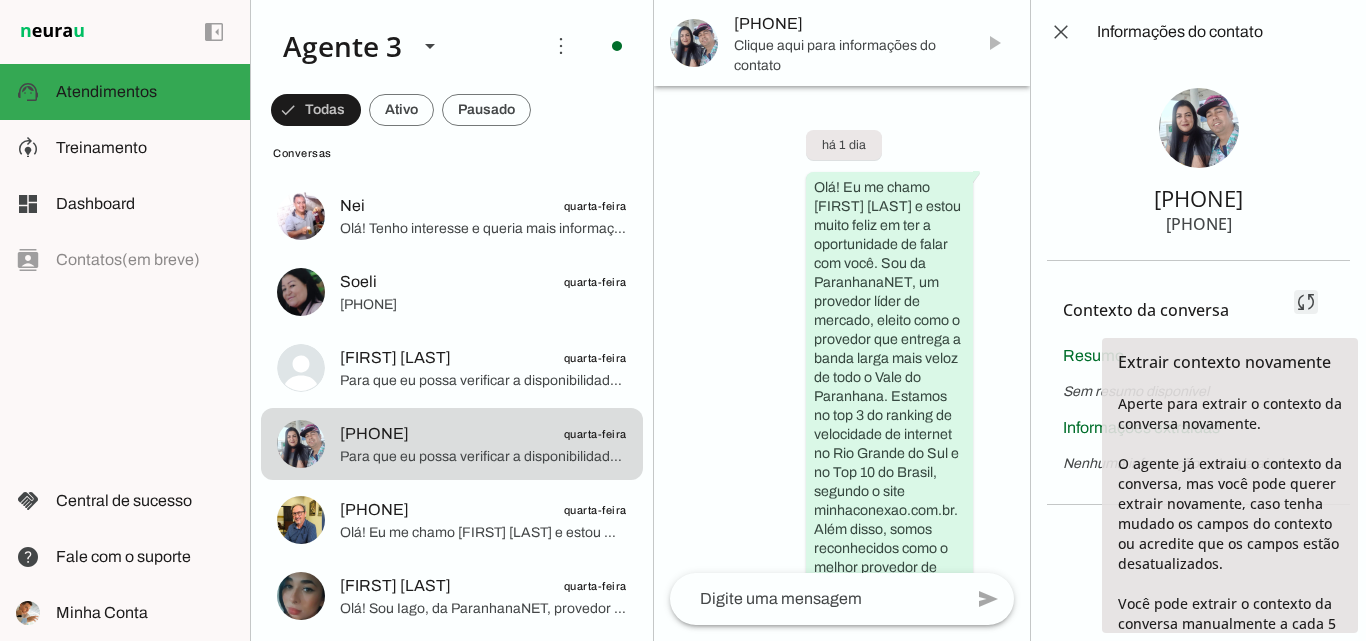 click at bounding box center (1306, 302) 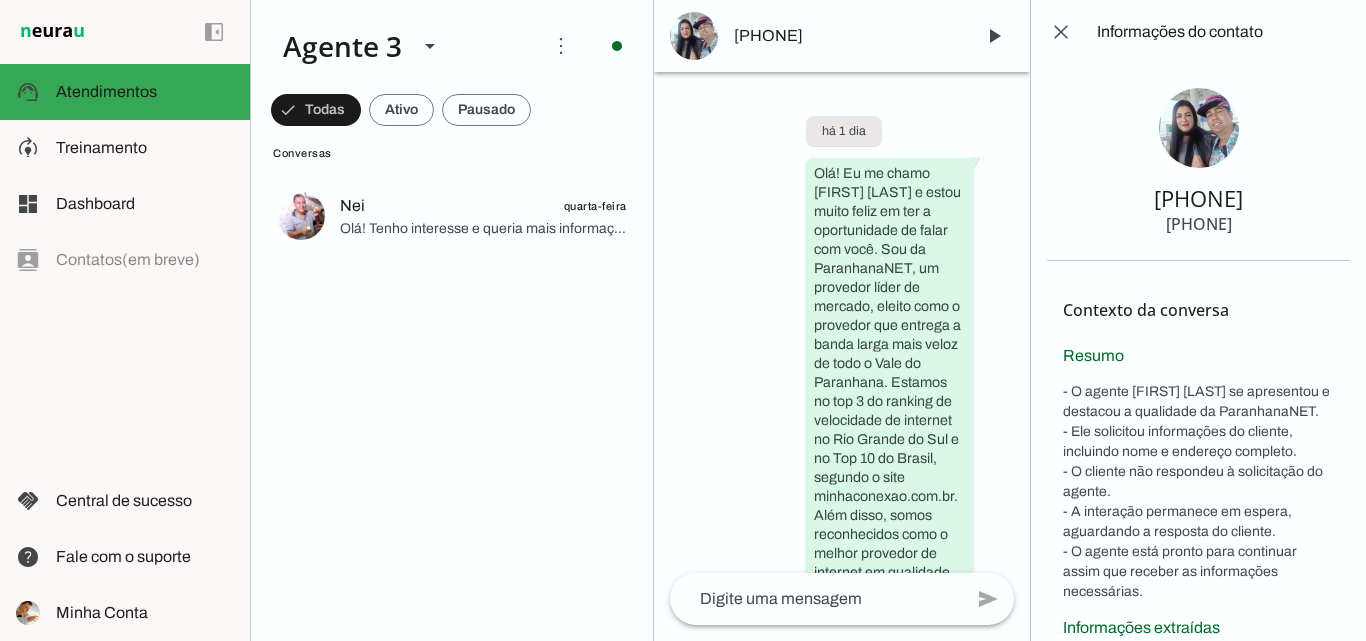 scroll, scrollTop: 0, scrollLeft: 0, axis: both 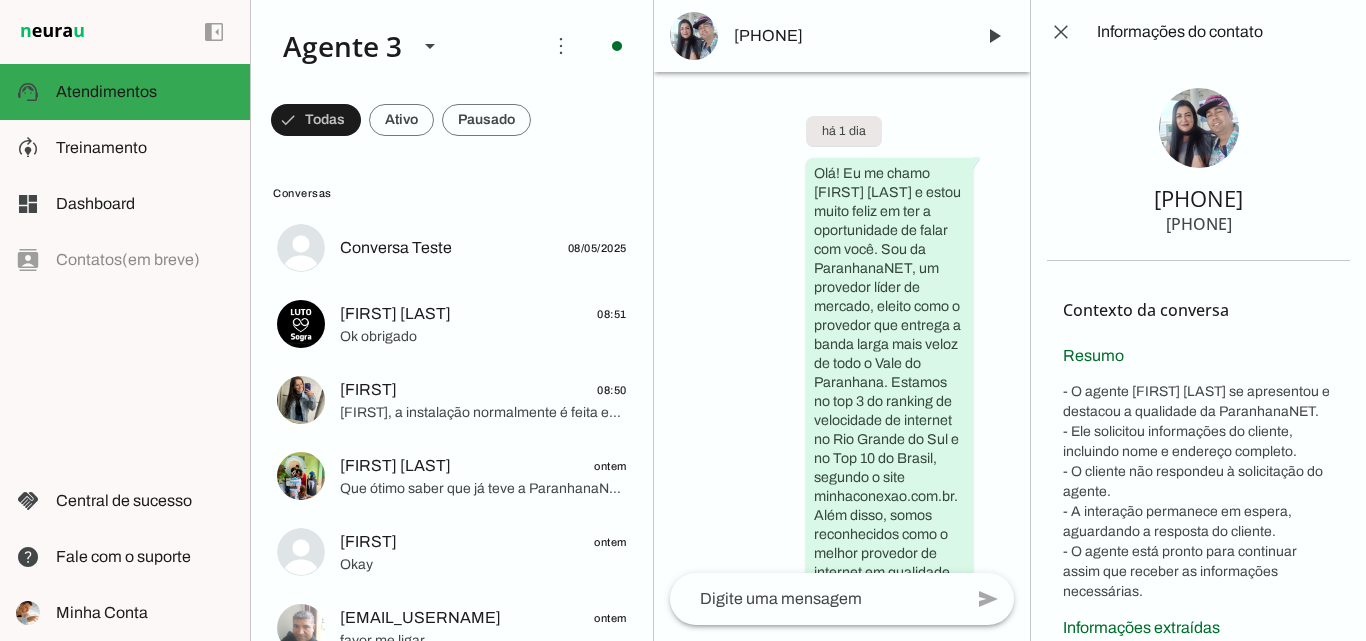 drag, startPoint x: 1132, startPoint y: 225, endPoint x: 1262, endPoint y: 225, distance: 130 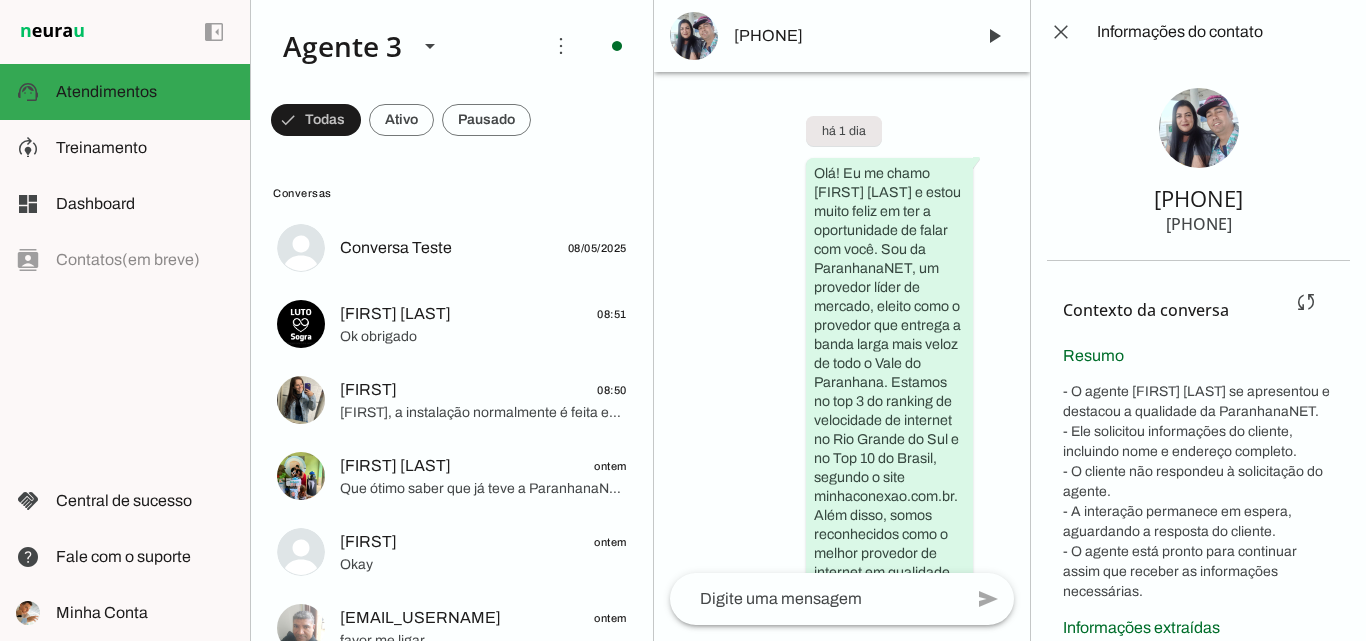 drag, startPoint x: 1059, startPoint y: 353, endPoint x: 1204, endPoint y: 596, distance: 282.9735 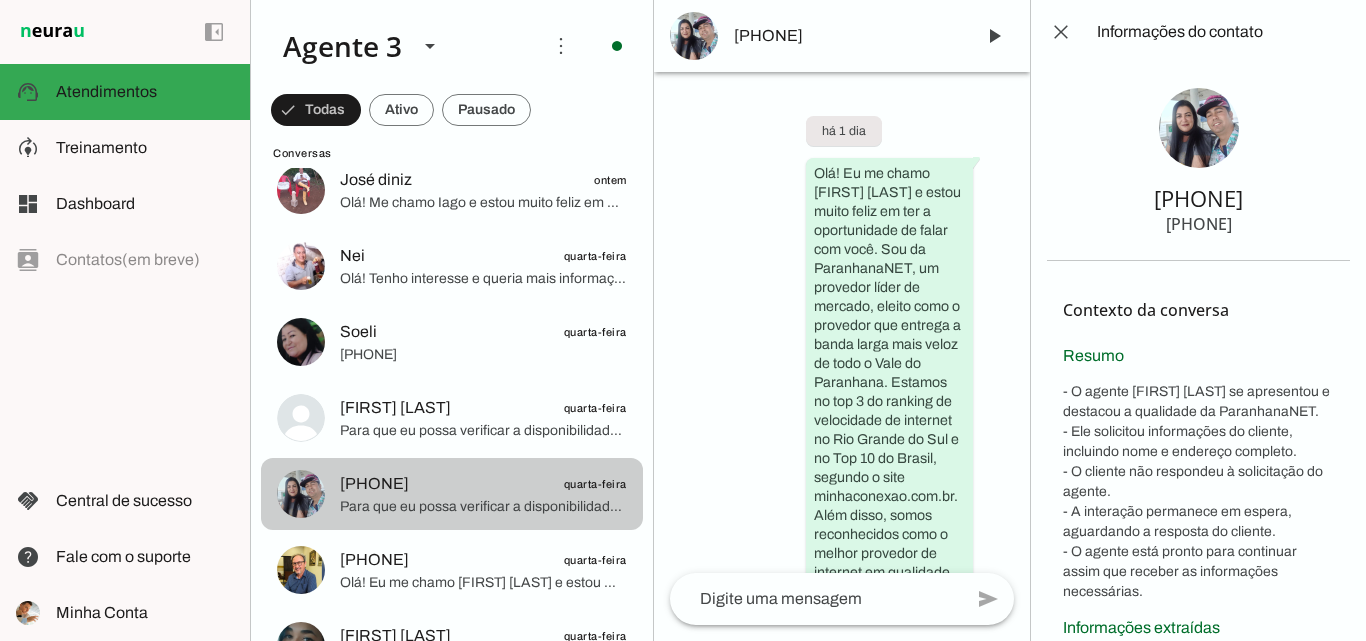 scroll, scrollTop: 1400, scrollLeft: 0, axis: vertical 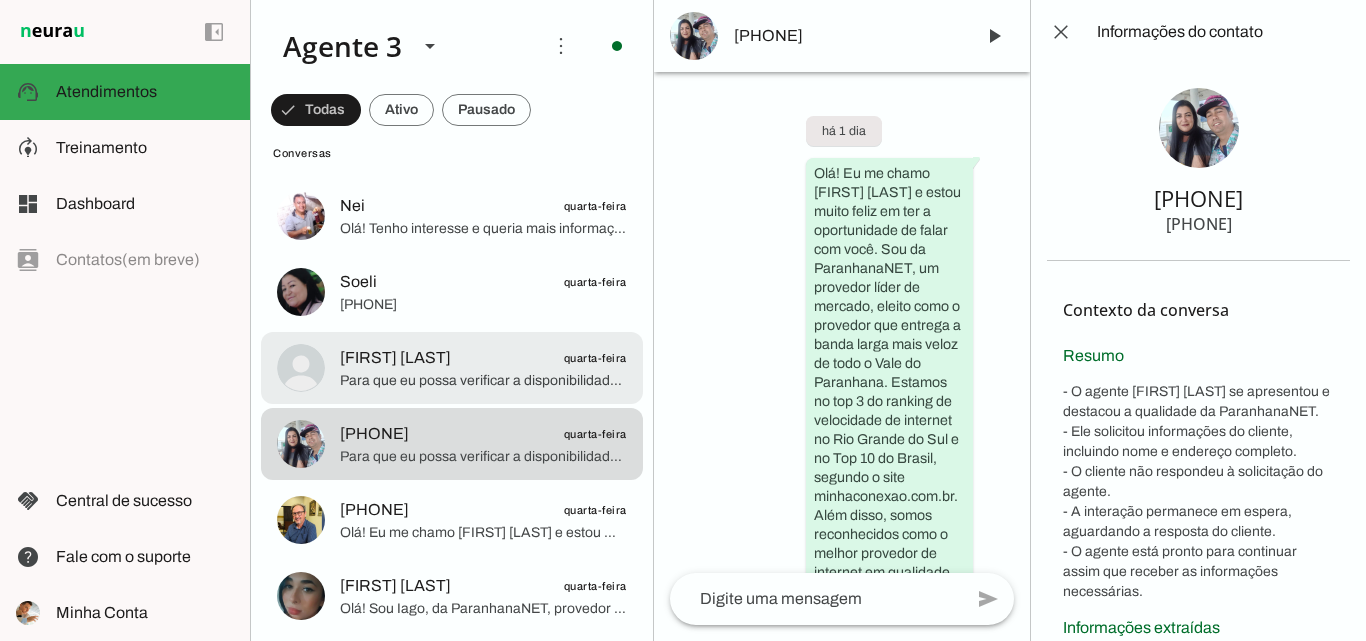 click on "Para que eu possa verificar a disponibilidade do serviço no seu endereço, poderia me informar o endereço completo, incluindo rua, número, bairro e cidade? E também, qual o seu nome?" 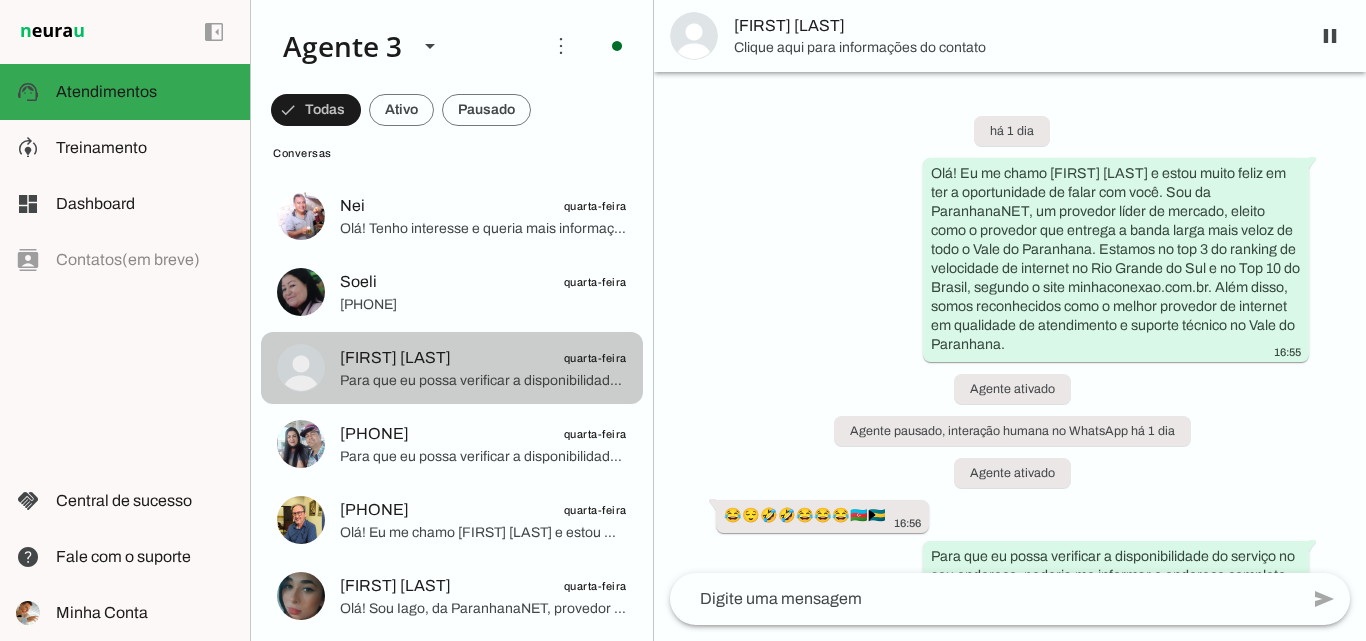 scroll, scrollTop: 162, scrollLeft: 0, axis: vertical 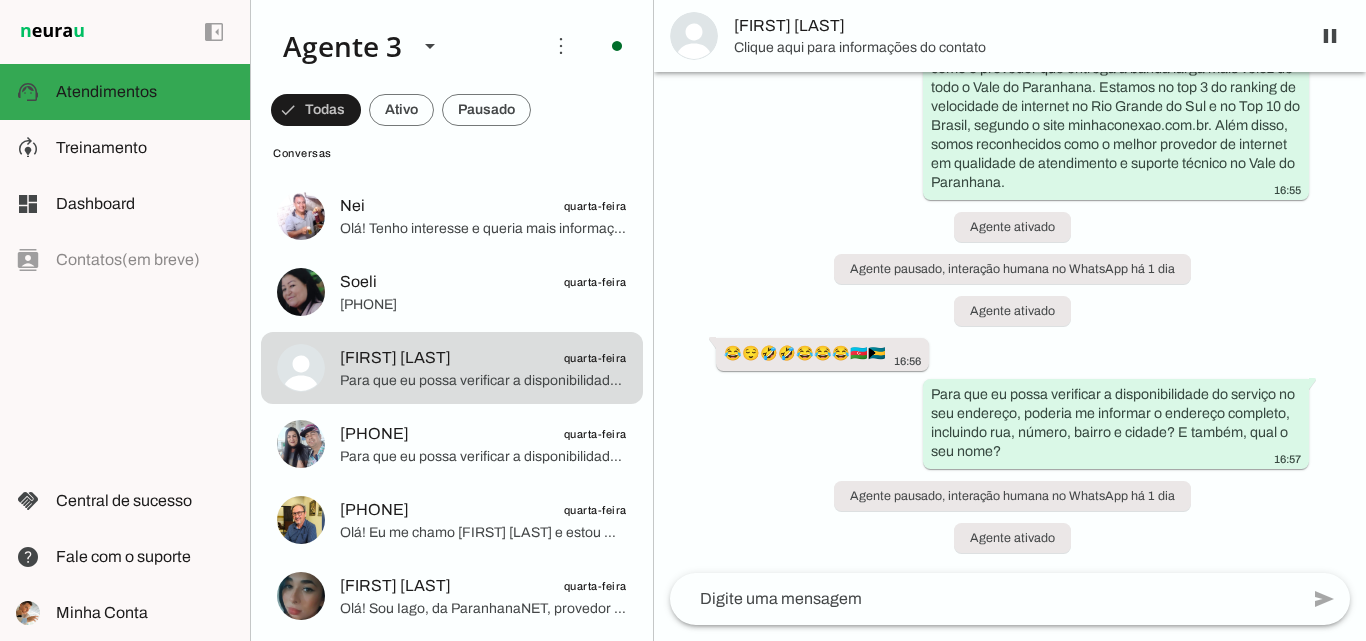 click on "[FIRST] [LAST]" at bounding box center (1010, 36) 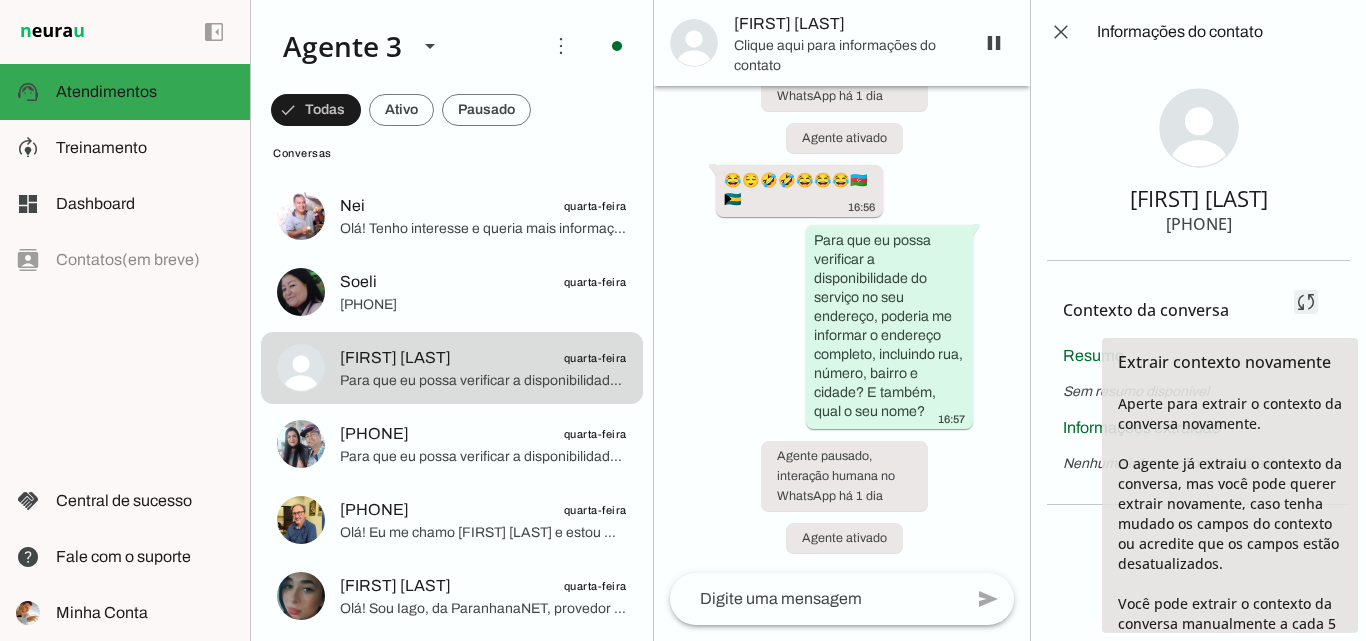 click at bounding box center [1306, 302] 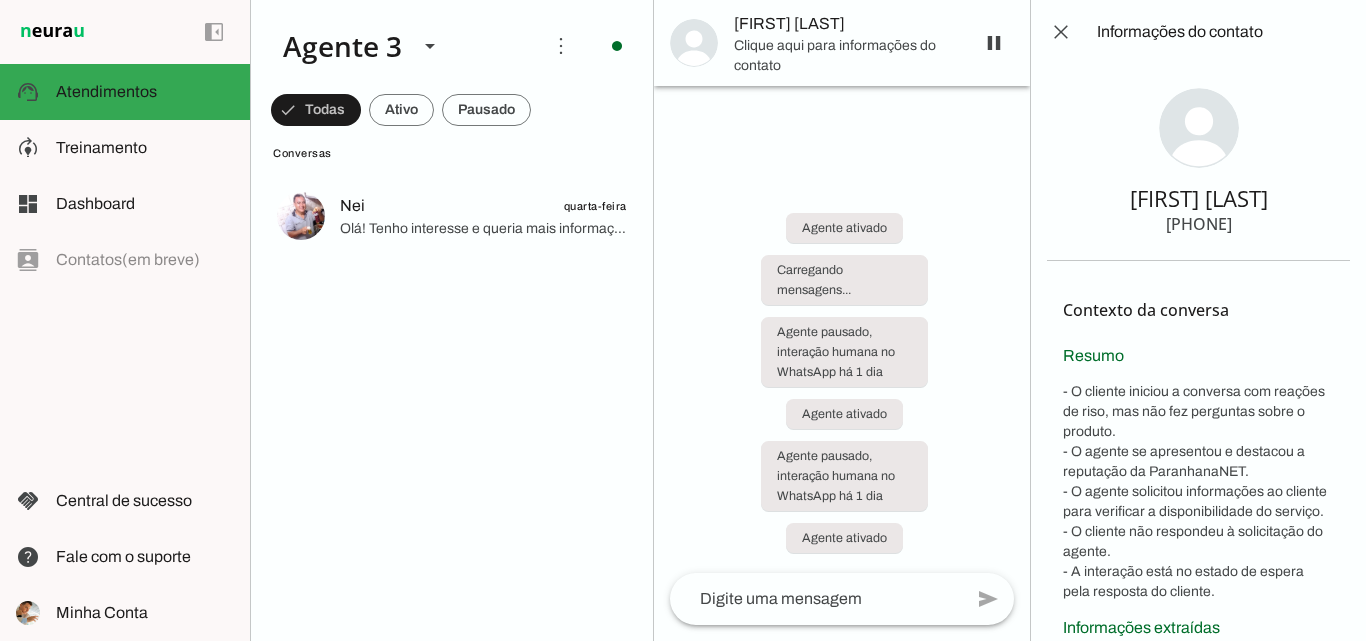 scroll, scrollTop: 0, scrollLeft: 0, axis: both 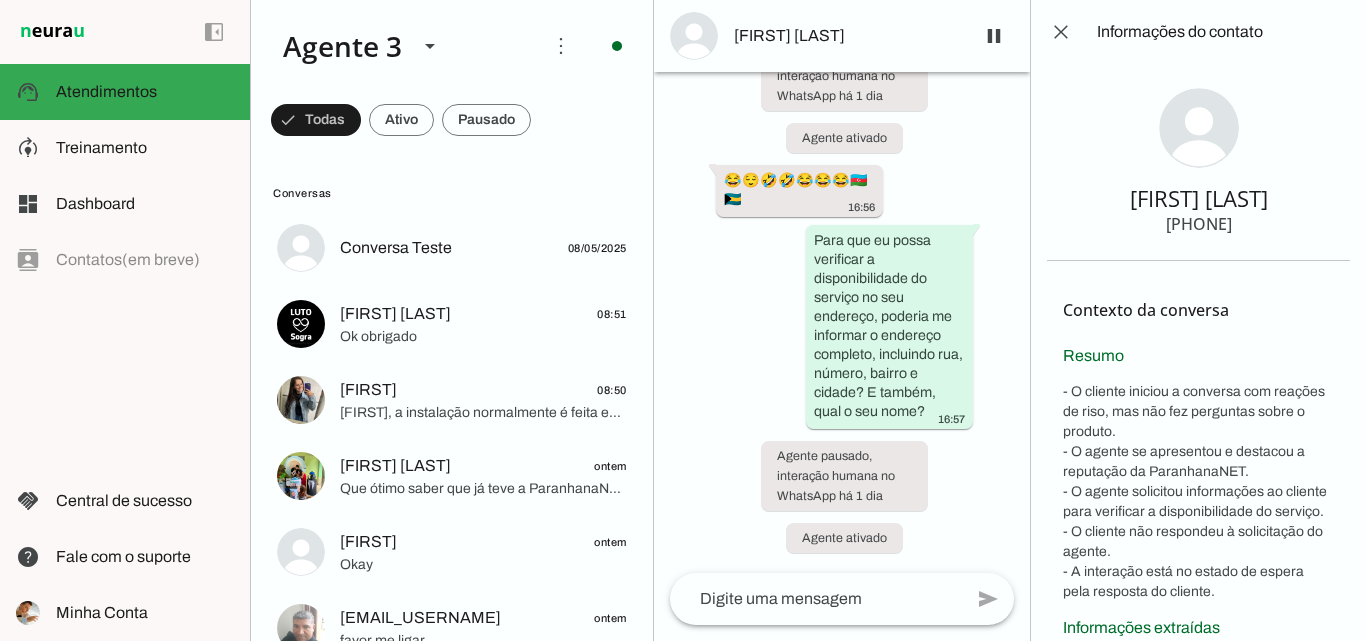 drag, startPoint x: 1069, startPoint y: 186, endPoint x: 1259, endPoint y: 233, distance: 195.72685 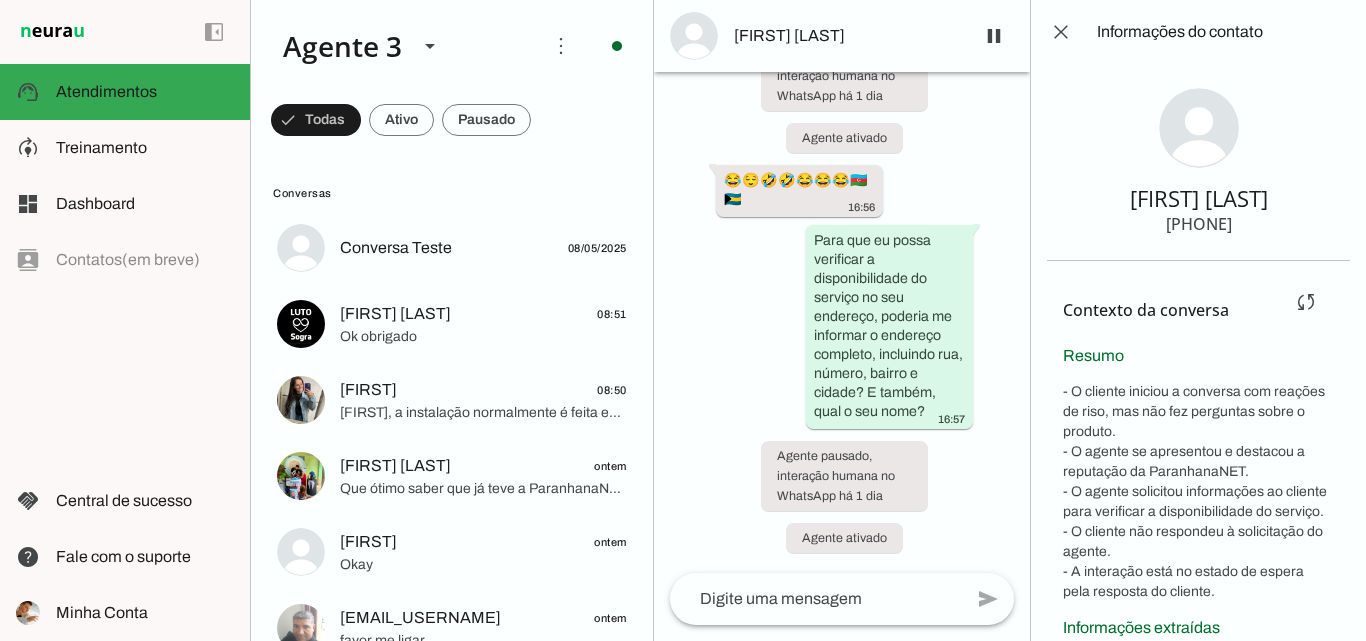 drag, startPoint x: 1064, startPoint y: 350, endPoint x: 1216, endPoint y: 450, distance: 181.94505 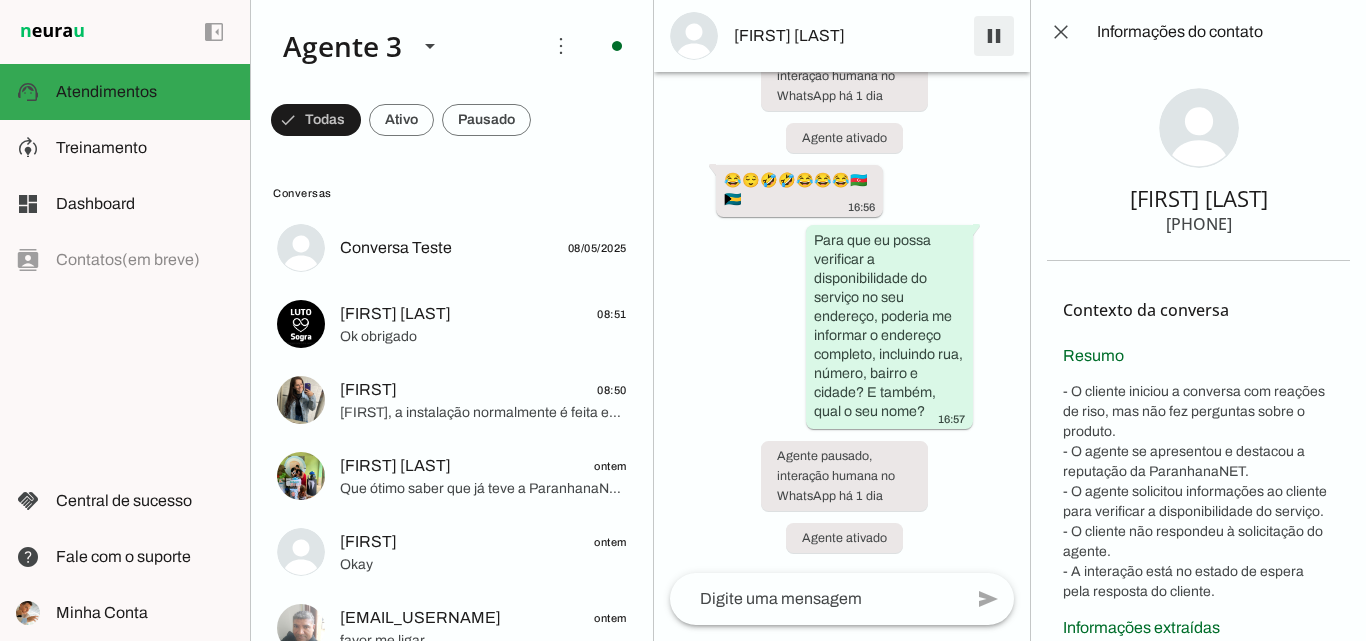 click at bounding box center [994, 36] 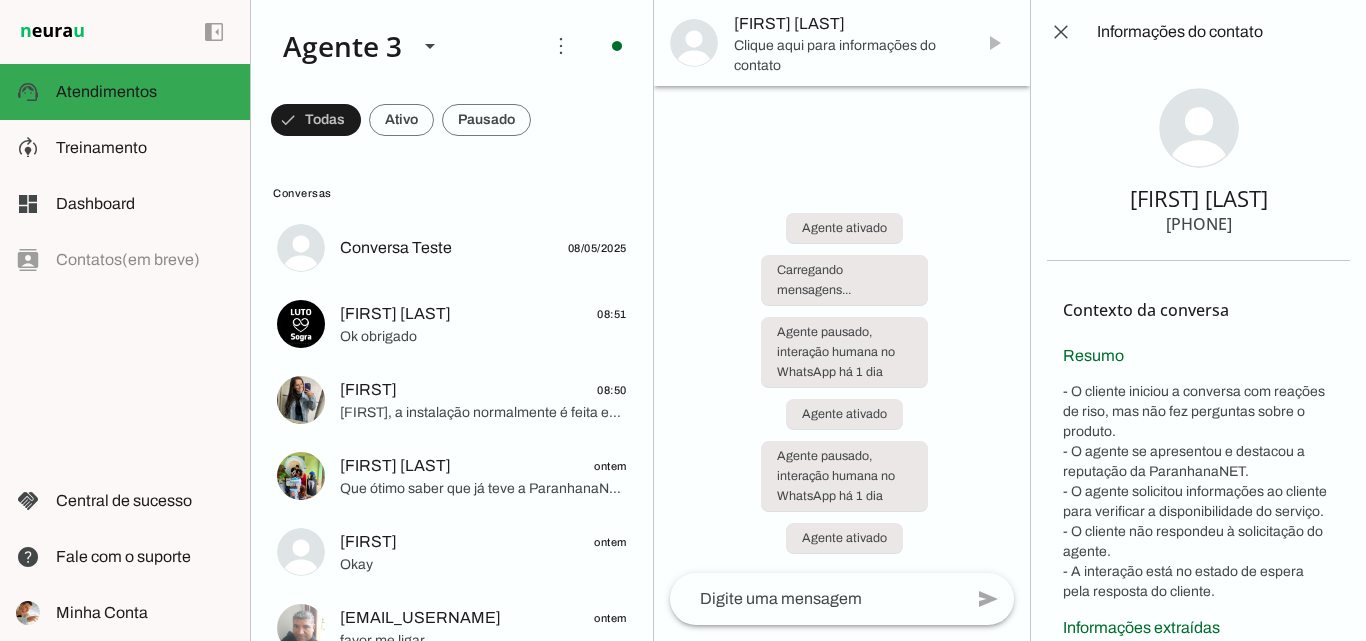scroll, scrollTop: 700, scrollLeft: 0, axis: vertical 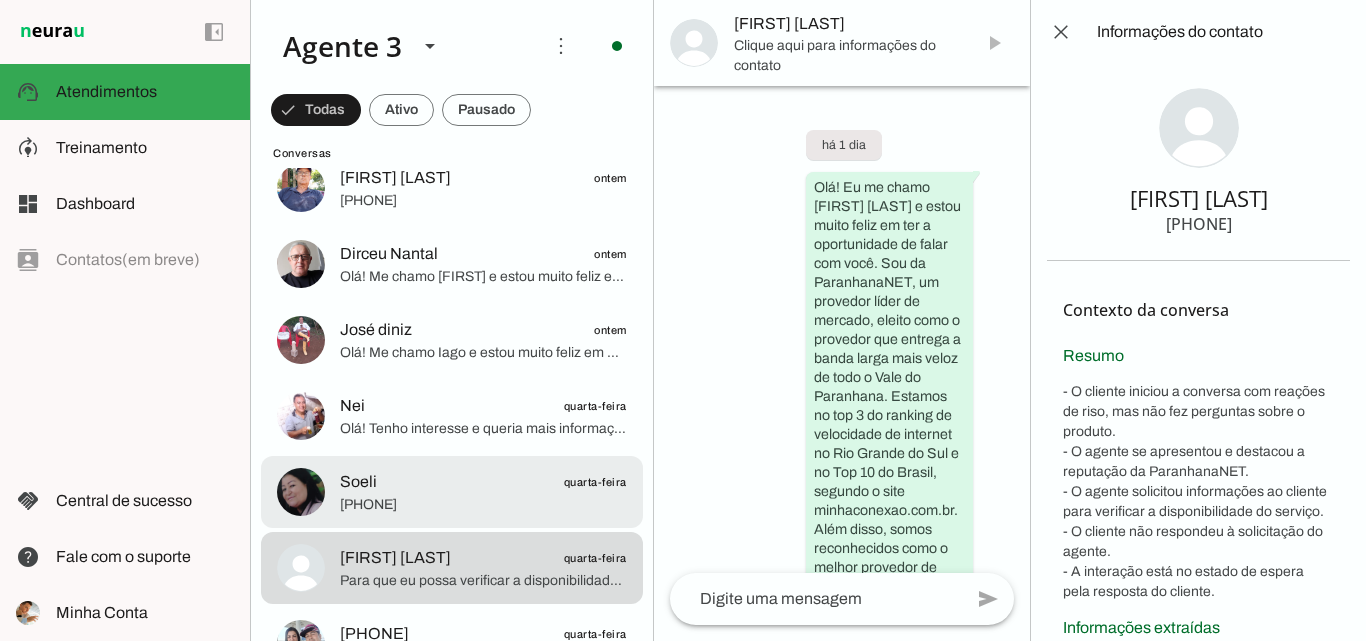 click on "[PHONE]" 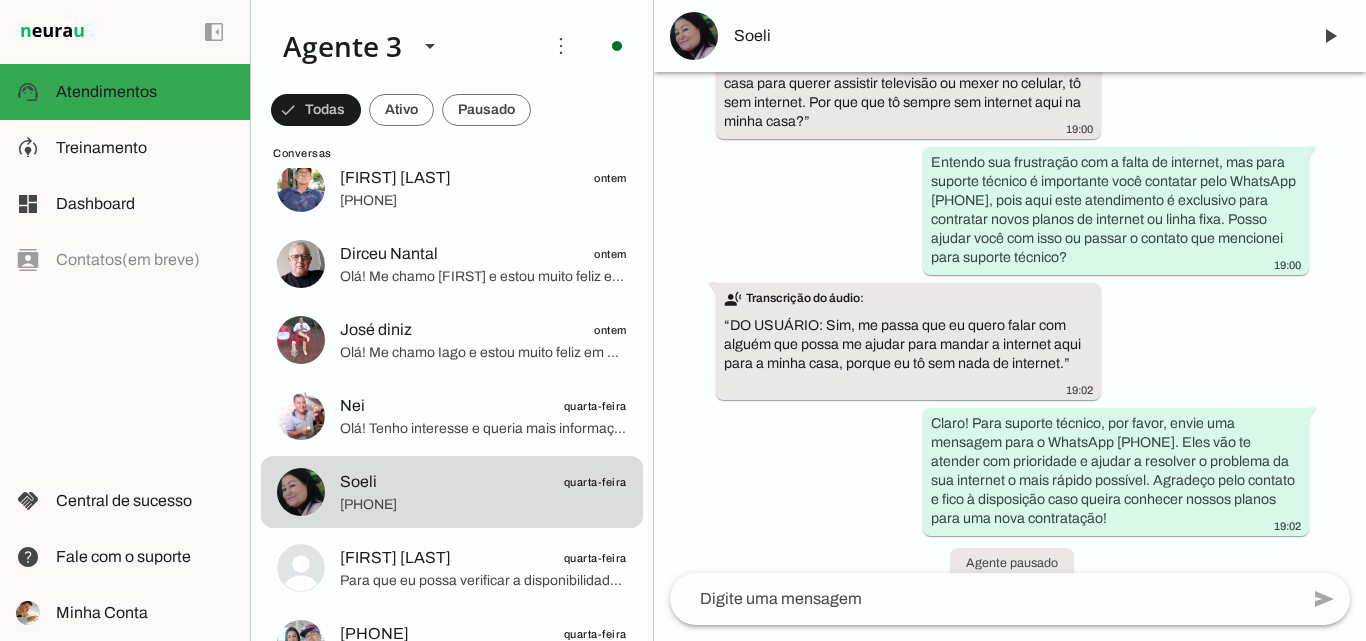 scroll, scrollTop: 418, scrollLeft: 0, axis: vertical 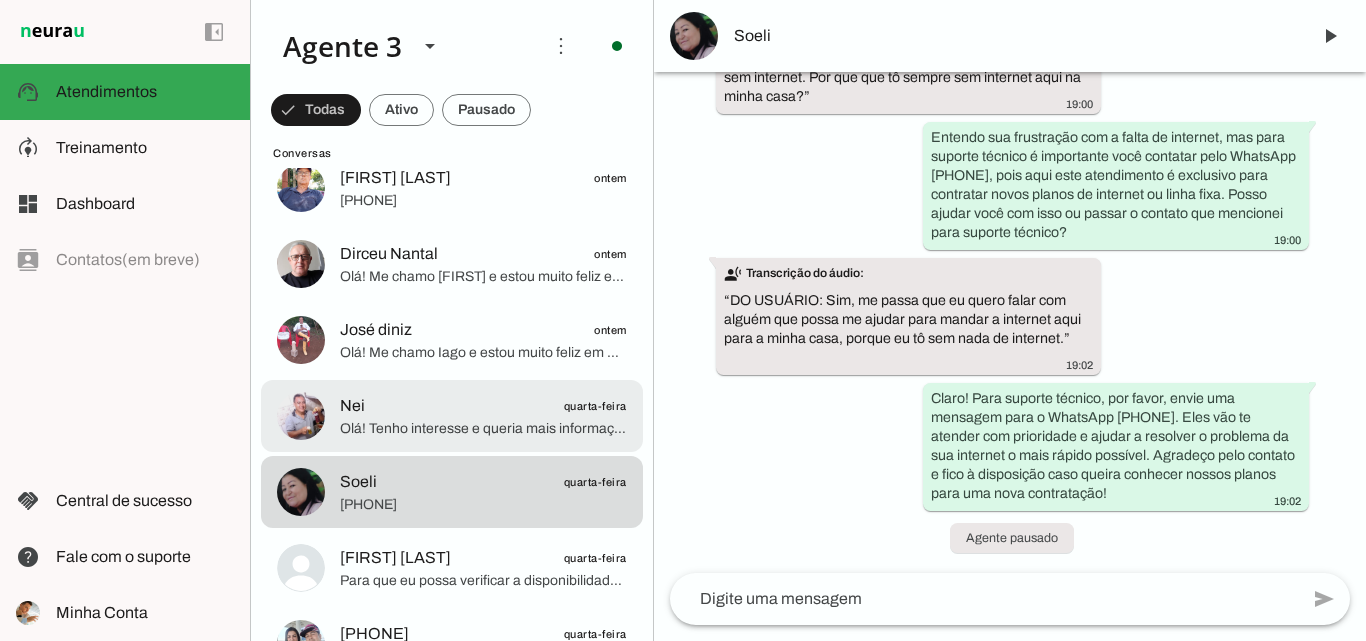 click on "[FIRST]
quarta-feira" 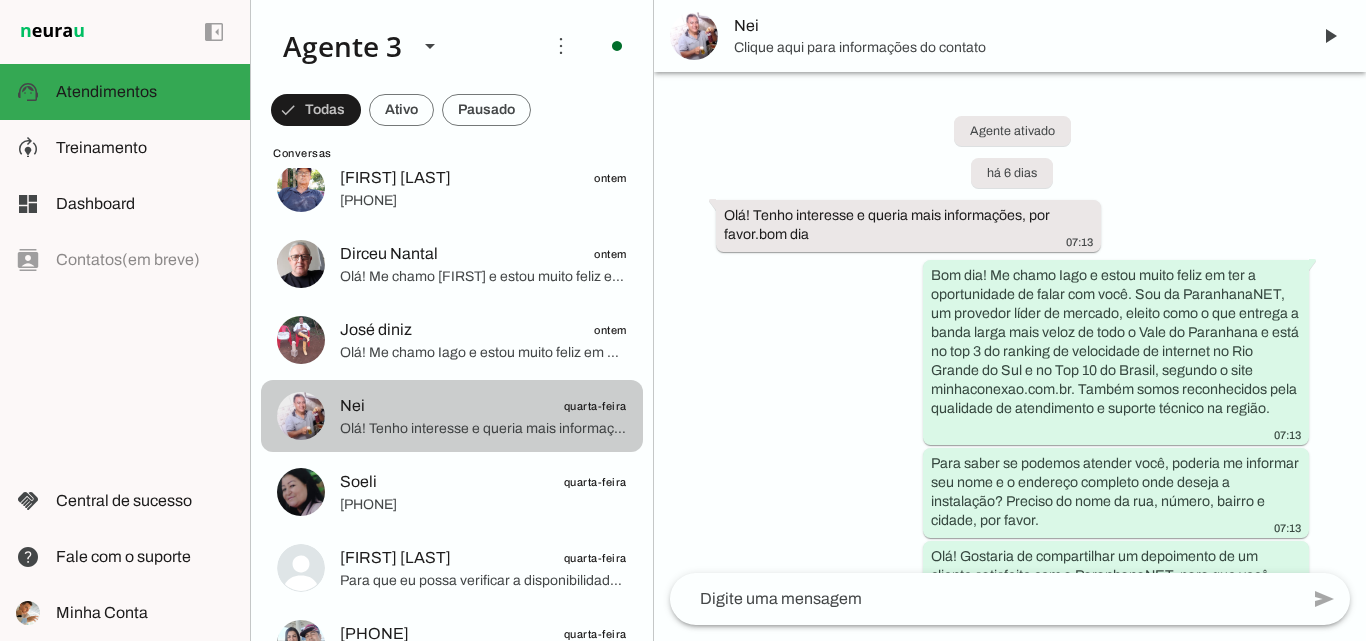 scroll, scrollTop: 796, scrollLeft: 0, axis: vertical 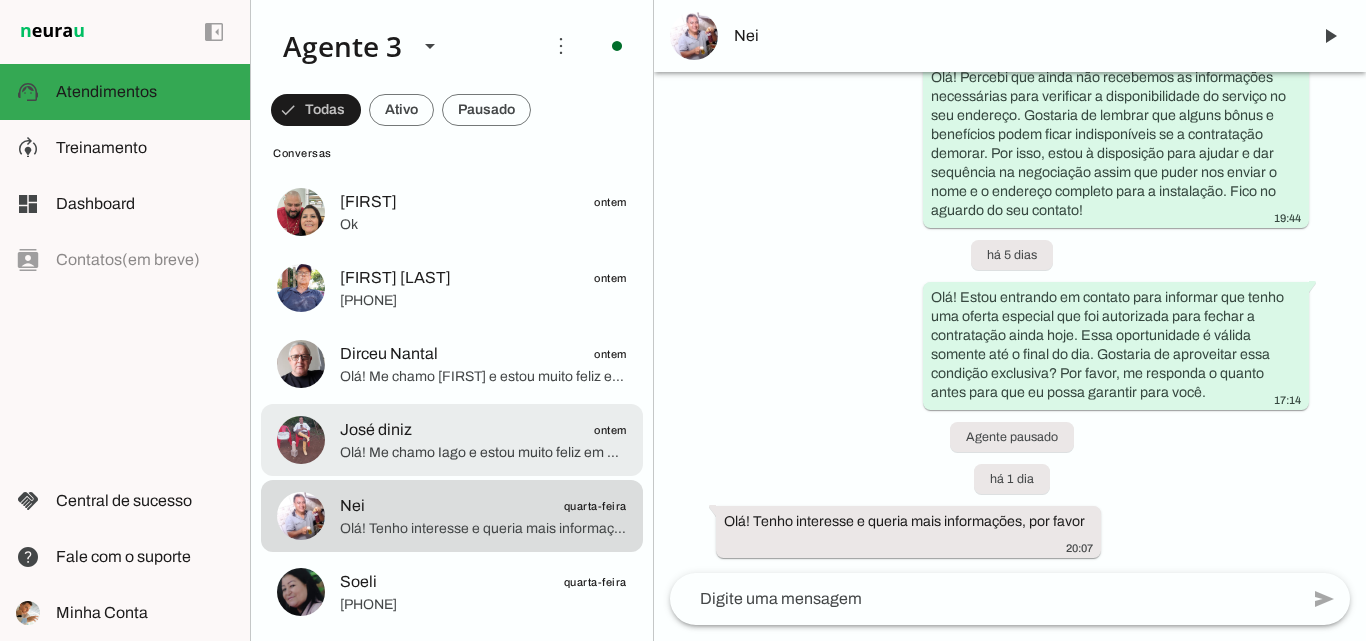 click at bounding box center [483, -852] 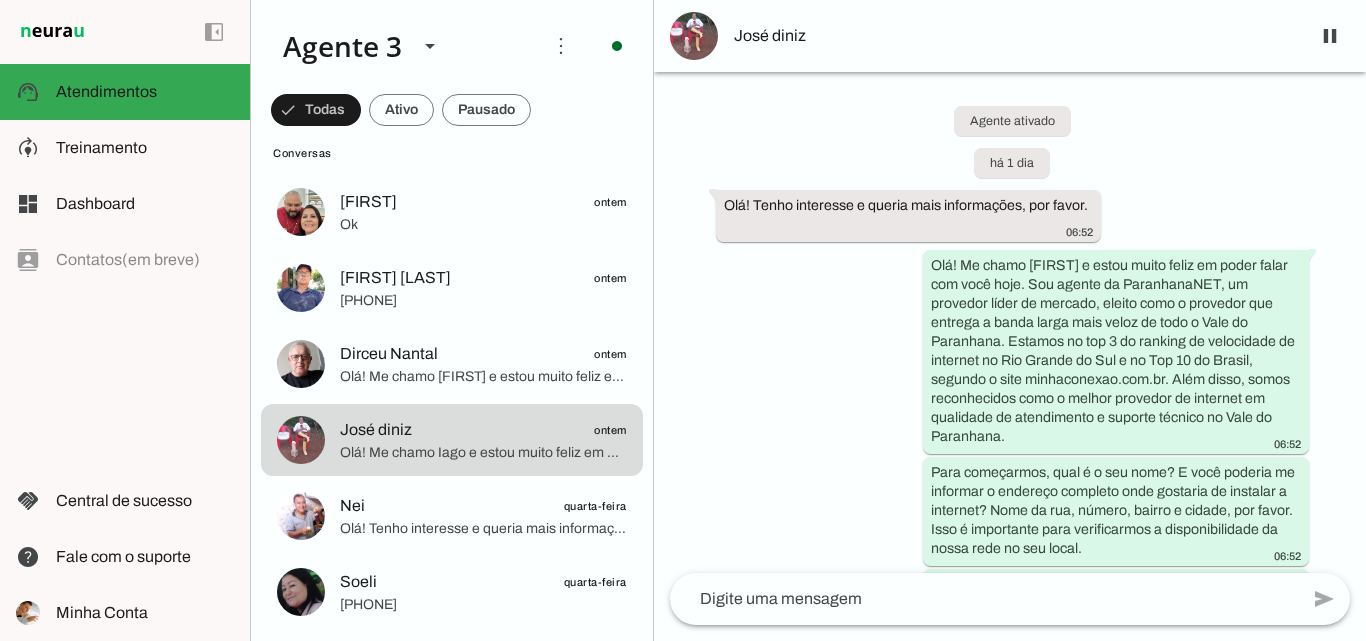 scroll, scrollTop: 0, scrollLeft: 0, axis: both 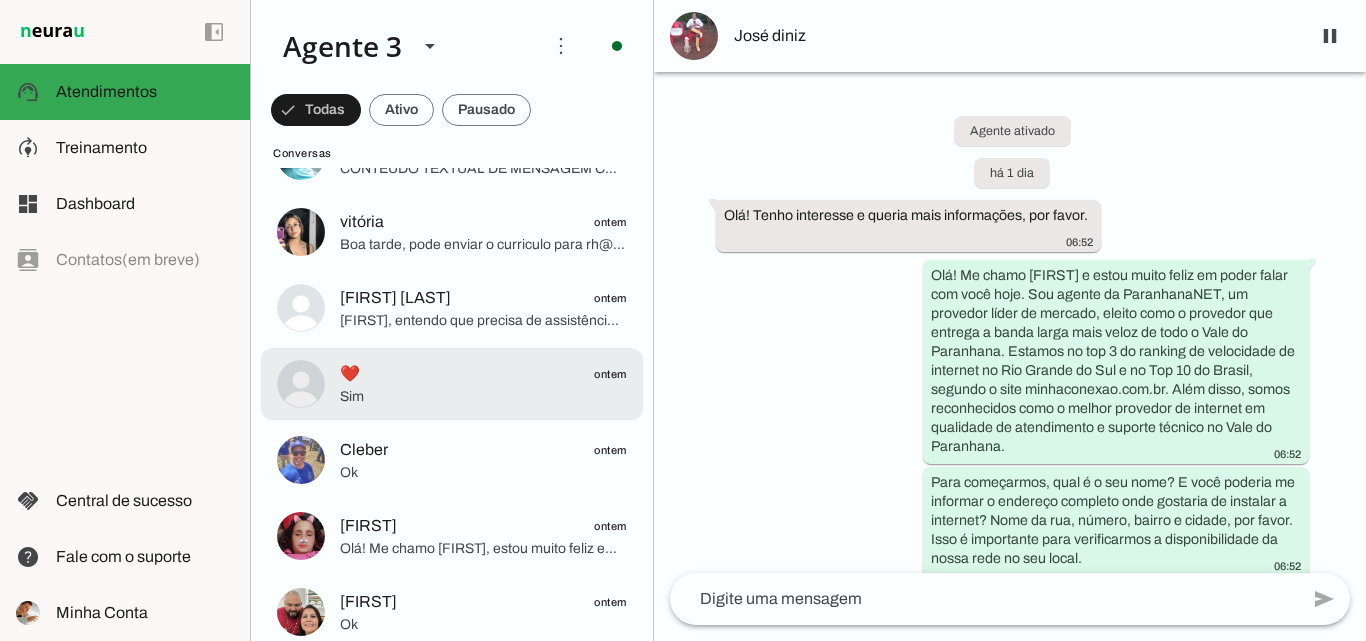 click on "Sim" 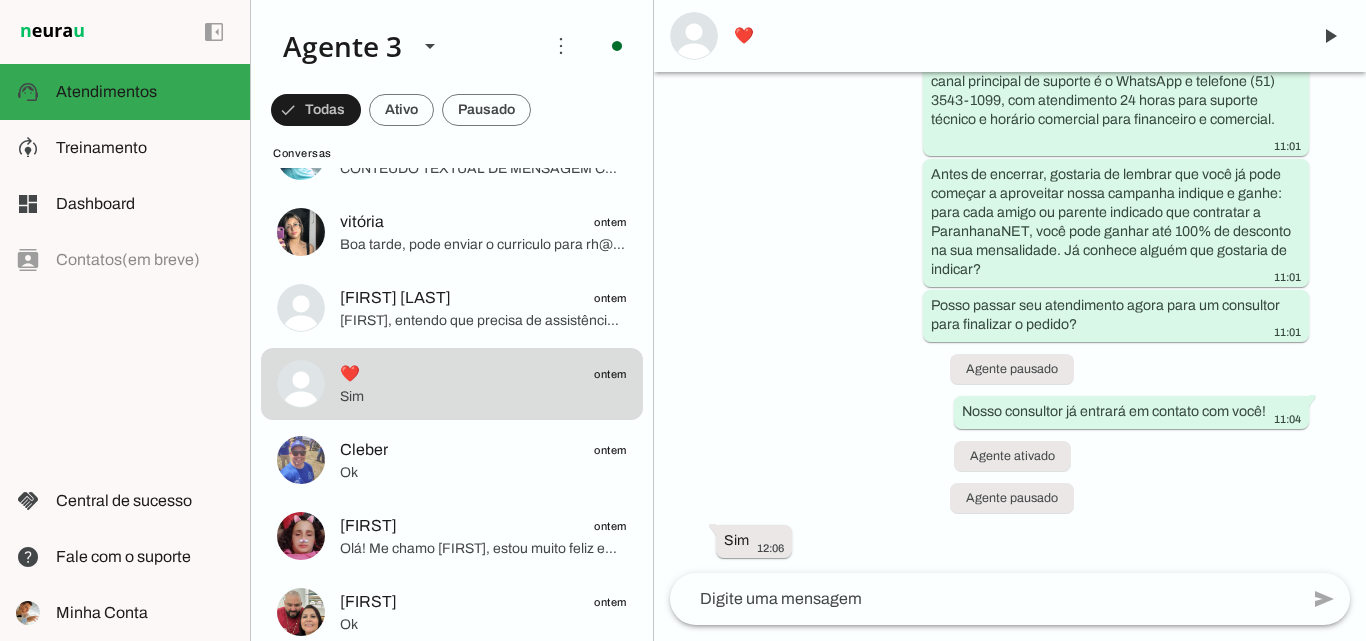 scroll, scrollTop: 5928, scrollLeft: 0, axis: vertical 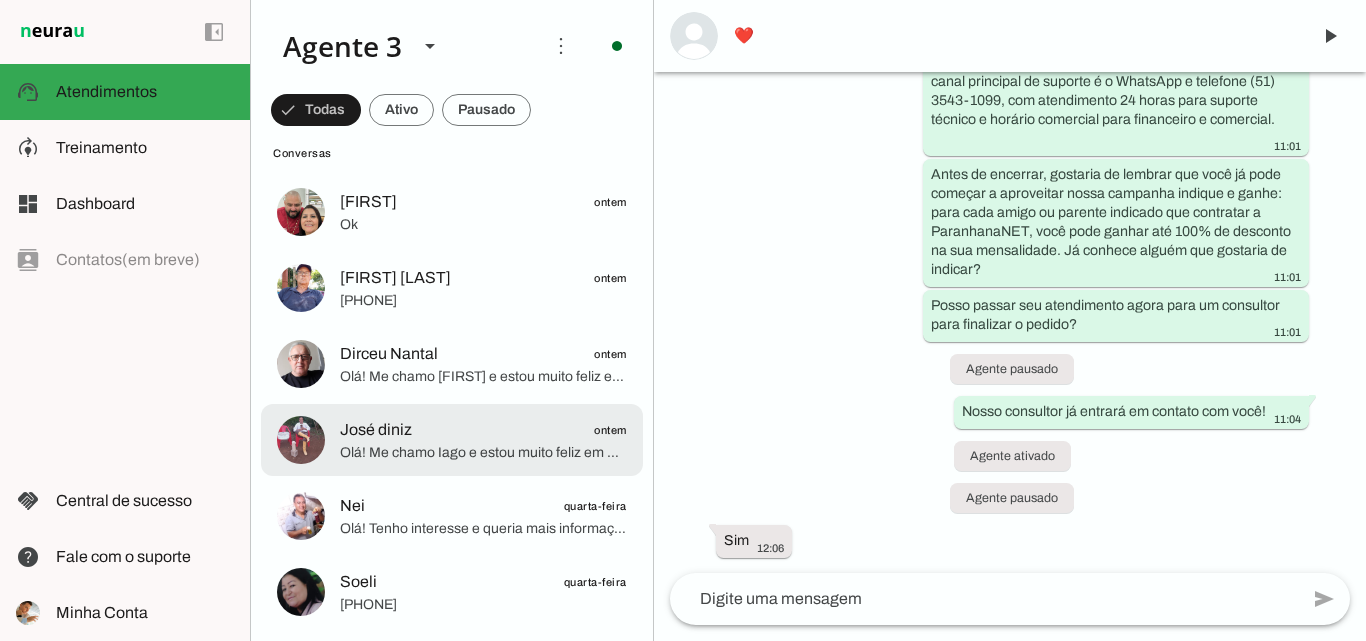 click on "[FIRST] [LAST]
[DAY]" 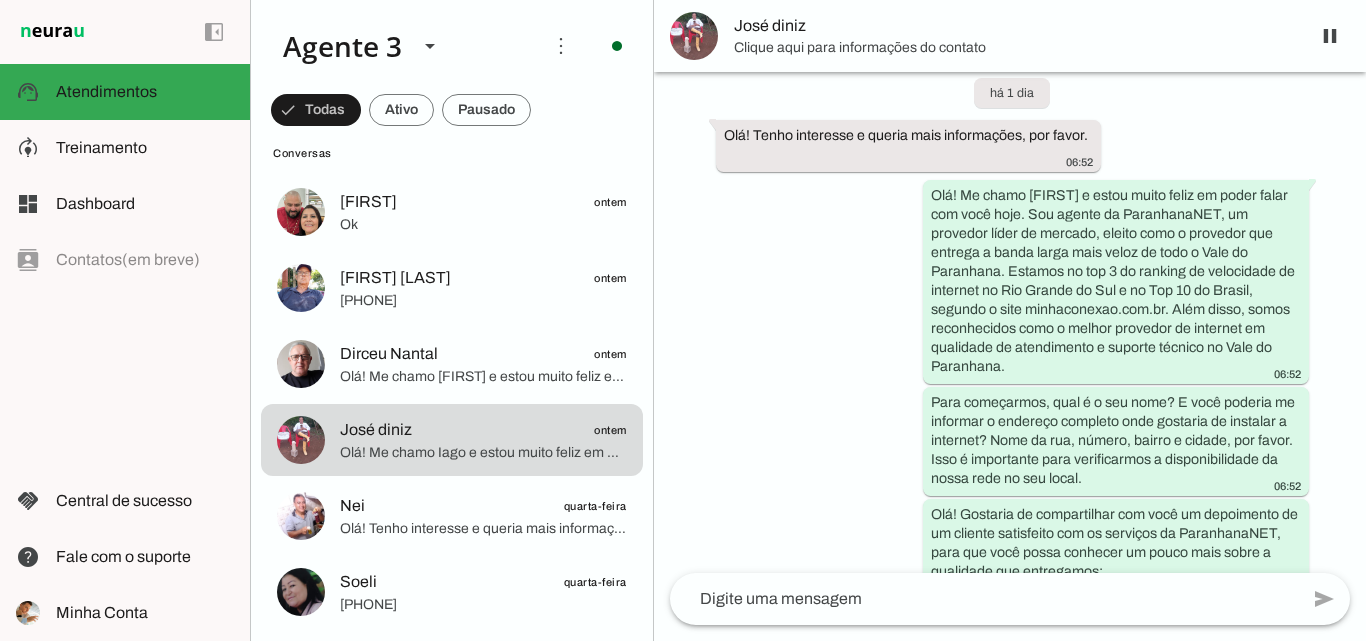 scroll, scrollTop: 0, scrollLeft: 0, axis: both 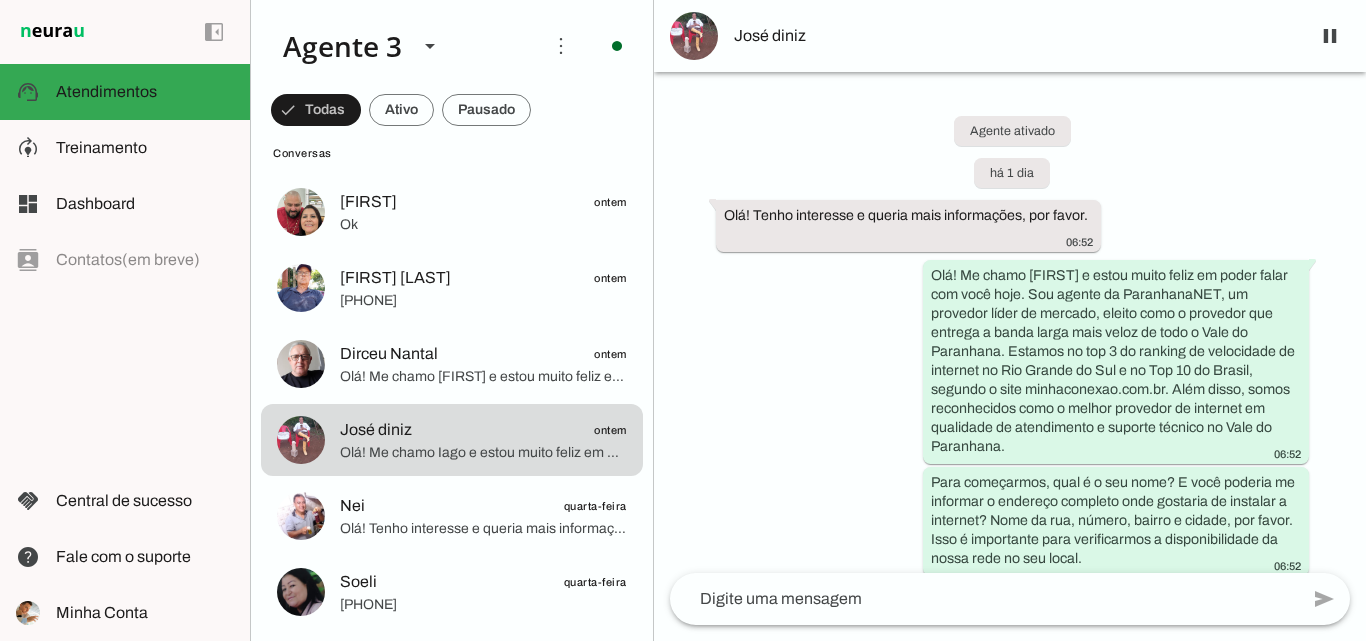 click on "José diniz" at bounding box center (1014, 36) 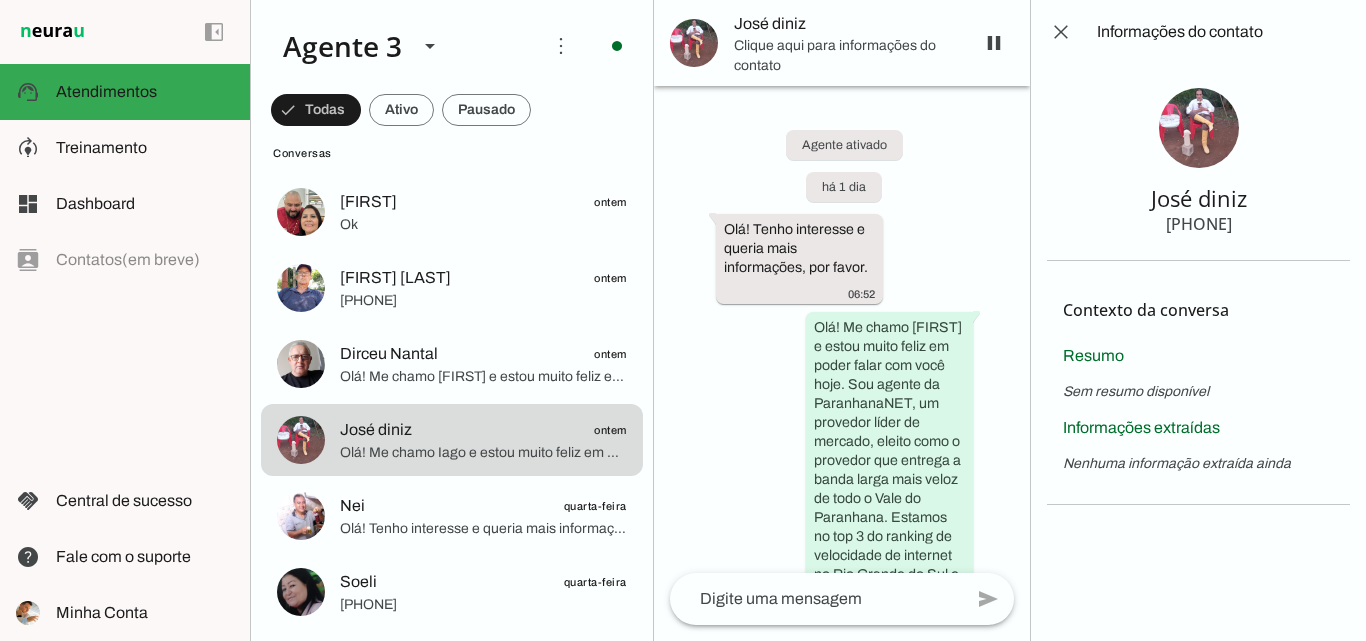 type 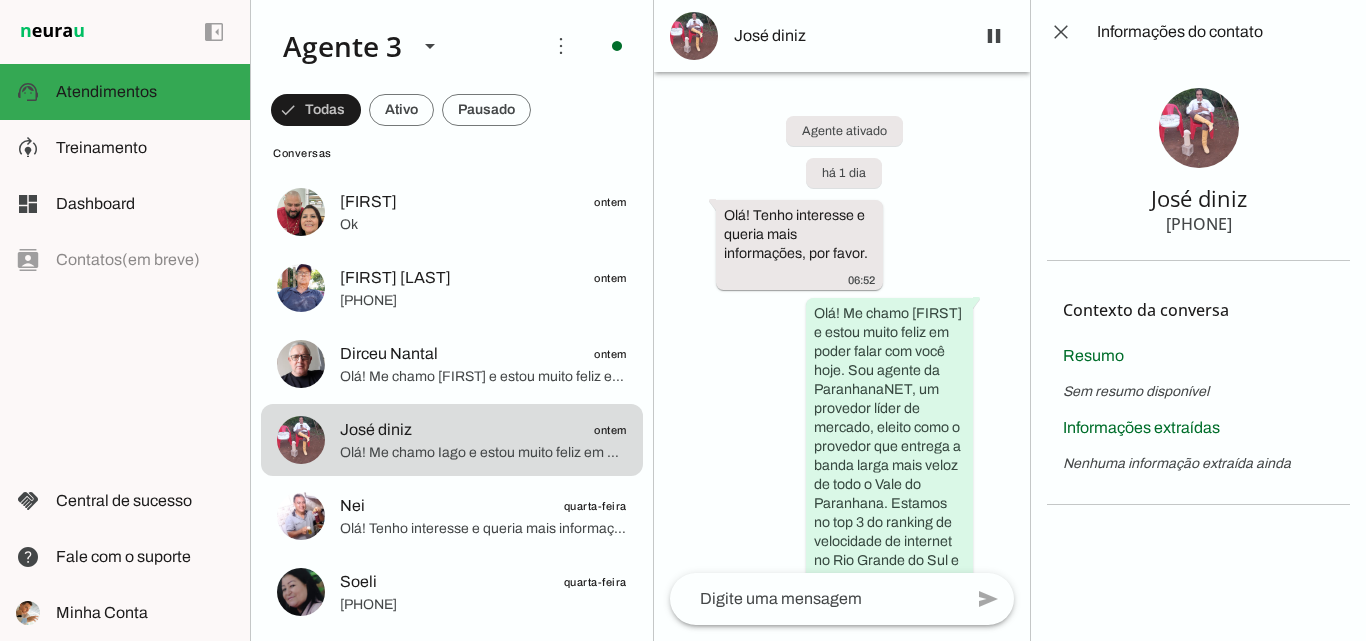 drag, startPoint x: 1128, startPoint y: 200, endPoint x: 1276, endPoint y: 235, distance: 152.08221 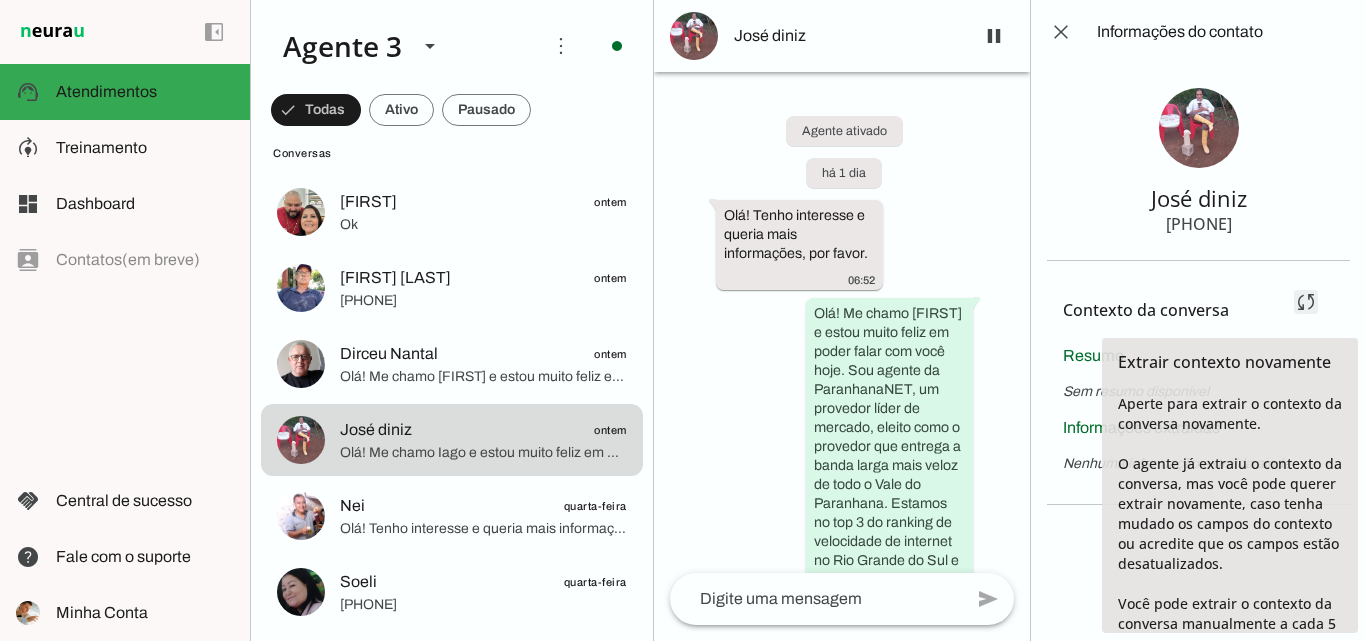 click at bounding box center (1306, 302) 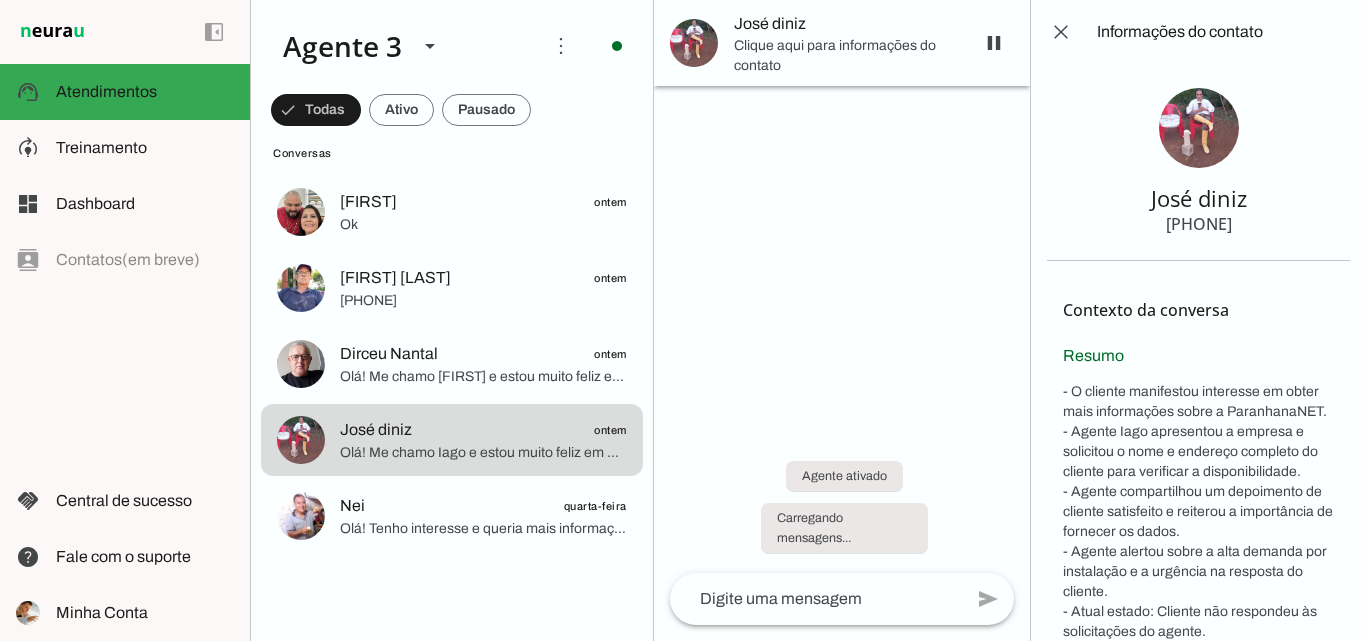 scroll, scrollTop: 0, scrollLeft: 0, axis: both 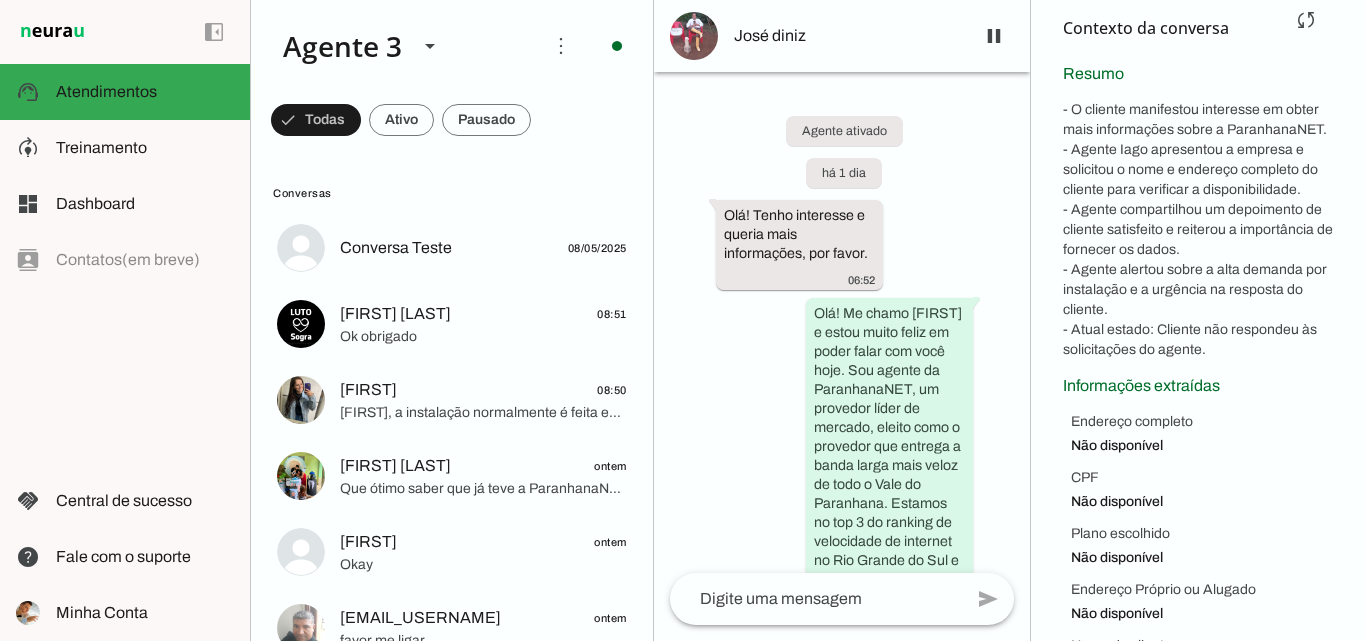 drag, startPoint x: 1053, startPoint y: 355, endPoint x: 1275, endPoint y: 370, distance: 222.50618 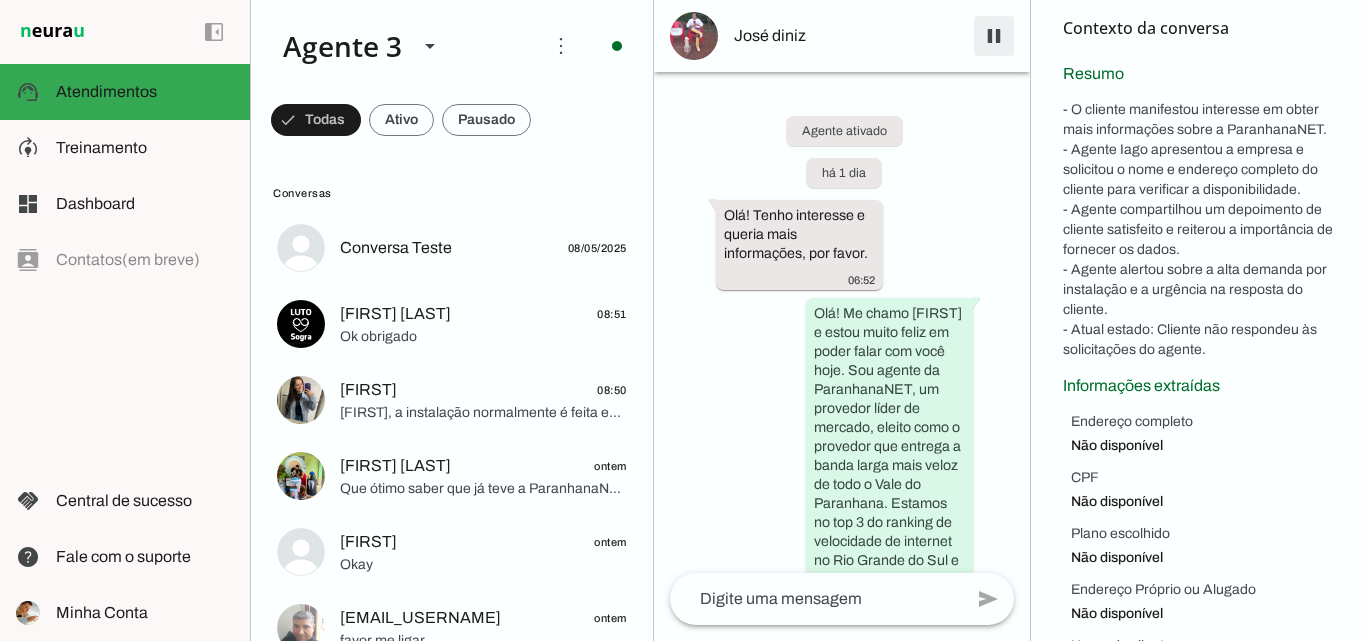 click at bounding box center [994, 36] 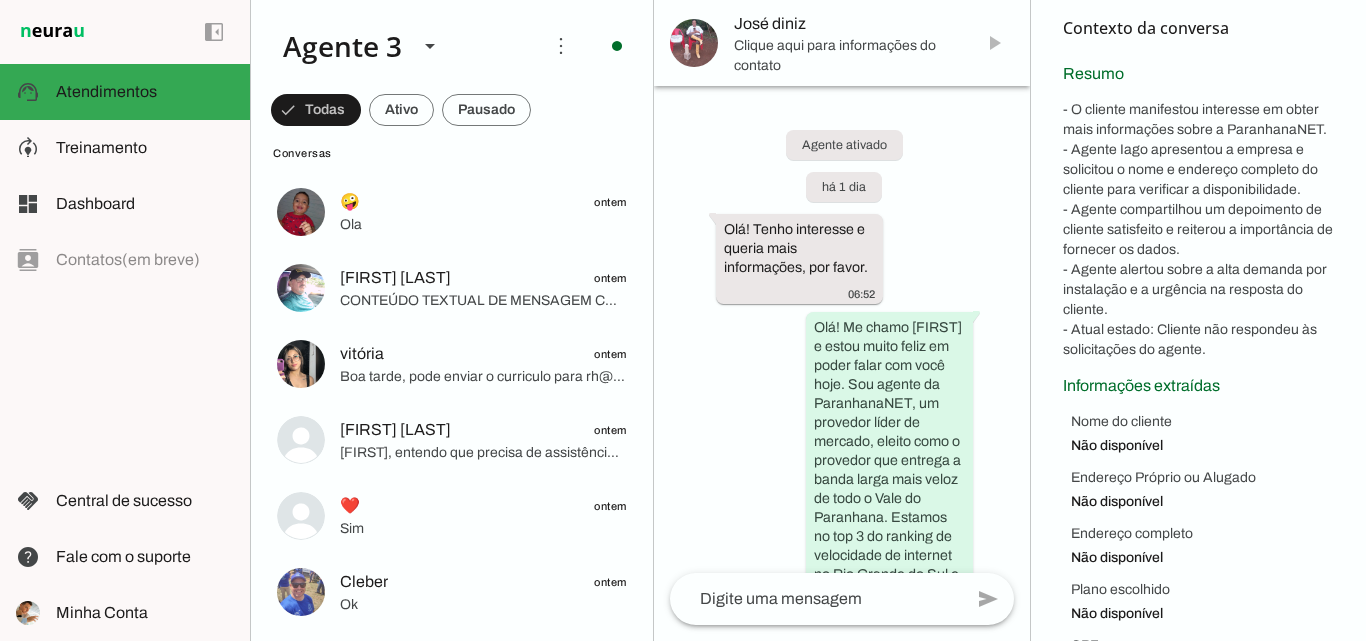 scroll, scrollTop: 1000, scrollLeft: 0, axis: vertical 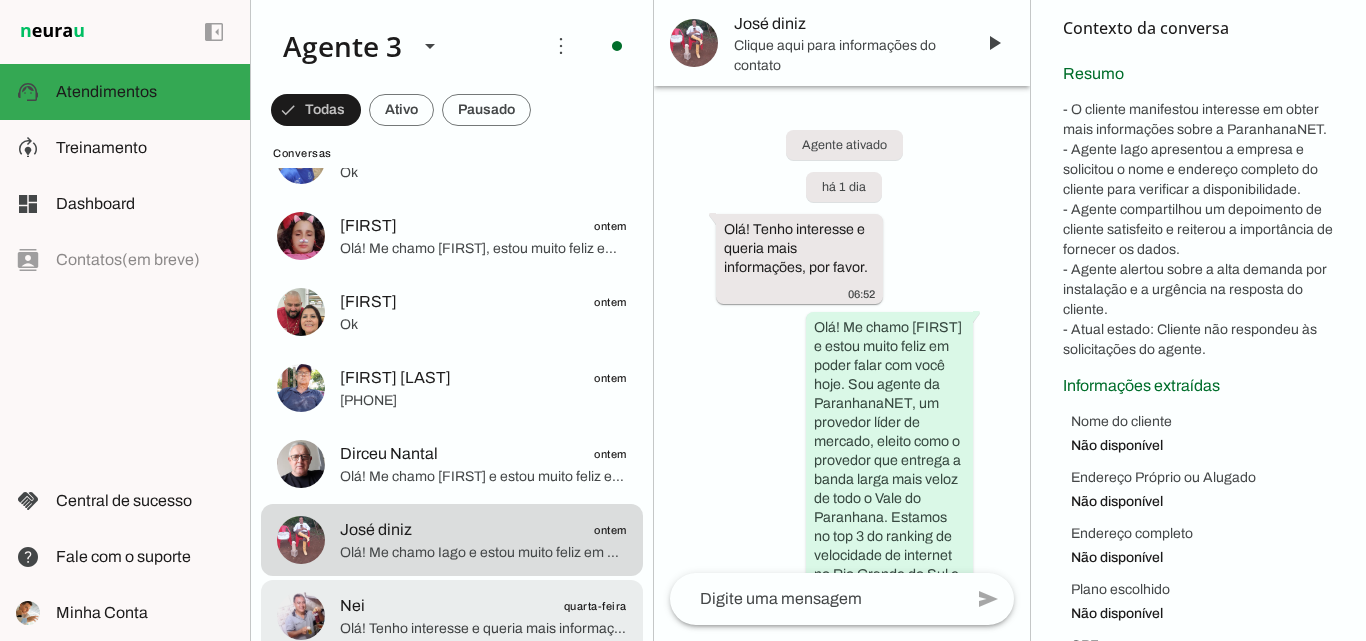 click on "[FIRST]
quarta-feira" 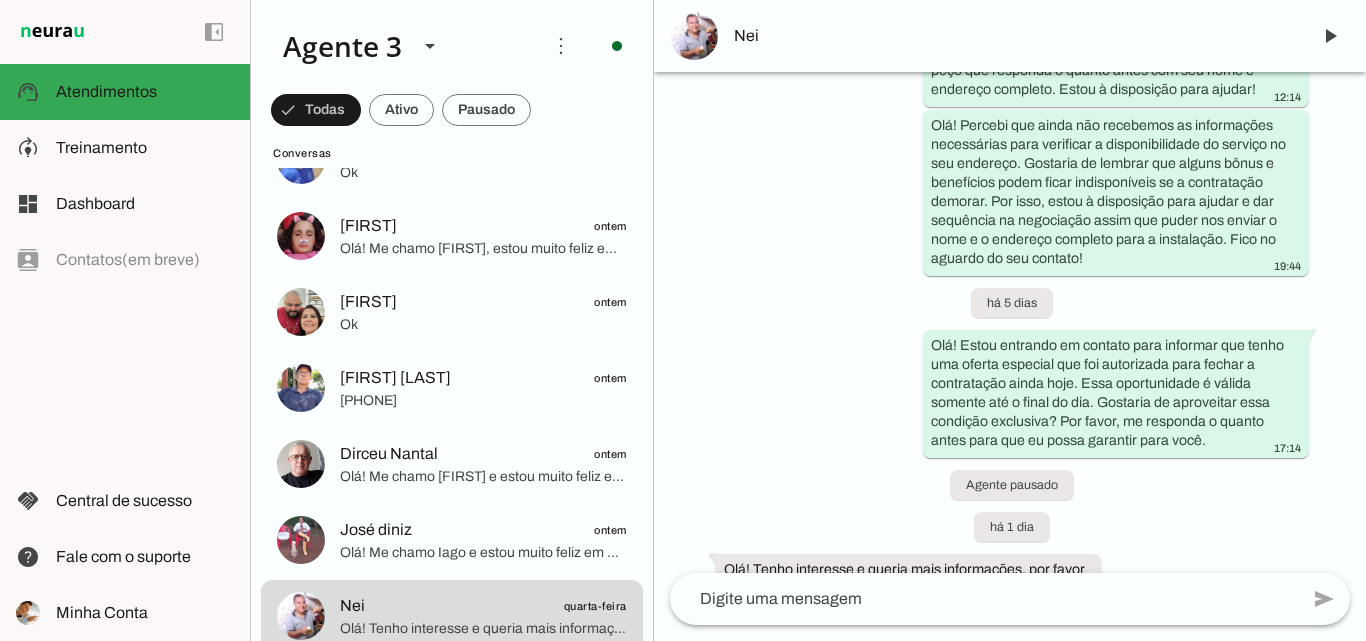 scroll, scrollTop: 796, scrollLeft: 0, axis: vertical 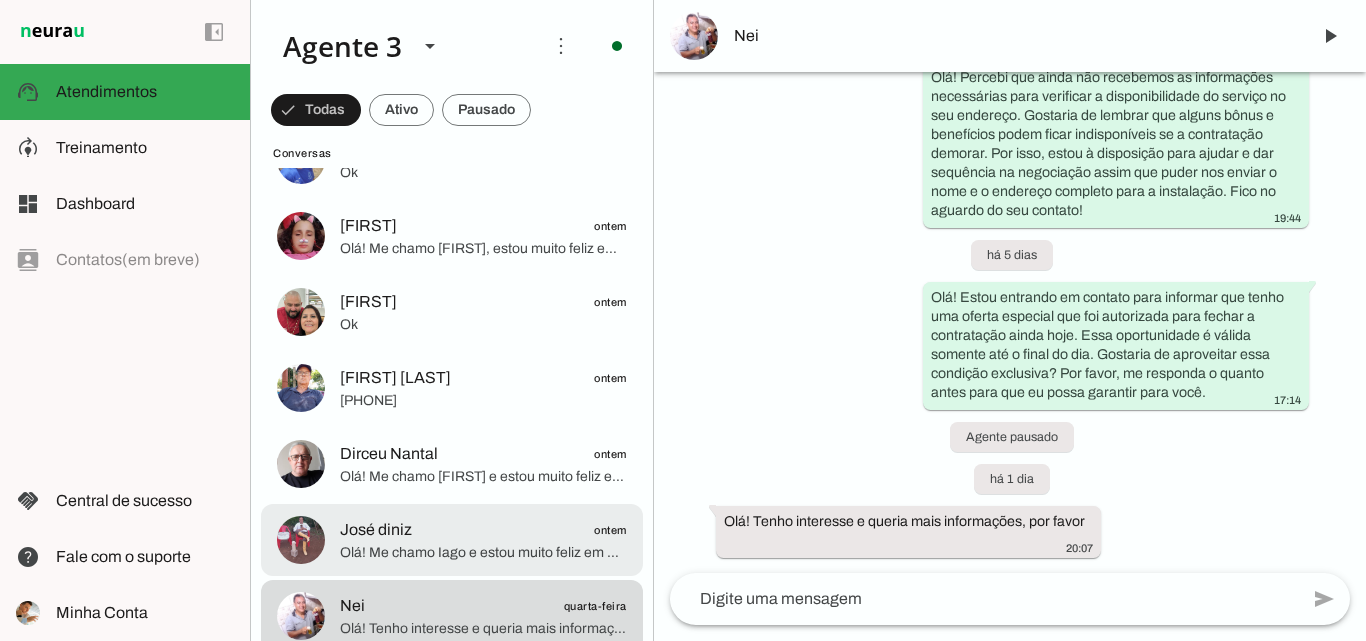 click on "Olá! Me chamo Iago e estou muito feliz em poder falar com você hoje. Sou agente da ParanhanaNET, um provedor líder de mercado, eleito como o provedor que entrega a banda larga mais veloz de todo o Vale do Paranhana. Estamos no top 3 do ranking de velocidade de internet no Rio Grande do Sul e no Top 10 do Brasil, segundo o site minhaconexao.com.br. Além disso, somos reconhecidos como o melhor provedor de internet em qualidade de atendimento e suporte técnico no Vale do Paranhana.
Para começarmos, qual é o seu nome? E você poderia me informar o endereço completo onde gostaria de instalar a internet? Nome da rua, número, bairro e cidade, por favor. Isso é importante para verificarmos a disponibilidade da nossa rede no seu local." 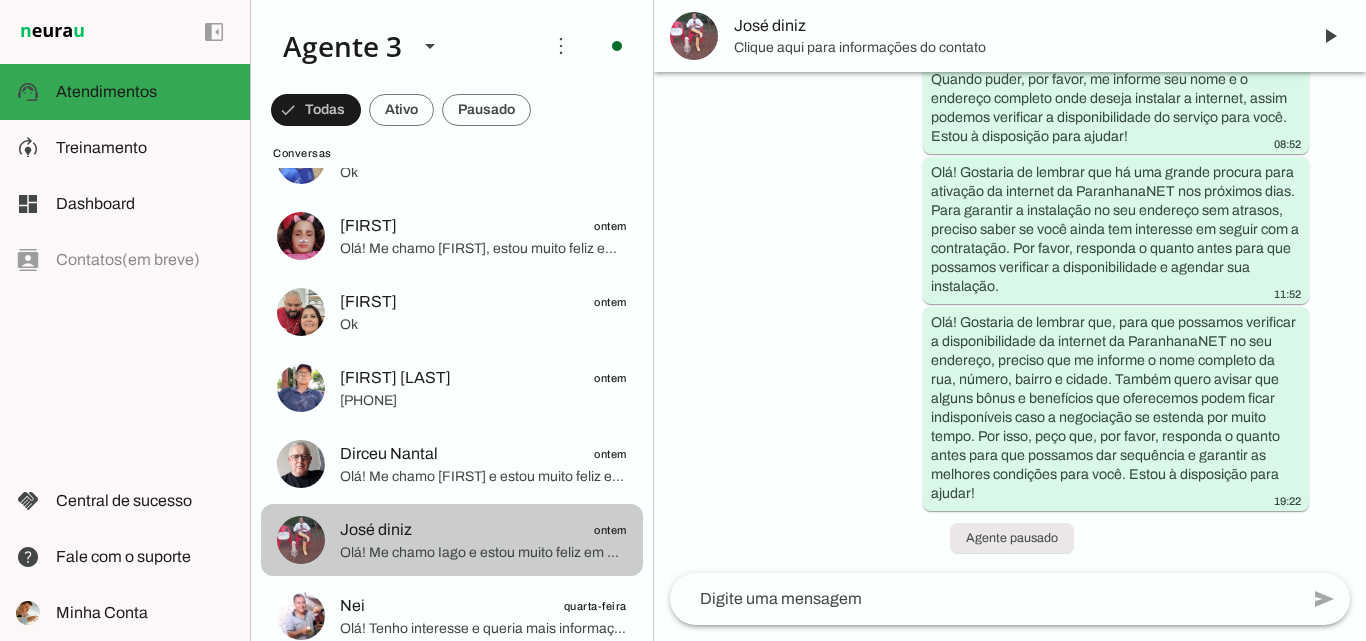 scroll, scrollTop: 627, scrollLeft: 0, axis: vertical 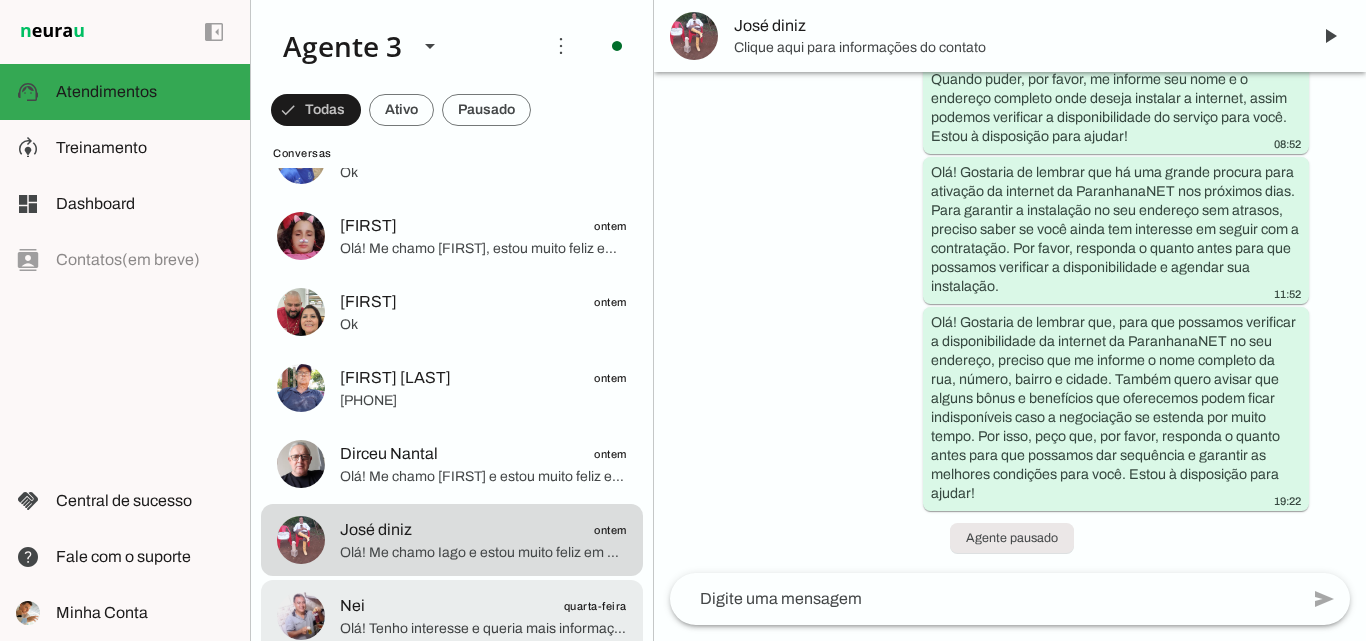 click on "[FIRST]
quarta-feira" 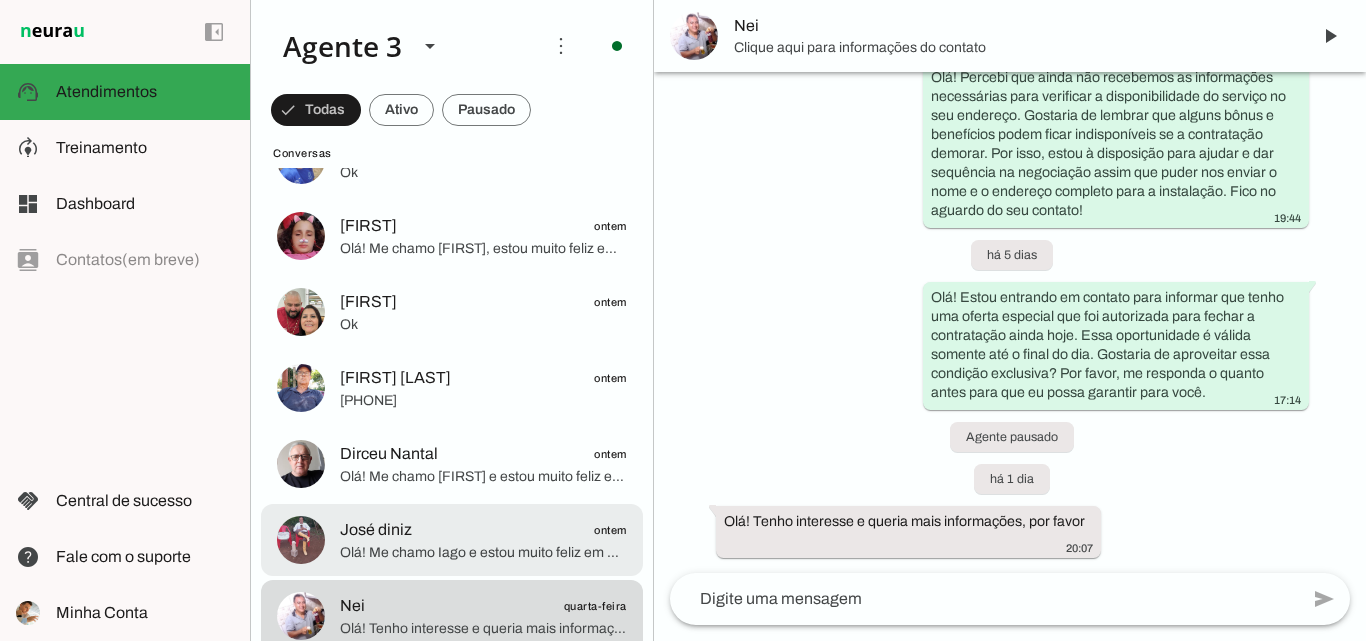 click on "Olá! Me chamo Iago e estou muito feliz em poder falar com você hoje. Sou agente da ParanhanaNET, um provedor líder de mercado, eleito como o provedor que entrega a banda larga mais veloz de todo o Vale do Paranhana. Estamos no top 3 do ranking de velocidade de internet no Rio Grande do Sul e no Top 10 do Brasil, segundo o site minhaconexao.com.br. Além disso, somos reconhecidos como o melhor provedor de internet em qualidade de atendimento e suporte técnico no Vale do Paranhana.
Para começarmos, qual é o seu nome? E você poderia me informar o endereço completo onde gostaria de instalar a internet? Nome da rua, número, bairro e cidade, por favor. Isso é importante para verificarmos a disponibilidade da nossa rede no seu local." 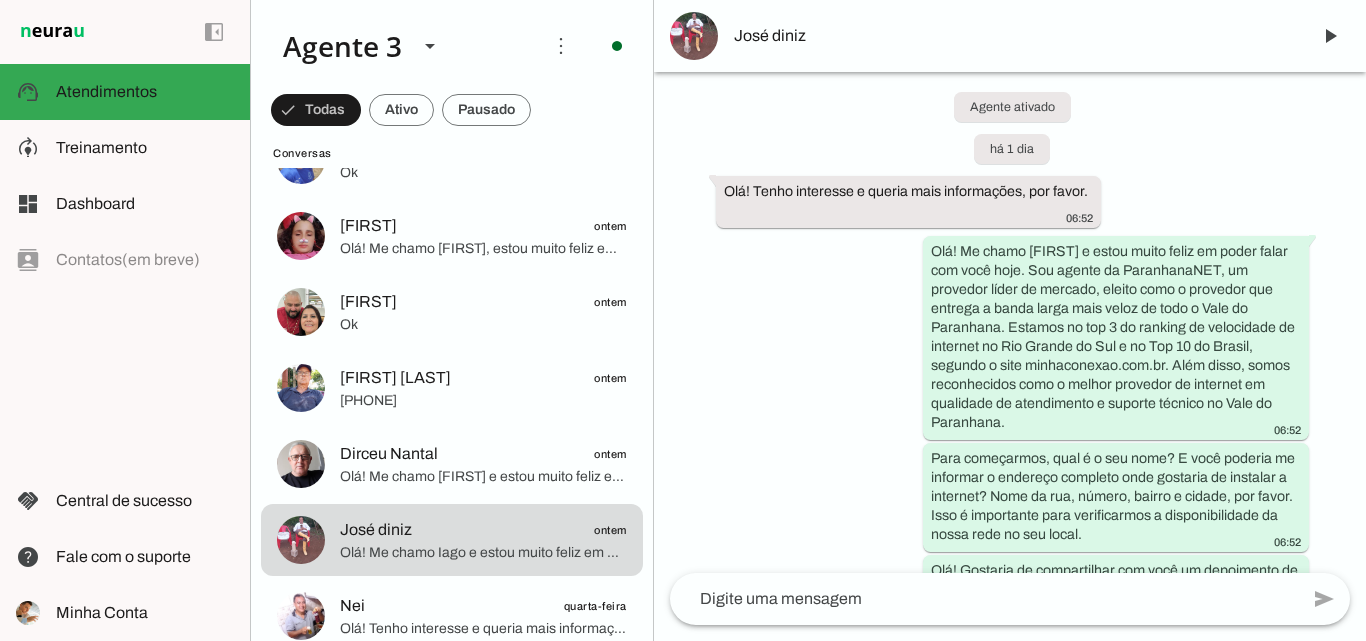 scroll, scrollTop: 0, scrollLeft: 0, axis: both 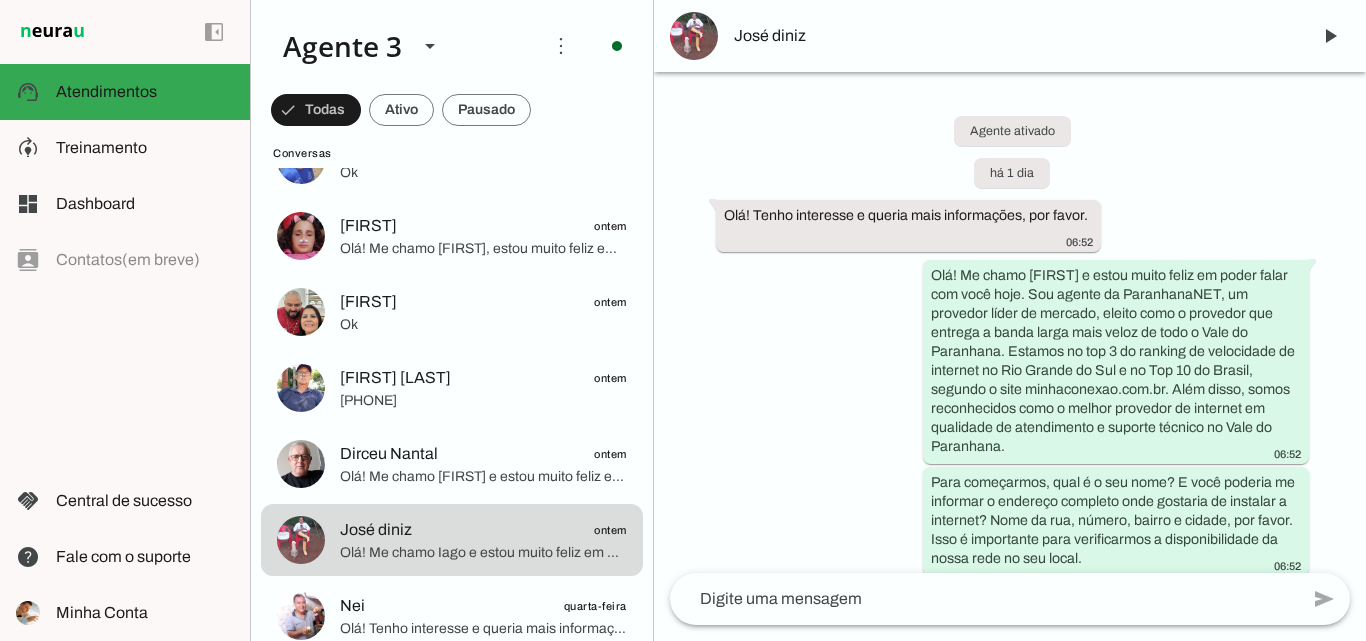 click on "José diniz" at bounding box center (1014, 36) 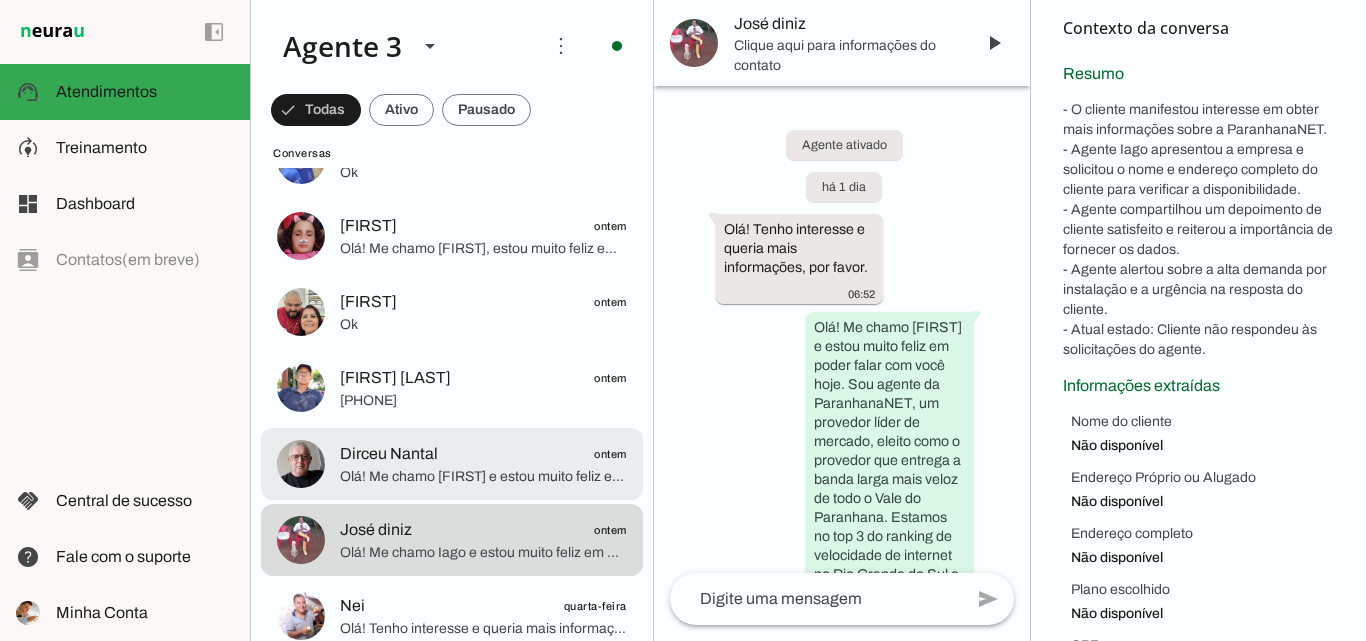 click on "[FIRST] [LAST]
ontem" 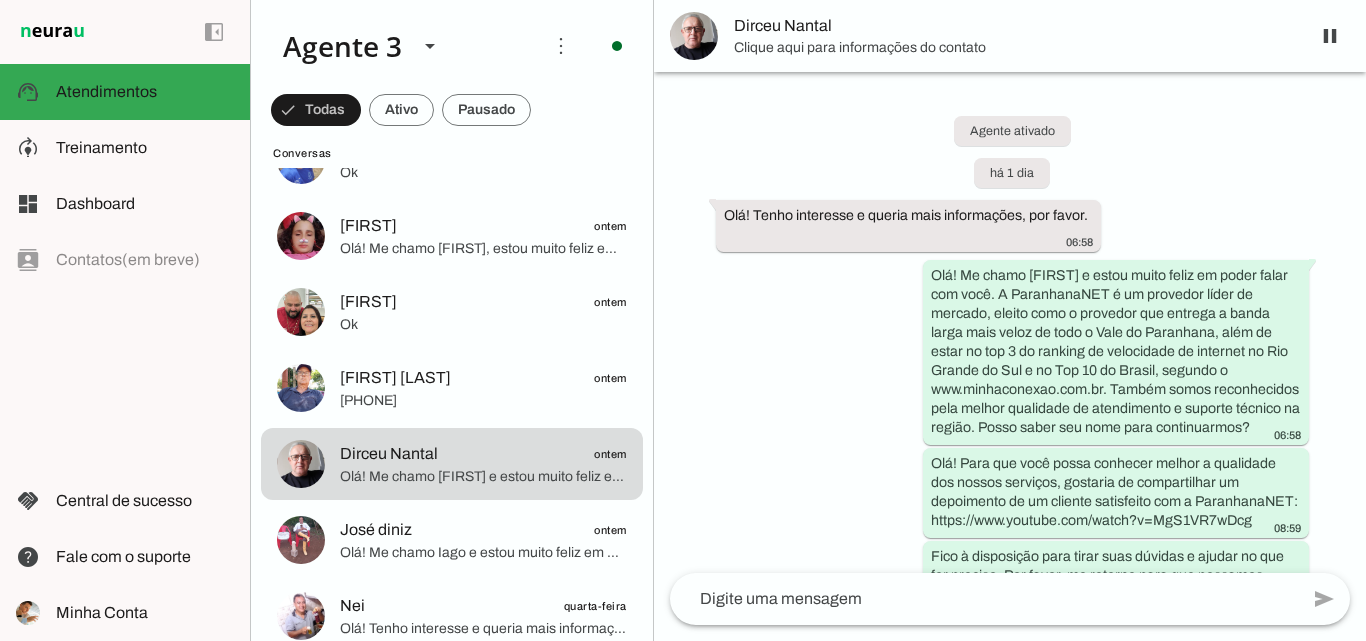 scroll, scrollTop: 411, scrollLeft: 0, axis: vertical 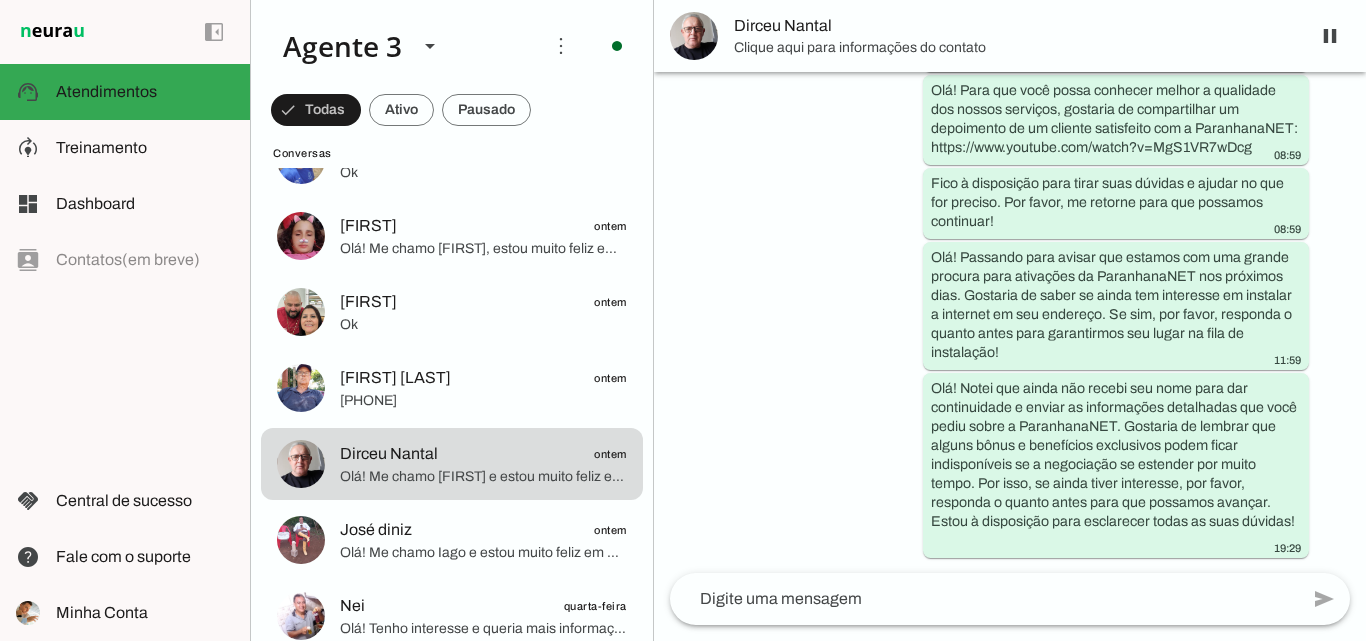 click on "Dirceu Nantal" at bounding box center (1014, 26) 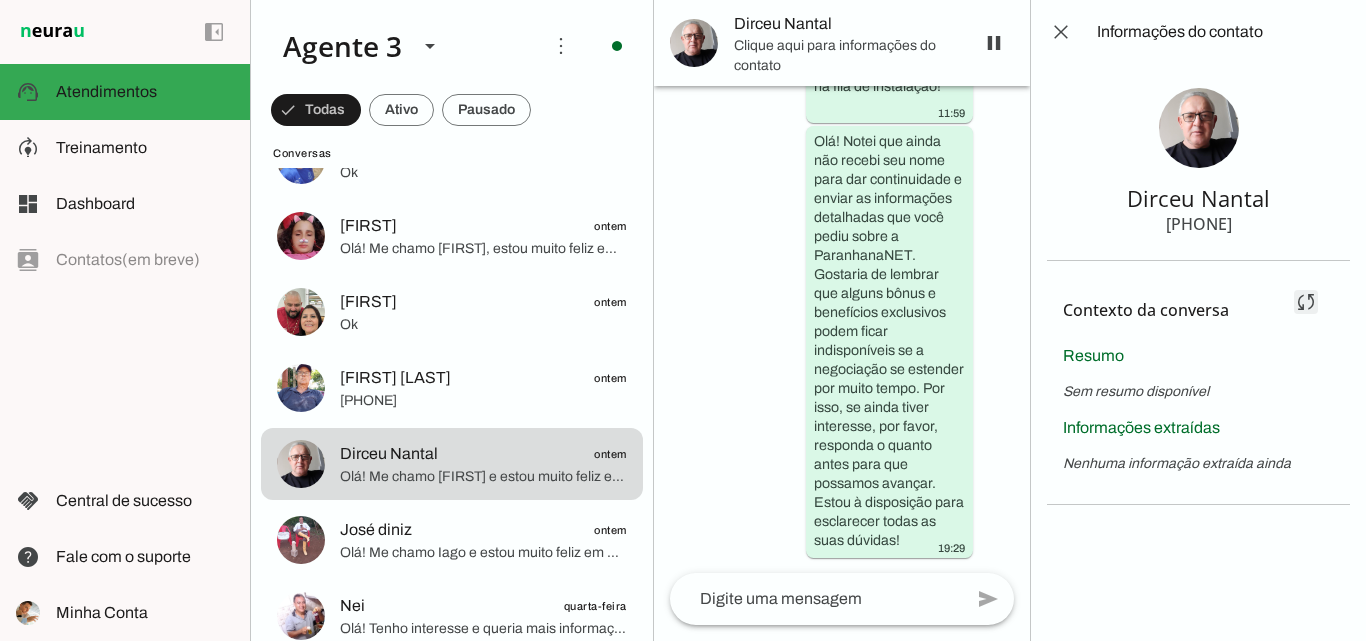 click at bounding box center [1306, 302] 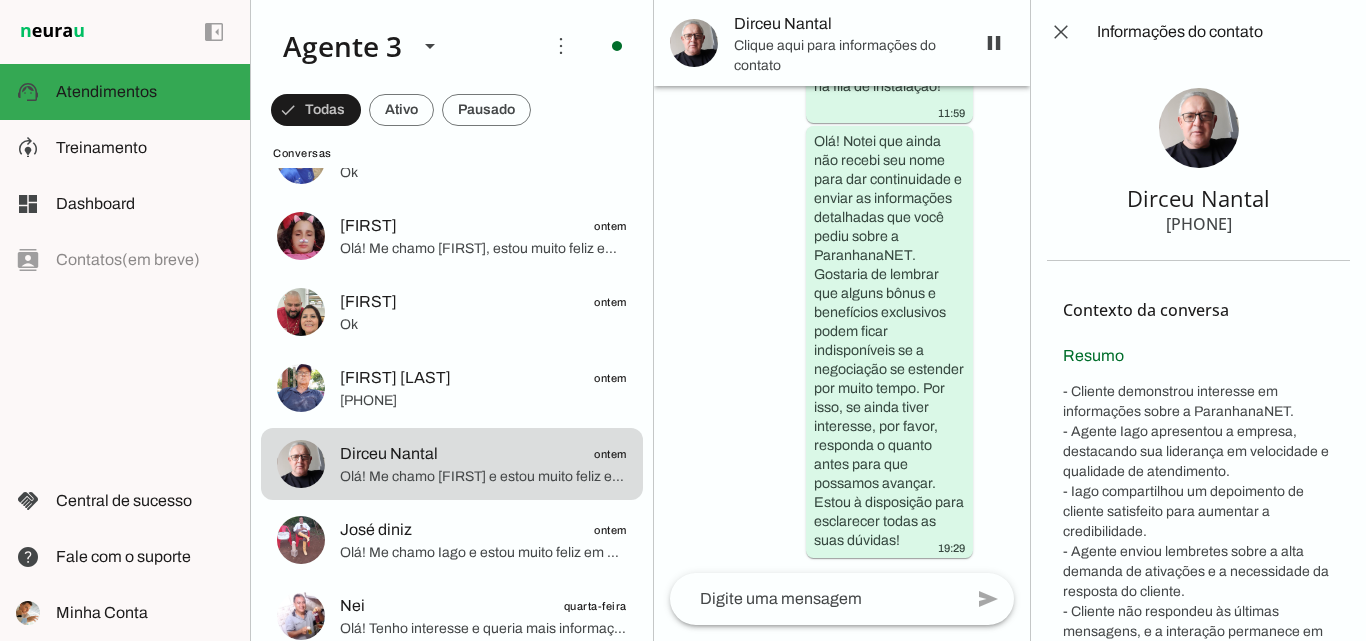 scroll, scrollTop: 0, scrollLeft: 0, axis: both 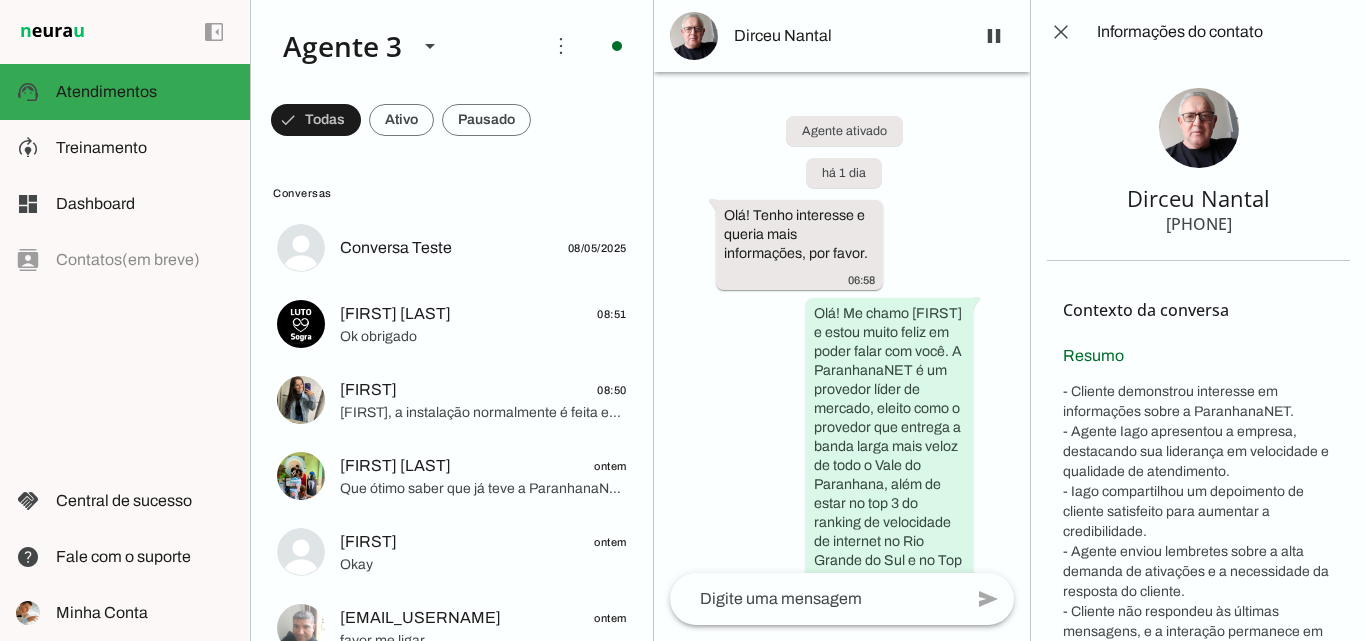 drag, startPoint x: 1115, startPoint y: 193, endPoint x: 1254, endPoint y: 254, distance: 151.79591 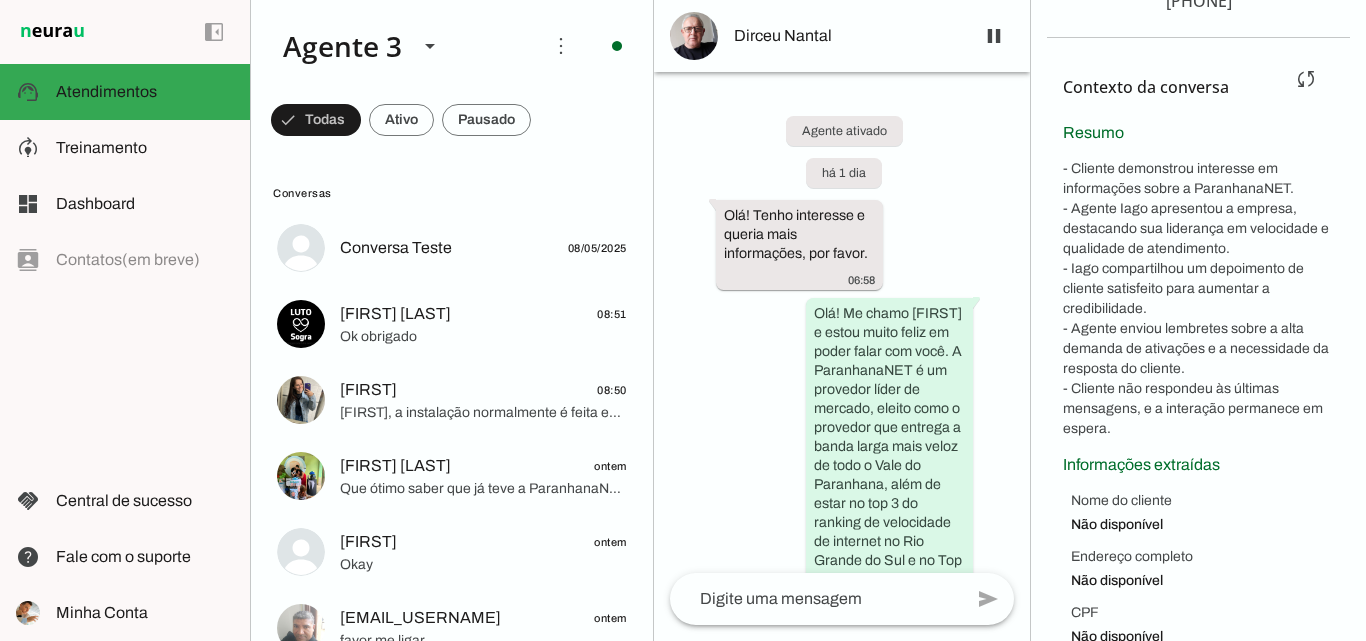 scroll, scrollTop: 256, scrollLeft: 0, axis: vertical 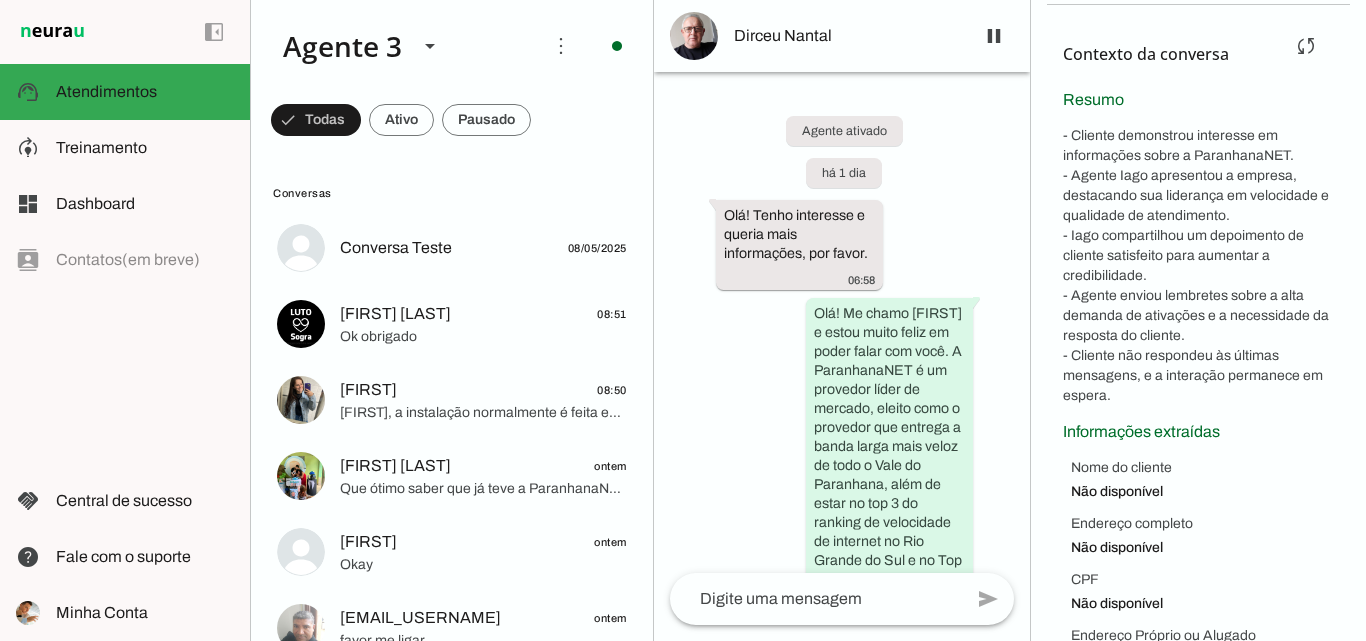 drag, startPoint x: 1059, startPoint y: 356, endPoint x: 1235, endPoint y: 400, distance: 181.41664 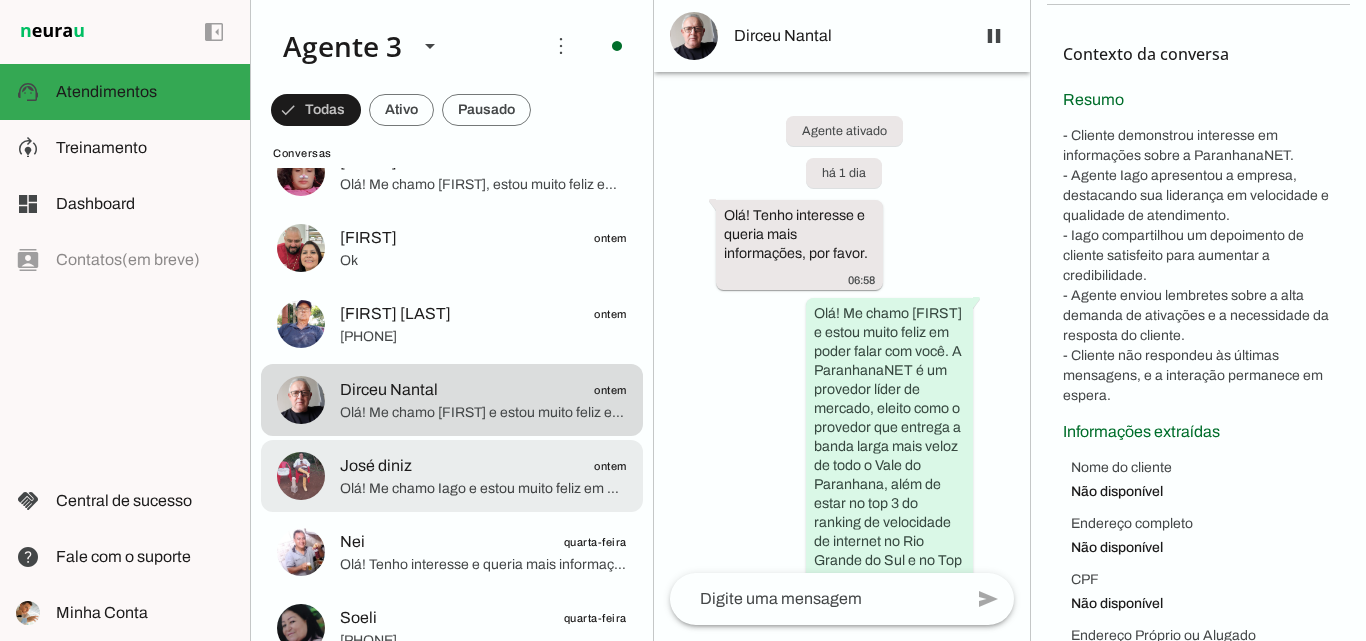 scroll, scrollTop: 1100, scrollLeft: 0, axis: vertical 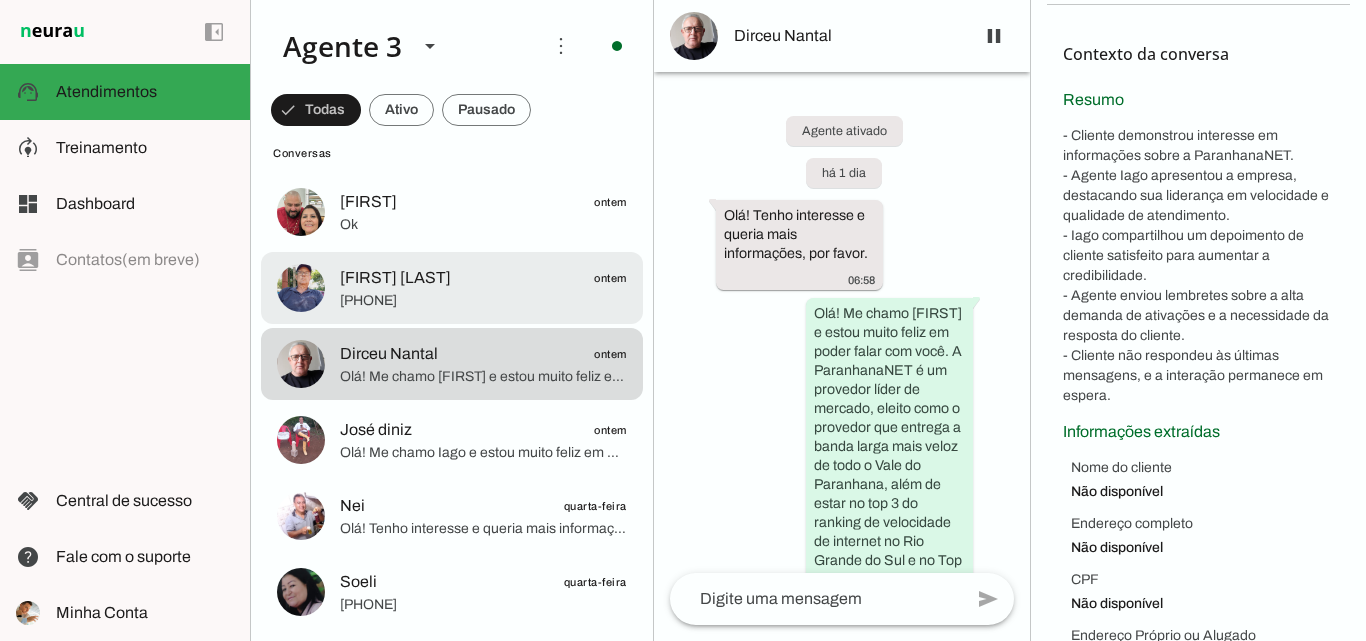 click on "[FIRST] [LAST]
[TIME]
+55 [PHONE]" at bounding box center [452, -852] 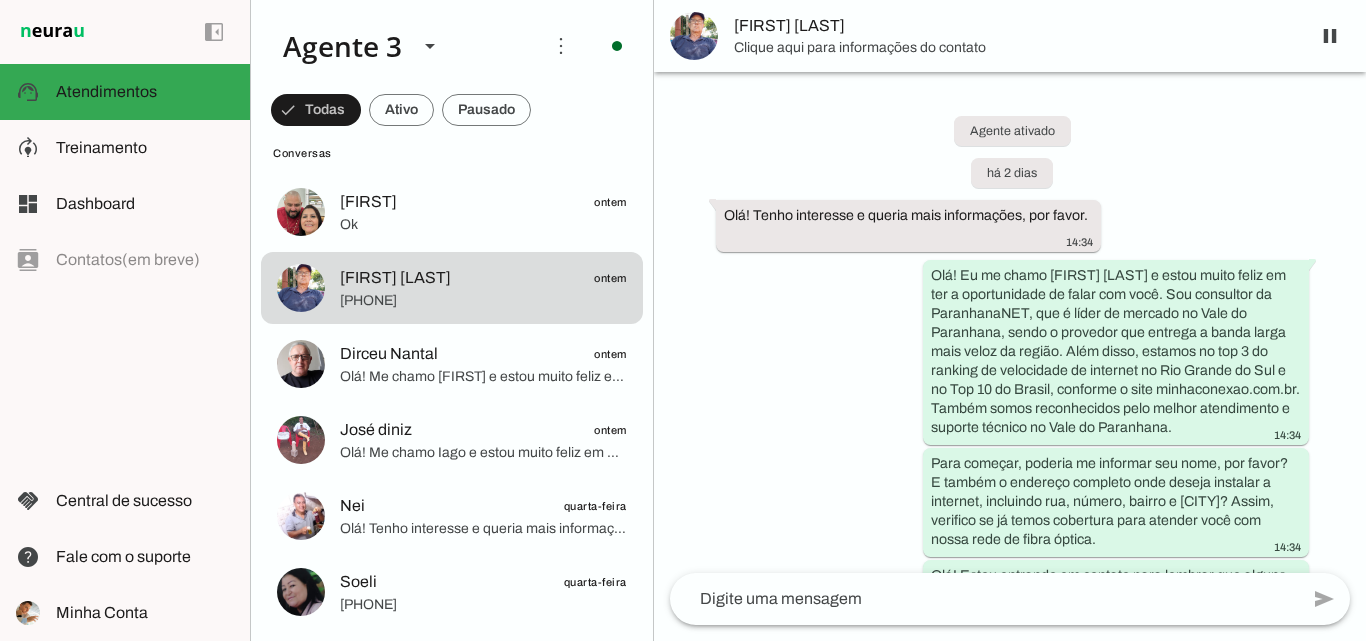 scroll, scrollTop: 3370, scrollLeft: 0, axis: vertical 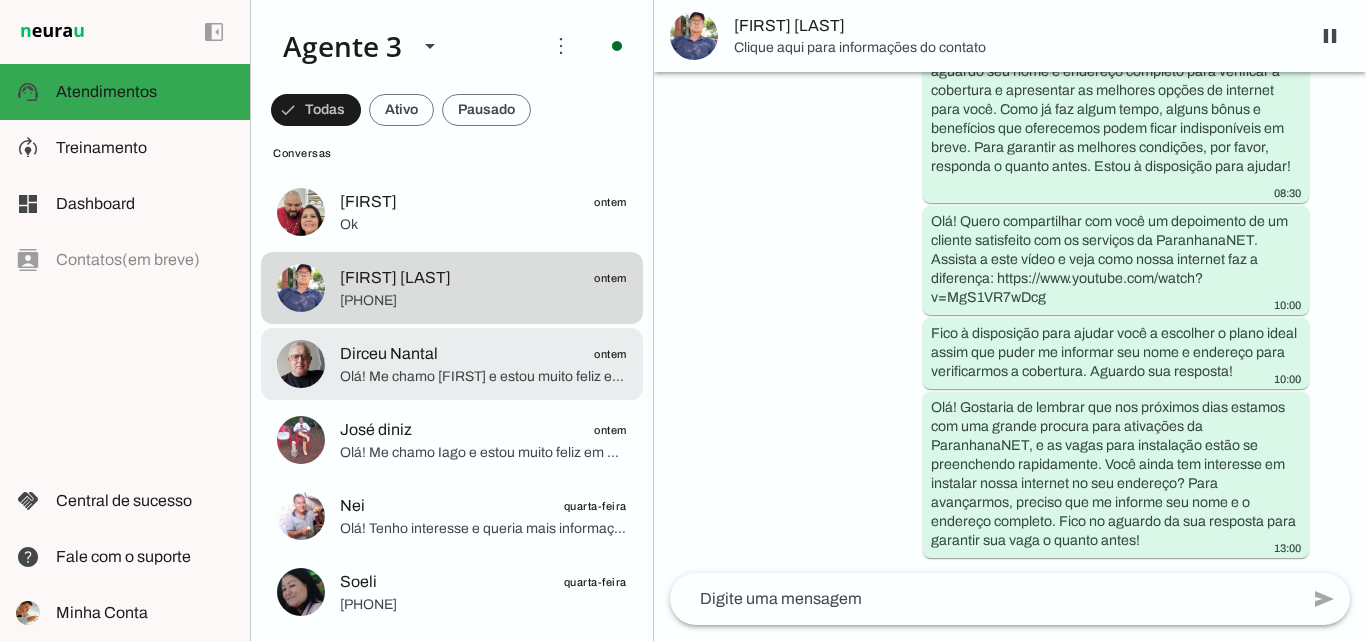 click on "[FIRST] [LAST]
ontem" 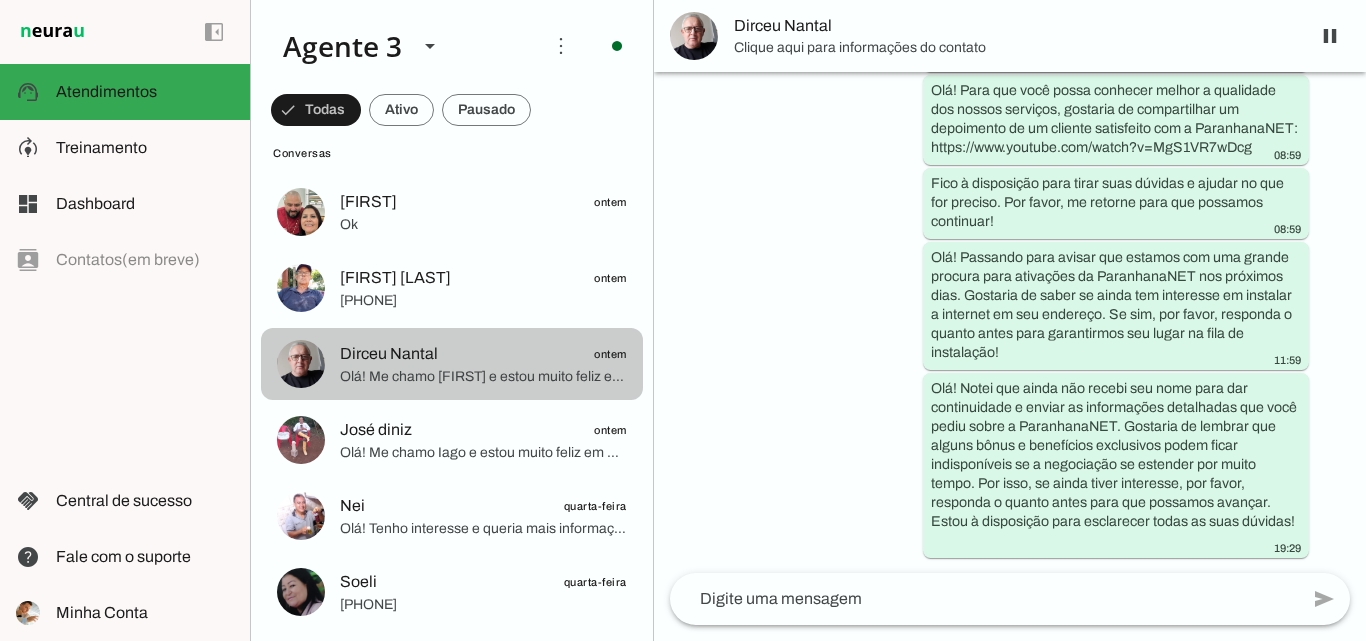scroll, scrollTop: 411, scrollLeft: 0, axis: vertical 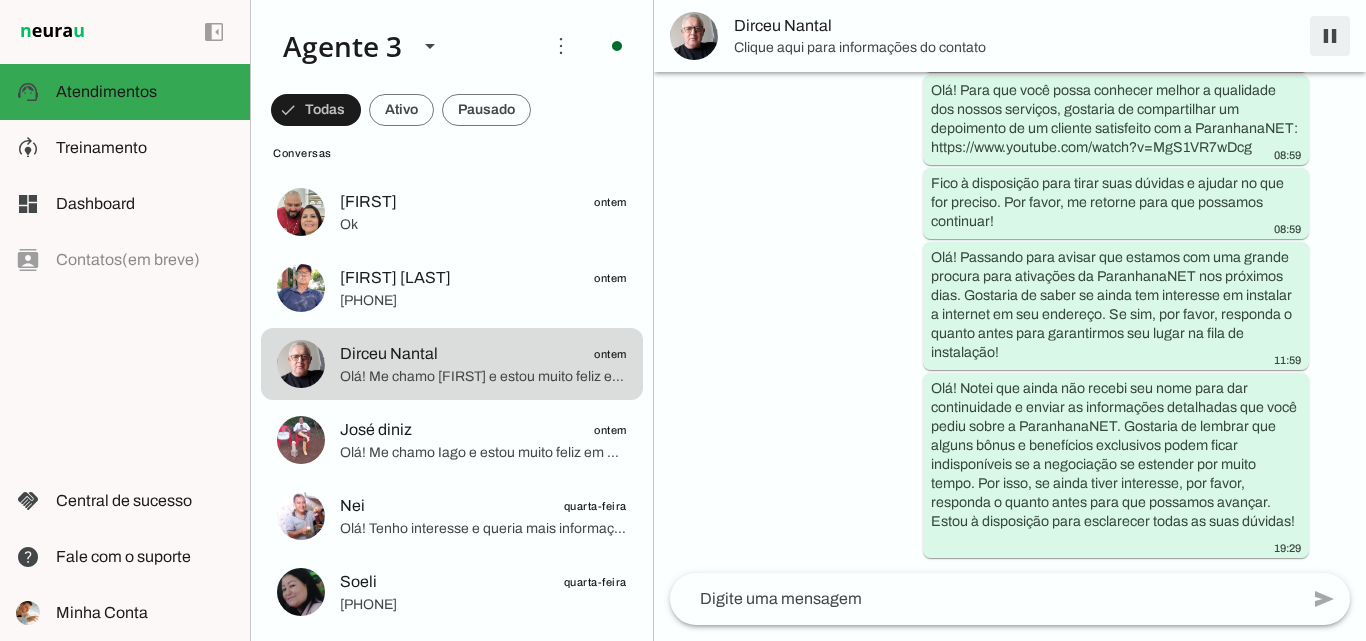 click at bounding box center [1330, 36] 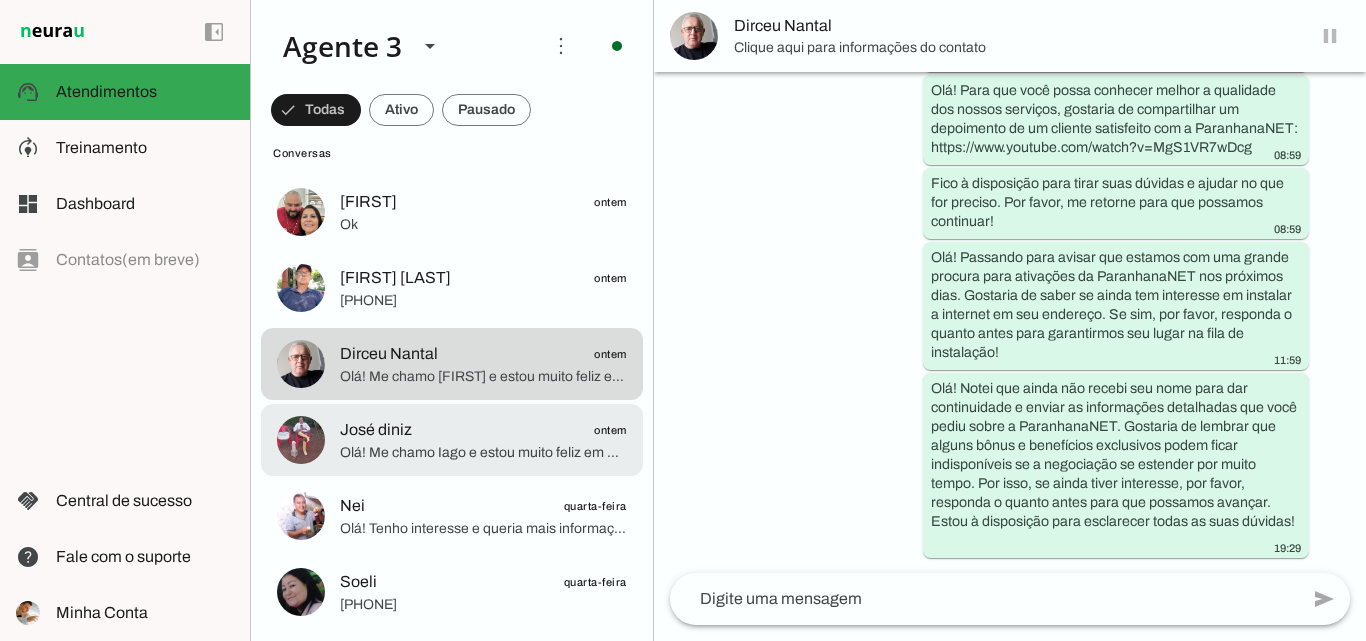 click on "Olá! Me chamo Iago e estou muito feliz em poder falar com você hoje. Sou agente da ParanhanaNET, um provedor líder de mercado, eleito como o provedor que entrega a banda larga mais veloz de todo o Vale do Paranhana. Estamos no top 3 do ranking de velocidade de internet no Rio Grande do Sul e no Top 10 do Brasil, segundo o site minhaconexao.com.br. Além disso, somos reconhecidos como o melhor provedor de internet em qualidade de atendimento e suporte técnico no Vale do Paranhana.
Para começarmos, qual é o seu nome? E você poderia me informar o endereço completo onde gostaria de instalar a internet? Nome da rua, número, bairro e cidade, por favor. Isso é importante para verificarmos a disponibilidade da nossa rede no seu local." 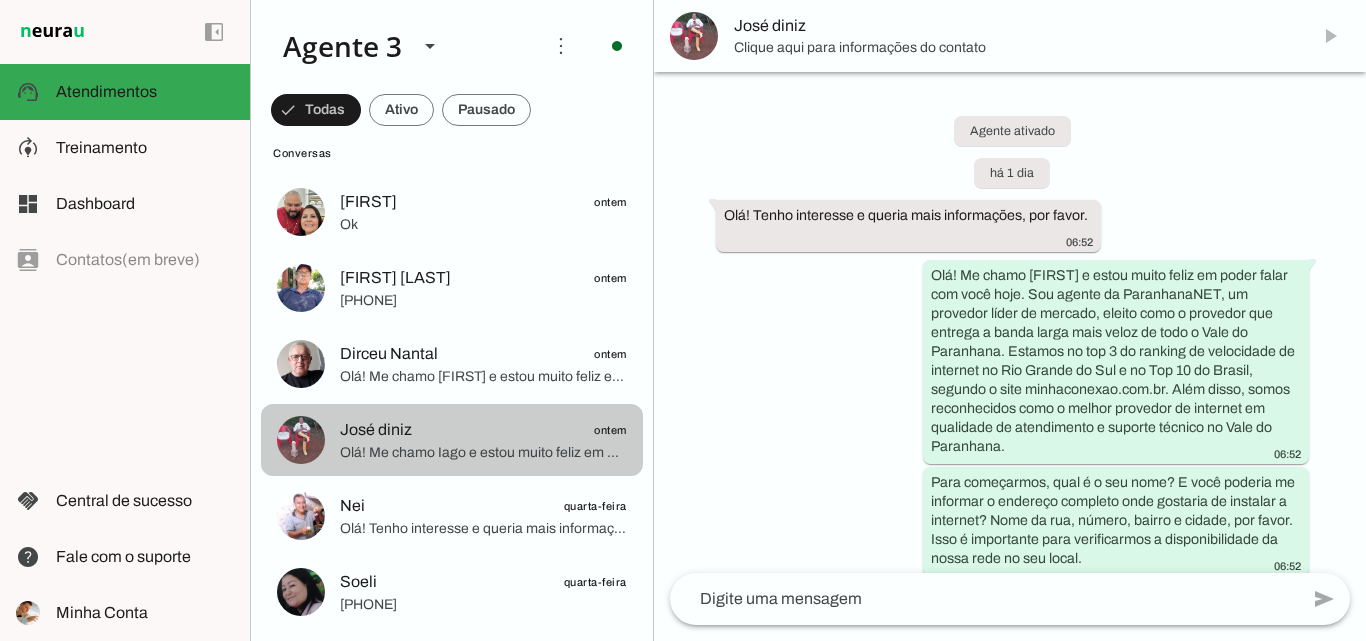 scroll, scrollTop: 627, scrollLeft: 0, axis: vertical 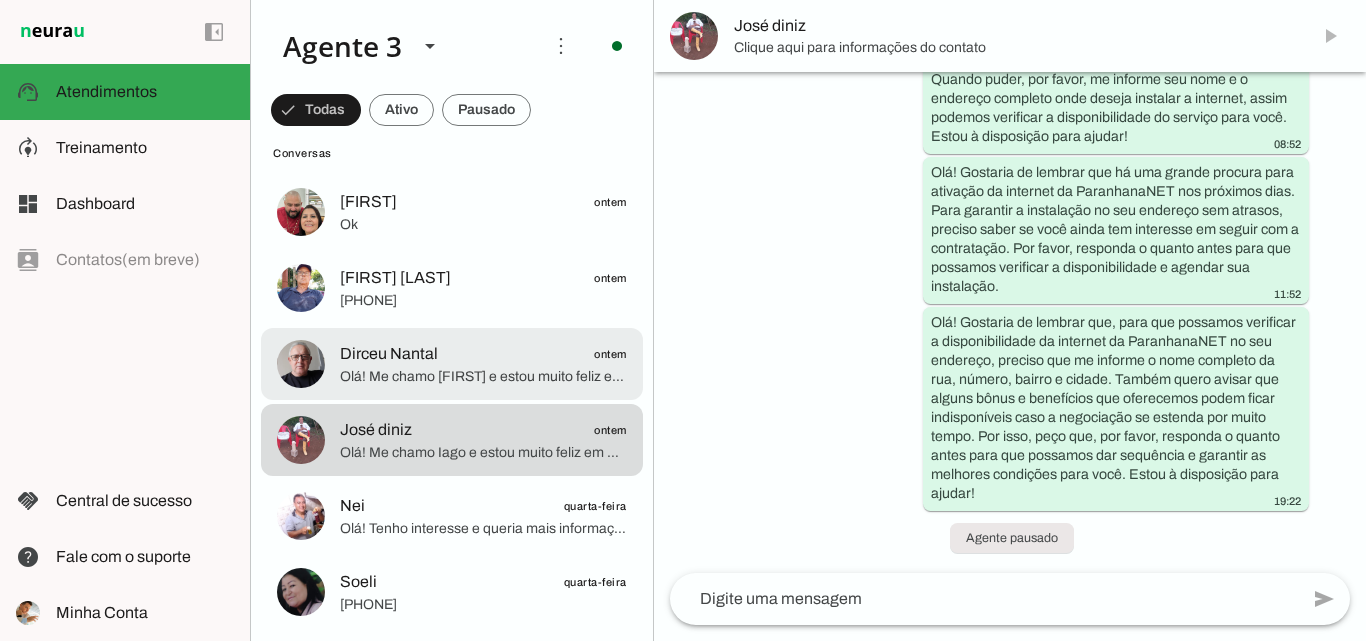 click on "Olá! Me chamo [FIRST] e estou muito feliz em poder falar com você. A ParanhanaNET é um provedor líder de mercado, eleito como o provedor que entrega a banda larga mais veloz de todo o Vale do Paranhana, além de estar no top 3 do ranking de velocidade de internet no Rio Grande do Sul e no Top 10 do Brasil, segundo o www.minhaconexao.com.br. Também somos reconhecidos pela melhor qualidade de atendimento e suporte técnico na região. Posso saber seu nome para continuarmos?" 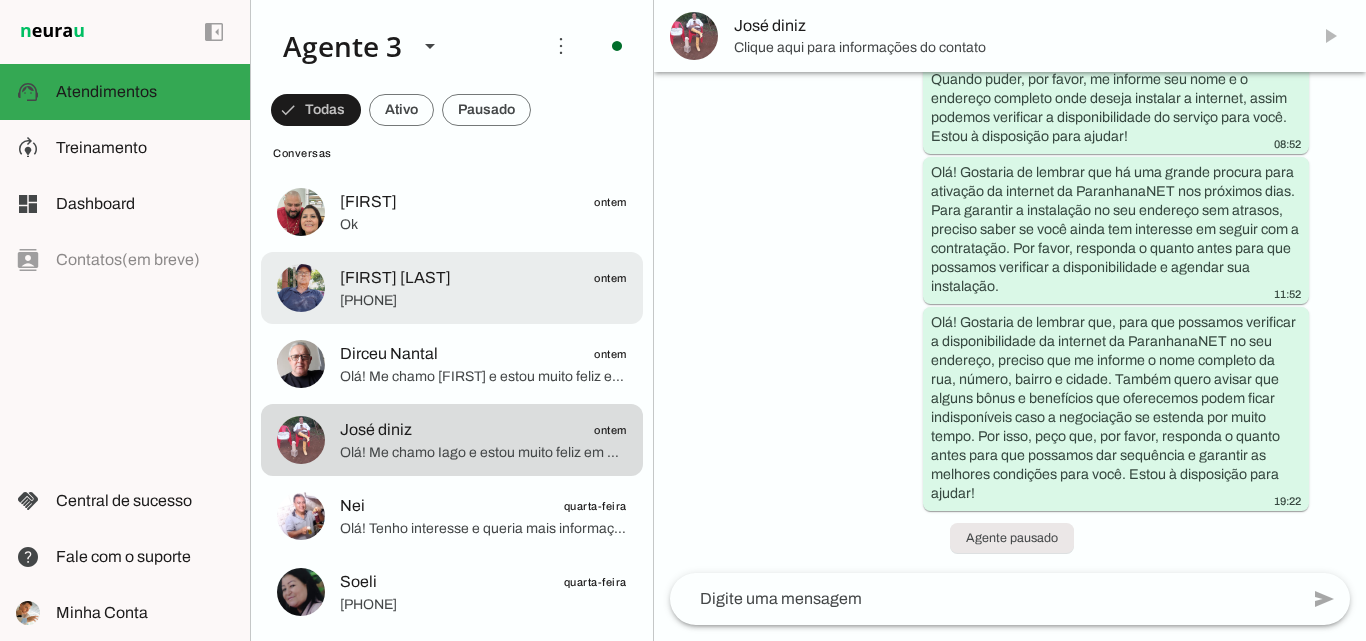 scroll, scrollTop: 458, scrollLeft: 0, axis: vertical 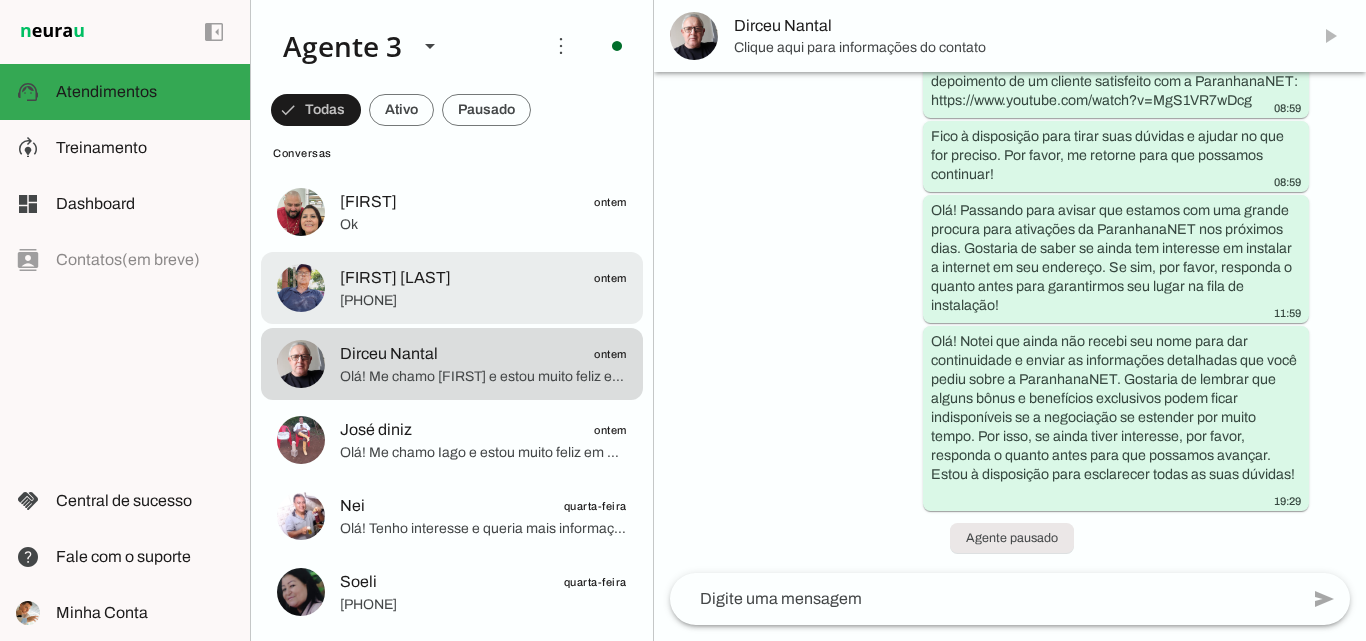 click on "[PHONE]" 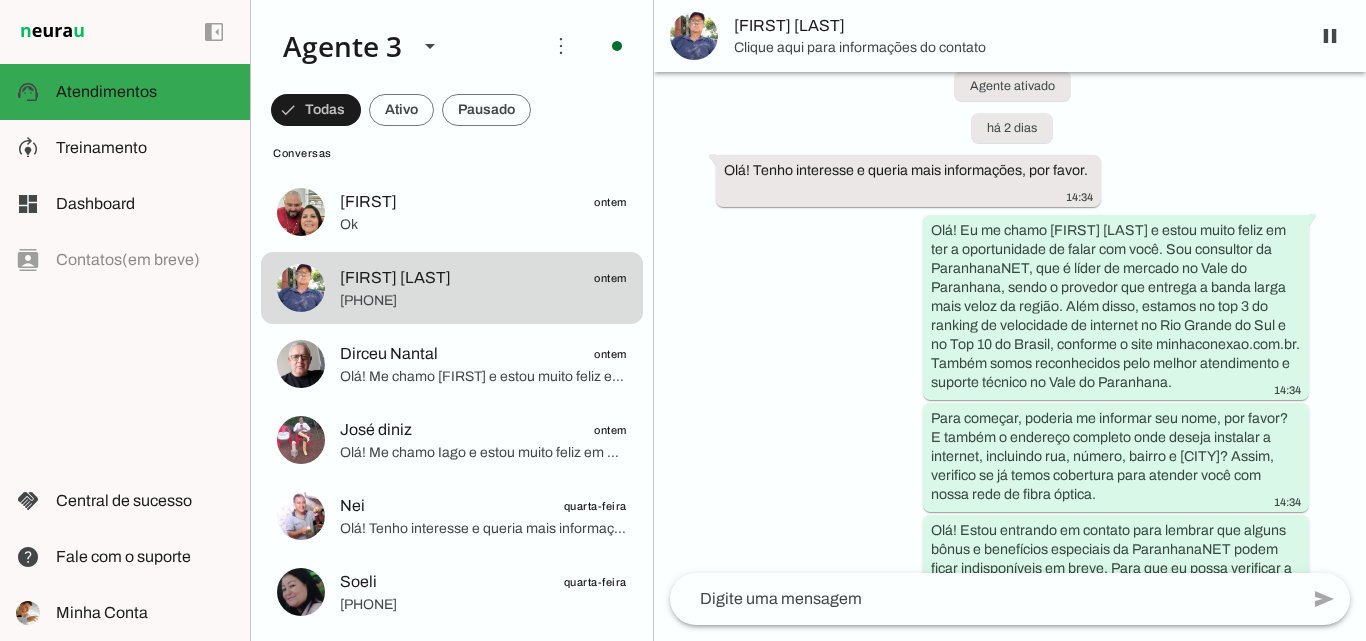scroll, scrollTop: 0, scrollLeft: 0, axis: both 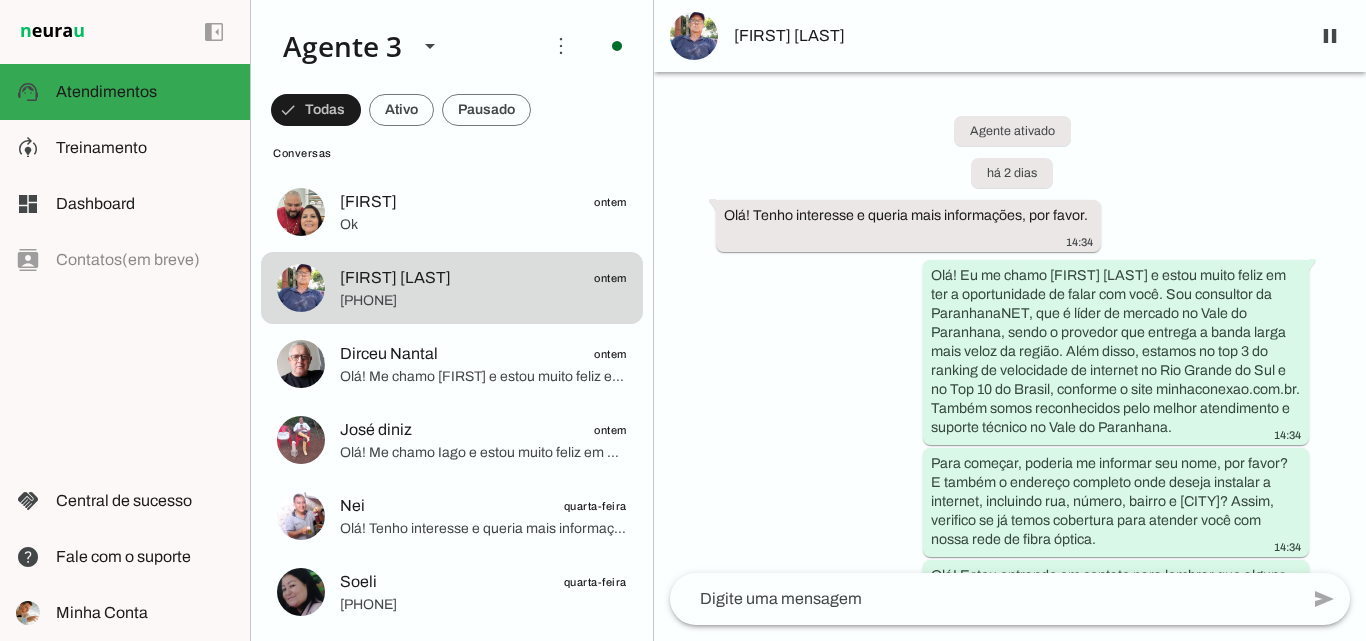 click on "[FIRST] [LAST]" at bounding box center [1014, 36] 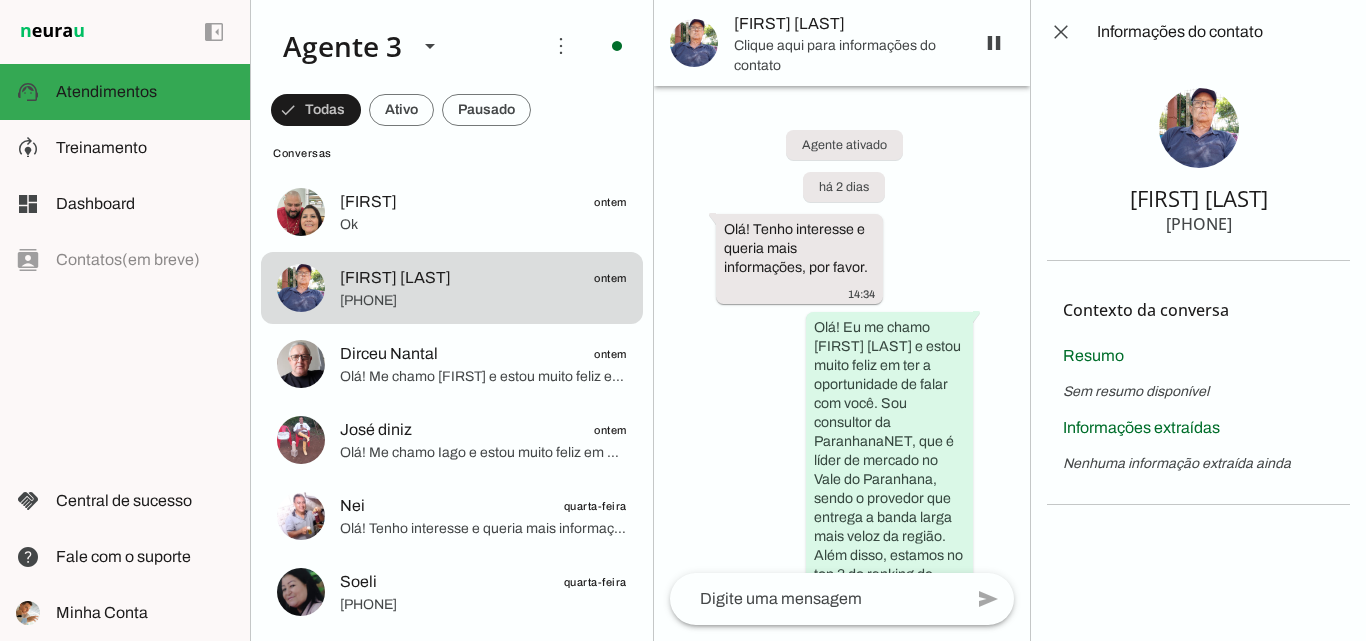 scroll, scrollTop: 0, scrollLeft: 0, axis: both 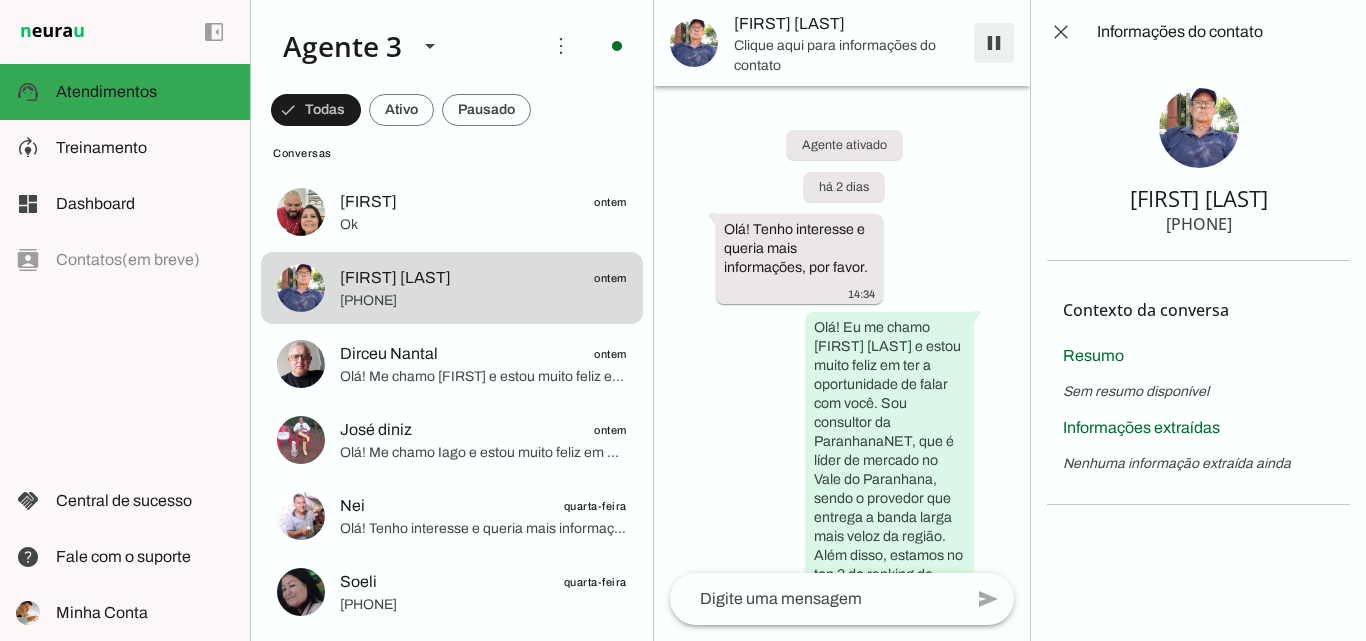 click at bounding box center (994, 43) 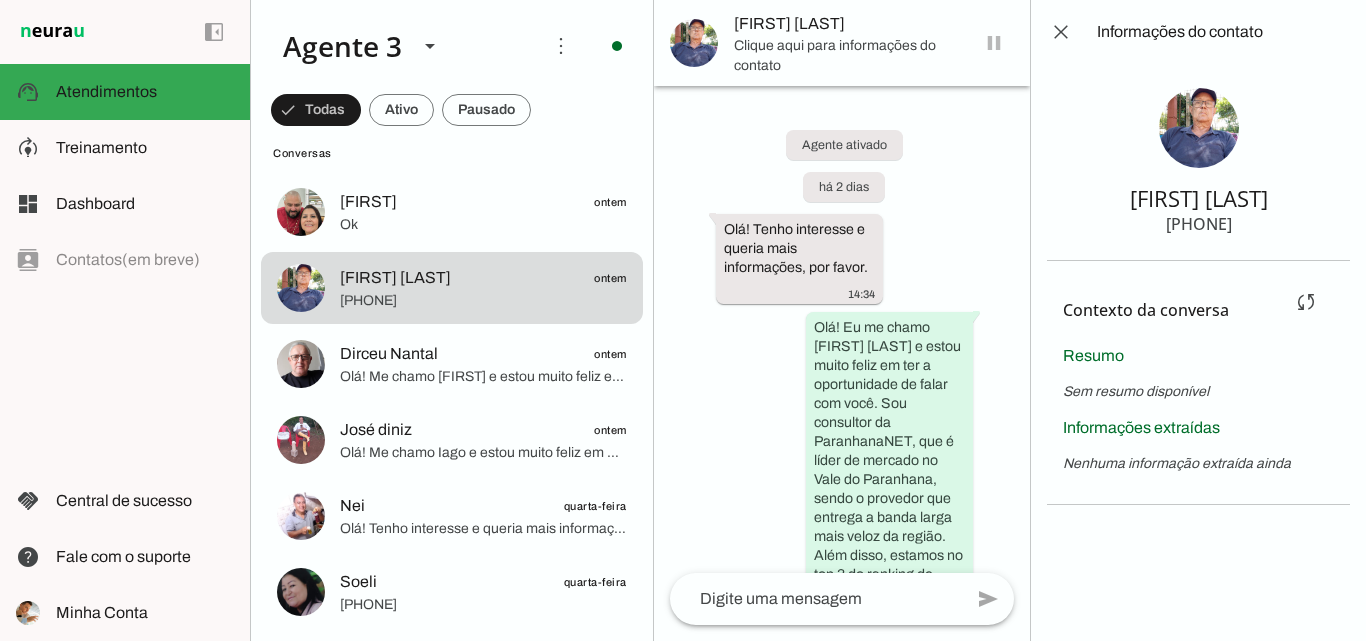 click at bounding box center [1306, 302] 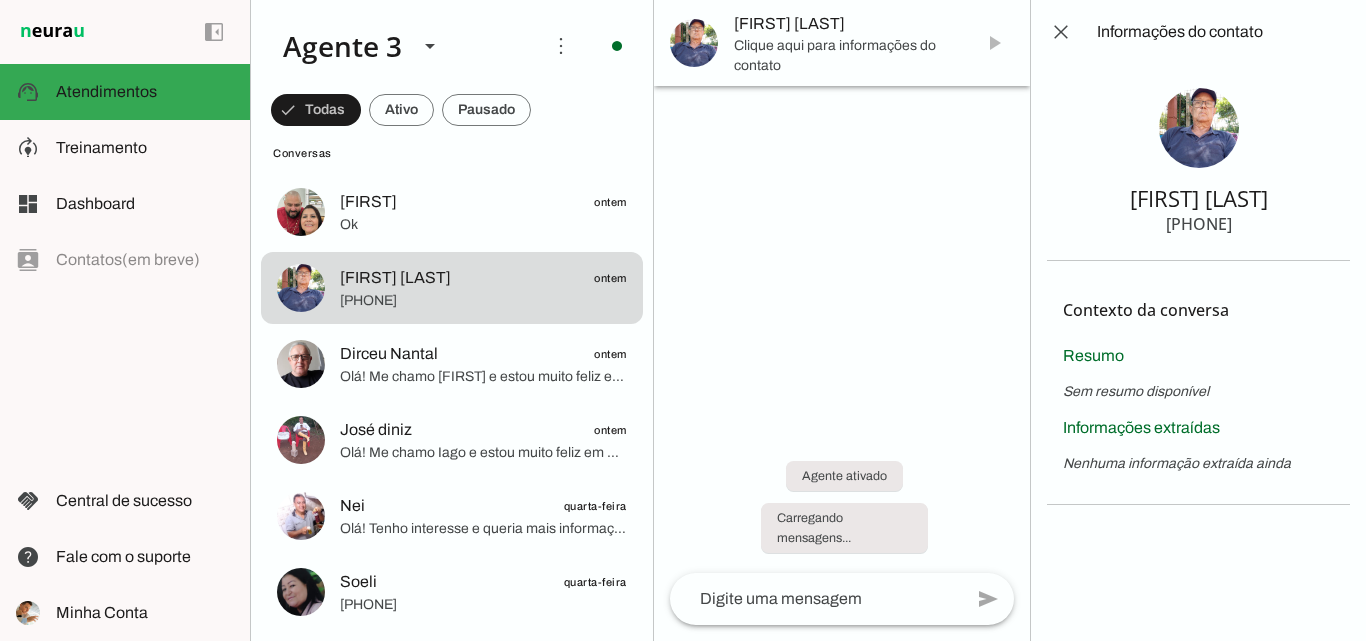 drag, startPoint x: 1111, startPoint y: 195, endPoint x: 1263, endPoint y: 226, distance: 155.12898 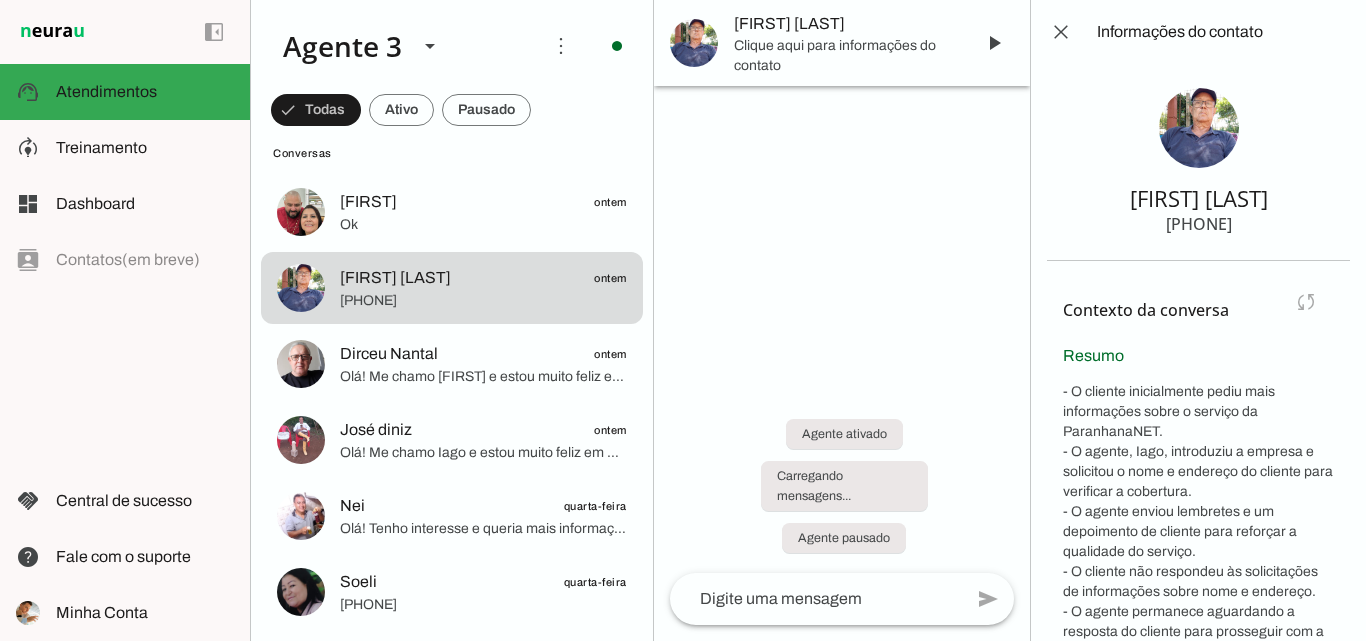 click on "Contexto da conversa
sync
Extrair contexto novamente
Aperte para extrair o contexto da conversa novamente.
O agente já extraiu o contexto da conversa, mas você pode querer
extrair novamente, caso tenha mudado os campos do contexto ou acredite
que os campos estão desatualizados.
Você poderá extrair o contexto da conversa novamente em
5 minutos" at bounding box center [1198, 310] 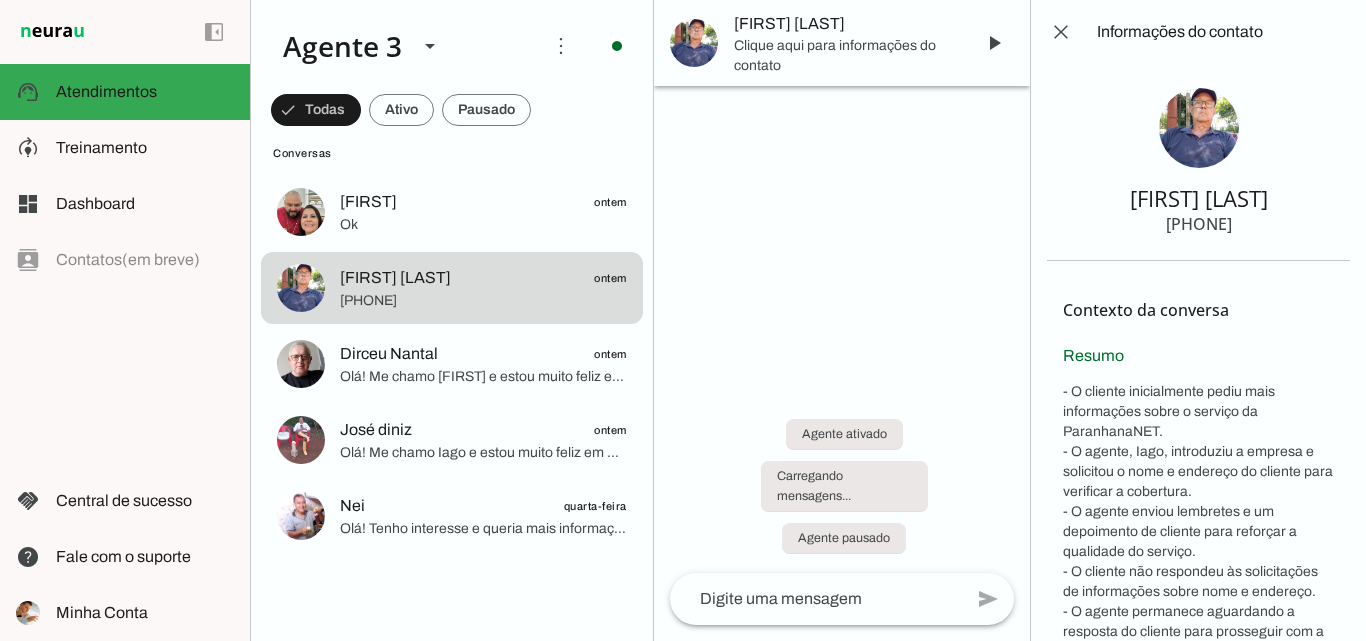 scroll, scrollTop: 0, scrollLeft: 0, axis: both 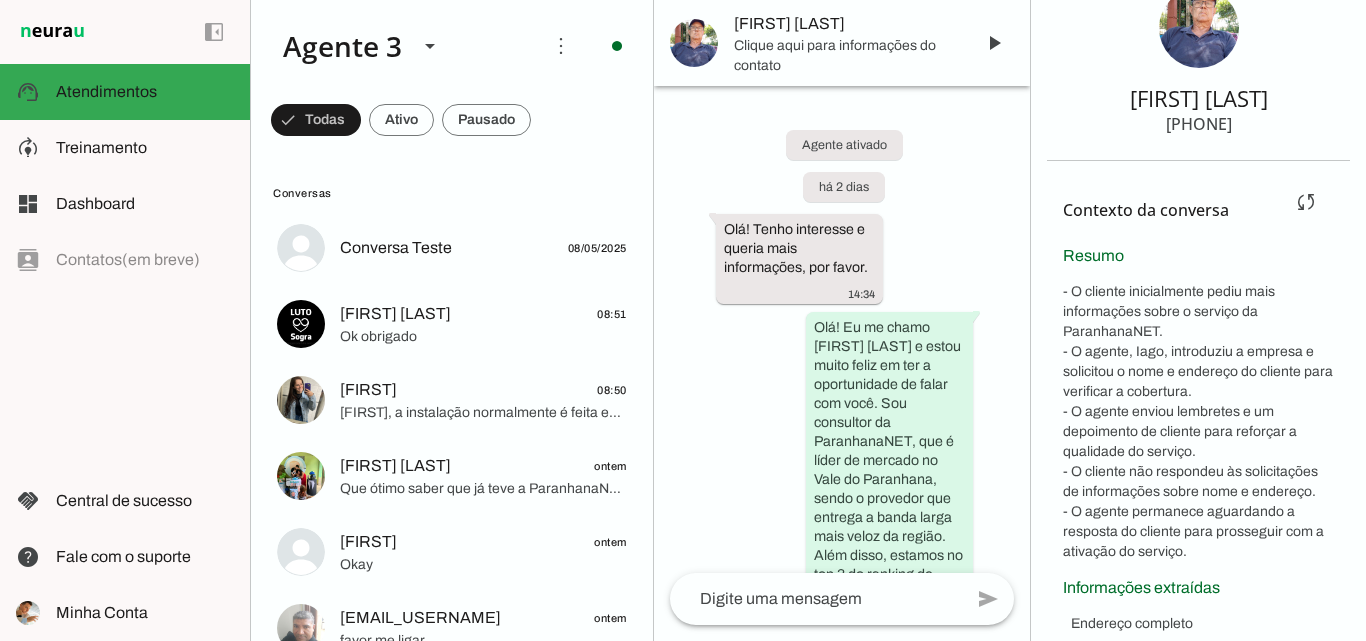 drag, startPoint x: 1055, startPoint y: 247, endPoint x: 1309, endPoint y: 542, distance: 389.28268 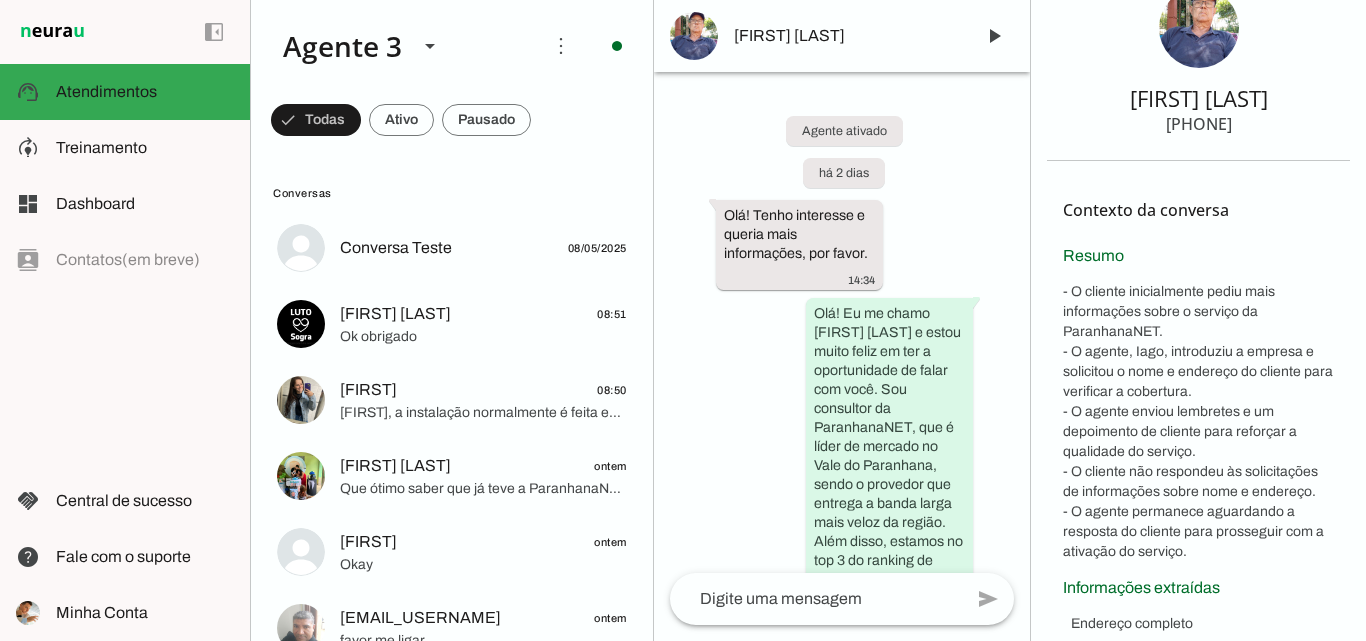 click on "Agente ativado
há [TIME]
Olá! Tenho interesse e queria mais informações, por favor. [TIME]
Olá! Eu me chamo [FIRST] e estou muito feliz em ter a oportunidade de falar com você. Sou consultor da ParanhanaNET, que é líder de mercado no Vale do Paranhana, sendo o provedor que entrega a banda larga mais veloz da região. Além disso, estamos no top 3 do ranking de velocidade de internet no Rio Grande do Sul e no Top 10 do Brasil, conforme o site minhaconexao.com.br. Também somos reconhecidos pelo melhor atendimento e suporte técnico no Vale do Paranhana. [TIME] Para começar, poderia me informar seu nome, por favor? E também o endereço completo onde deseja instalar a internet, incluindo rua, número, bairro e cidade? Assim, verifico se já temos cobertura para atender você com nossa rede de fibra óptica. [TIME] [TIME] [TIME] [TIME]
há [TIME]
[TIME] [TIME] [TIME]" at bounding box center [842, 322] 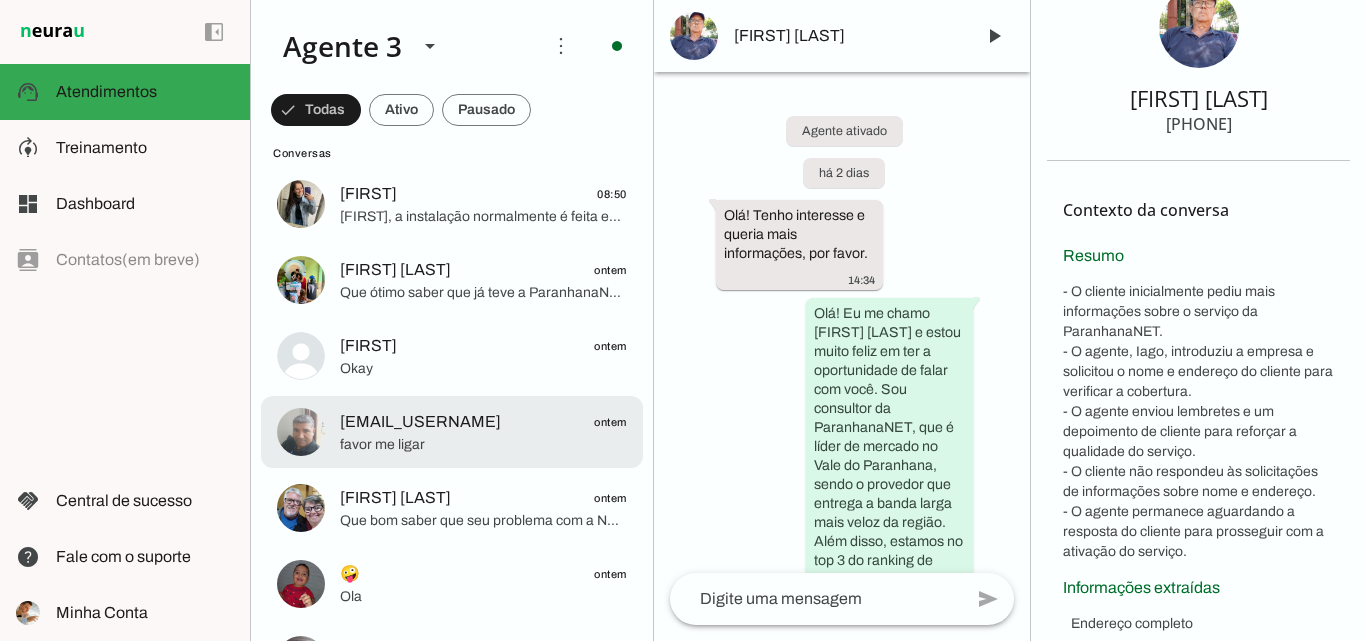scroll, scrollTop: 200, scrollLeft: 0, axis: vertical 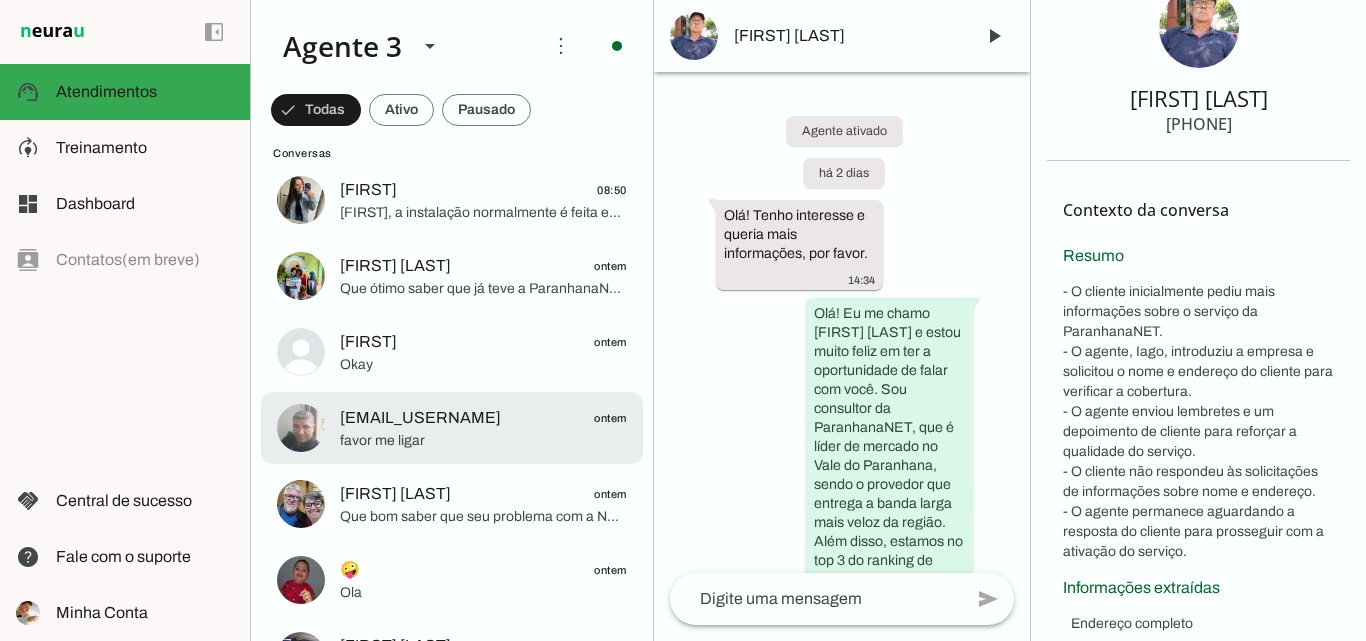 click on "favor me ligar" 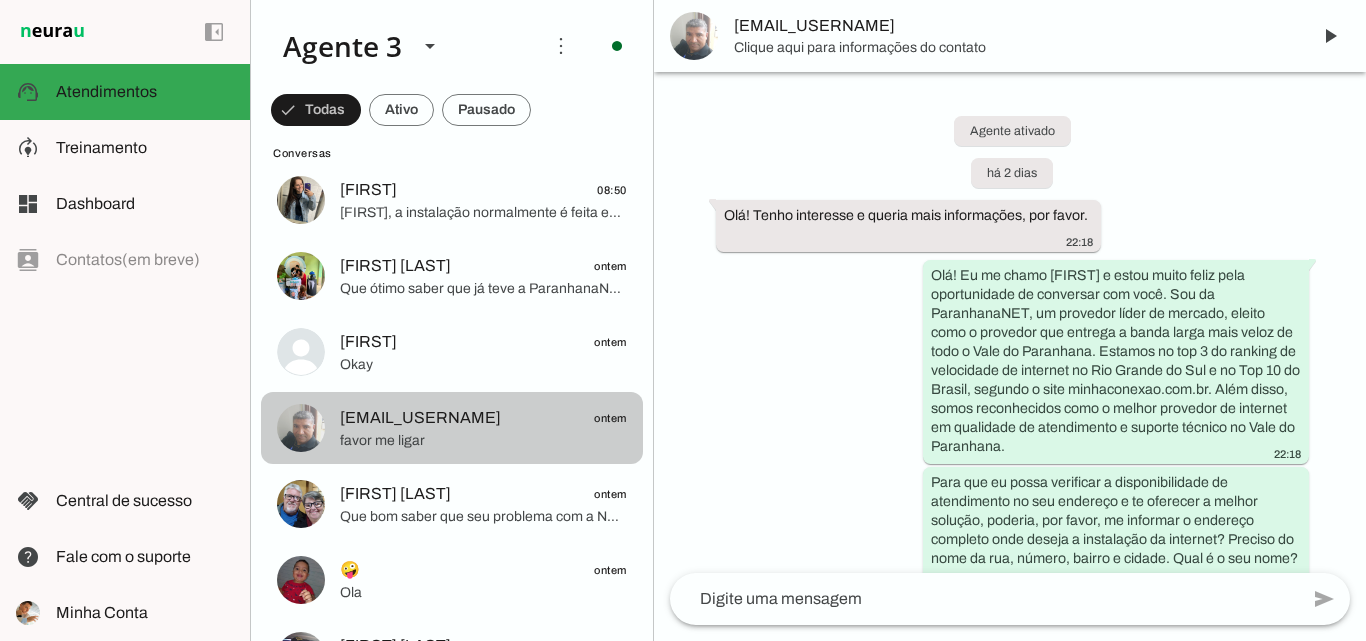 scroll, scrollTop: 1191, scrollLeft: 0, axis: vertical 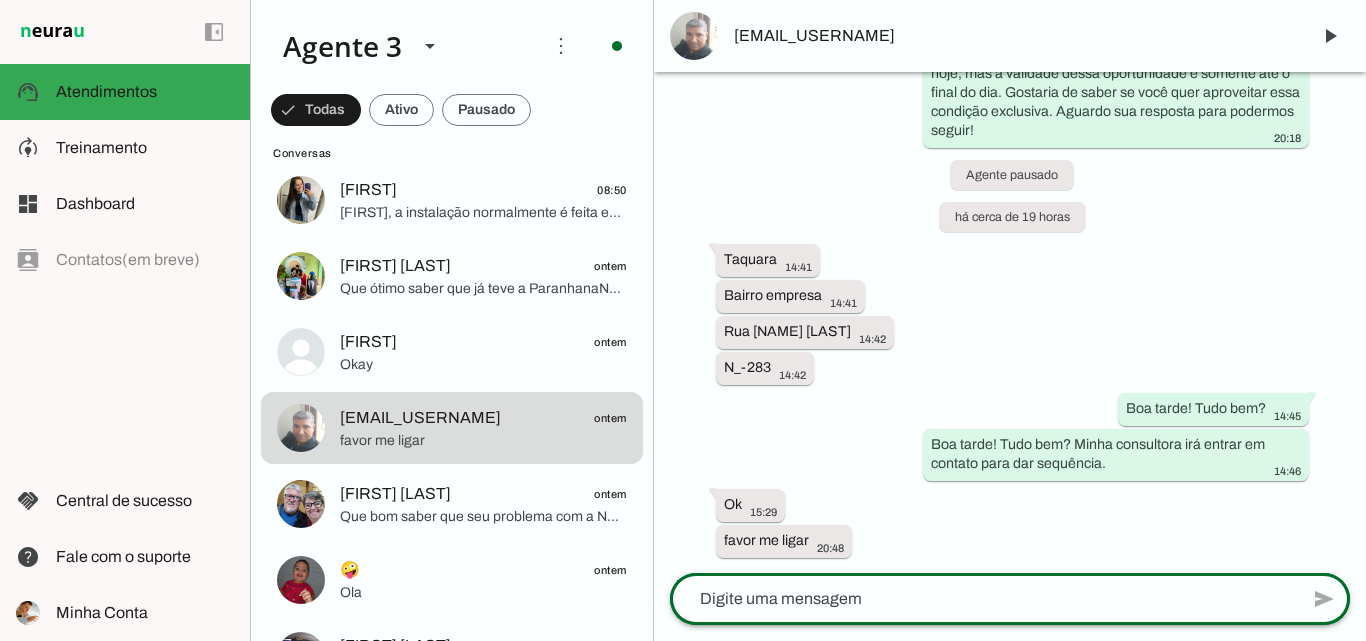 click 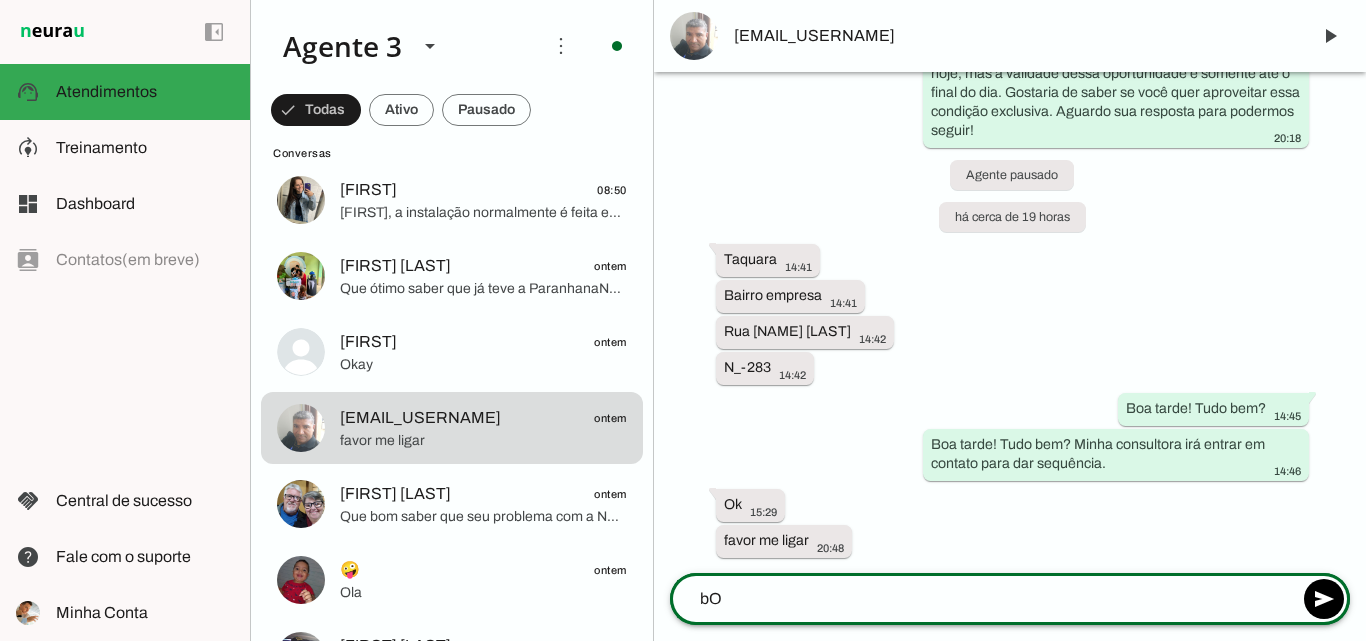 type on "b" 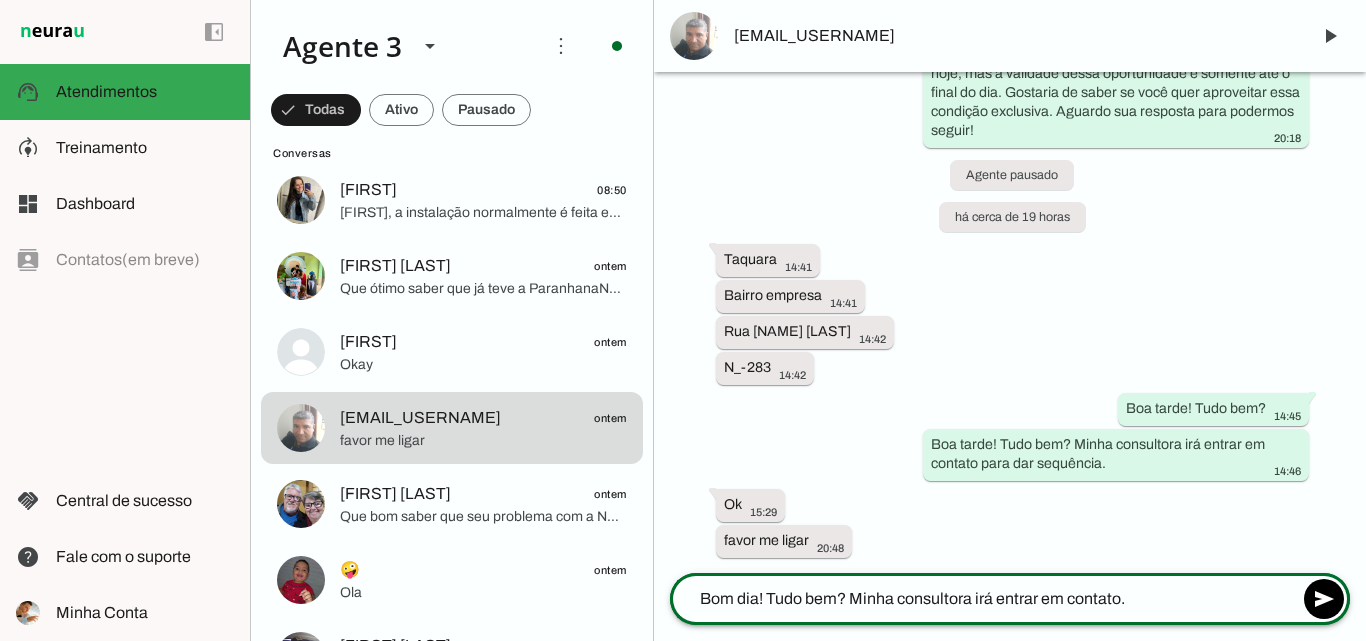 type on "Bom dia! Tudo bem? Minha consultora irá entrar em contato." 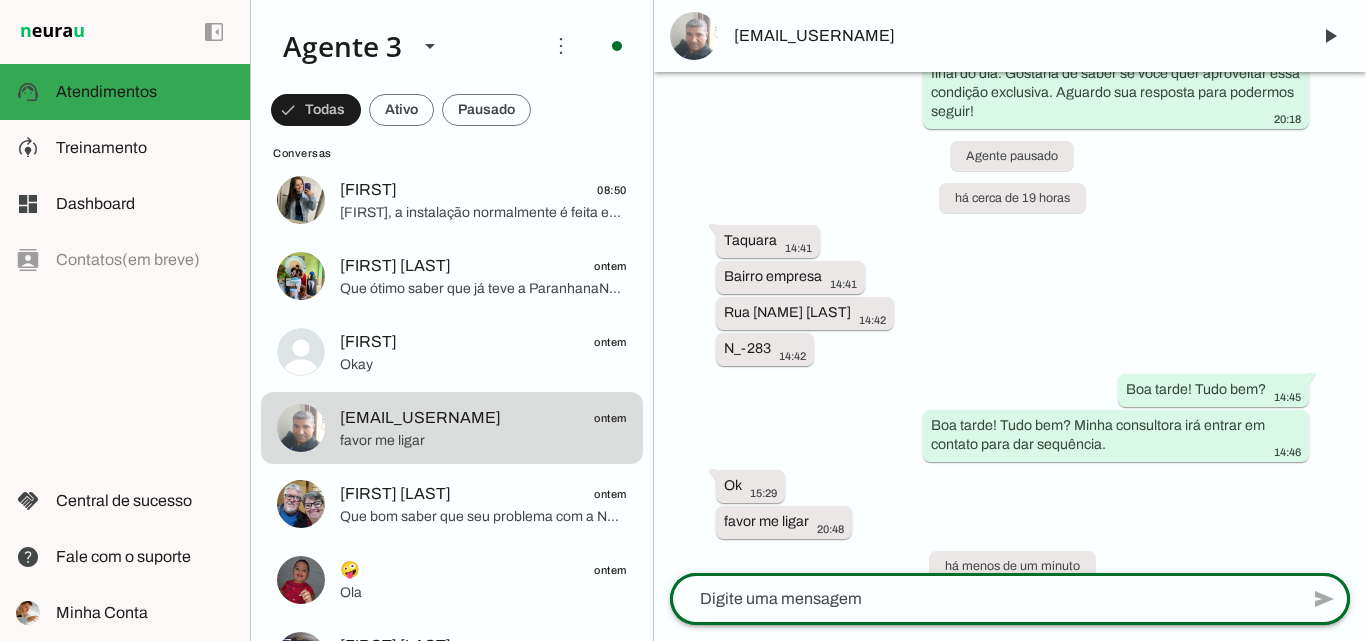 scroll, scrollTop: 1297, scrollLeft: 0, axis: vertical 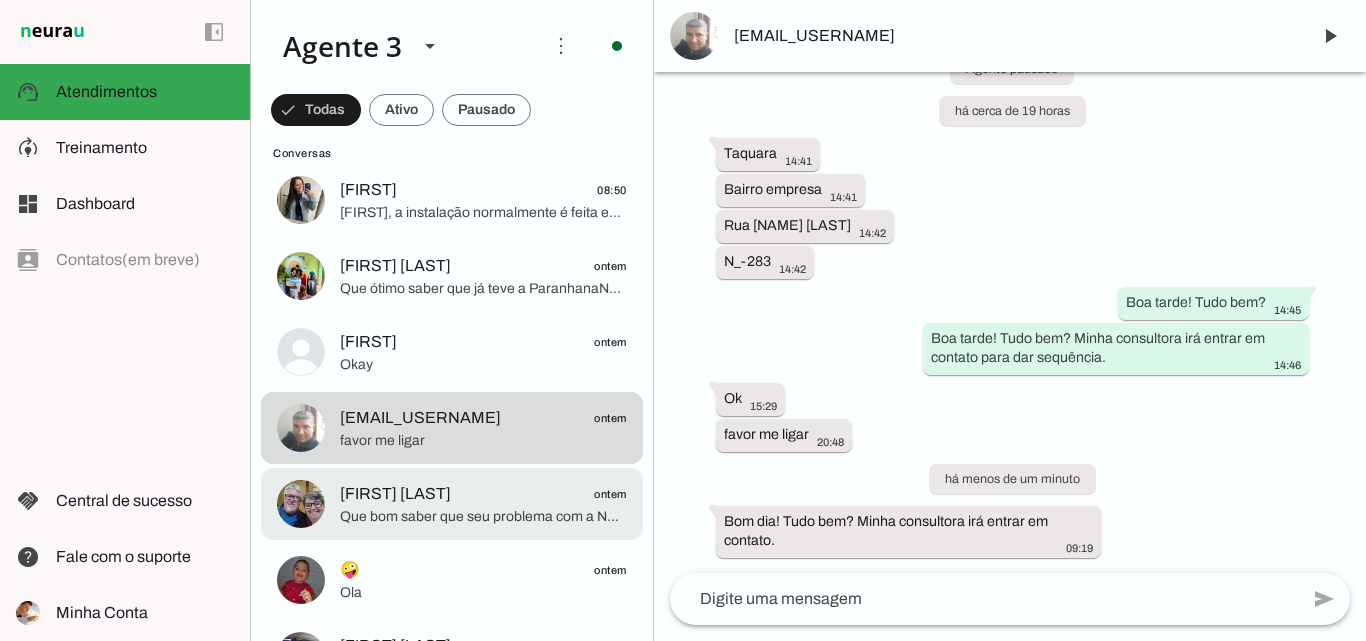 click on "Que bom saber que seu problema com a Net já foi resolvido! Se precisar contratar uma nova conexão de internet ou linha telefônica fixa, estou à disposição para ajudar com as melhores opções da ParanhanaNET, que é líder em velocidade e qualidade na região. Posso ajudar com alguma coisa hoje?" 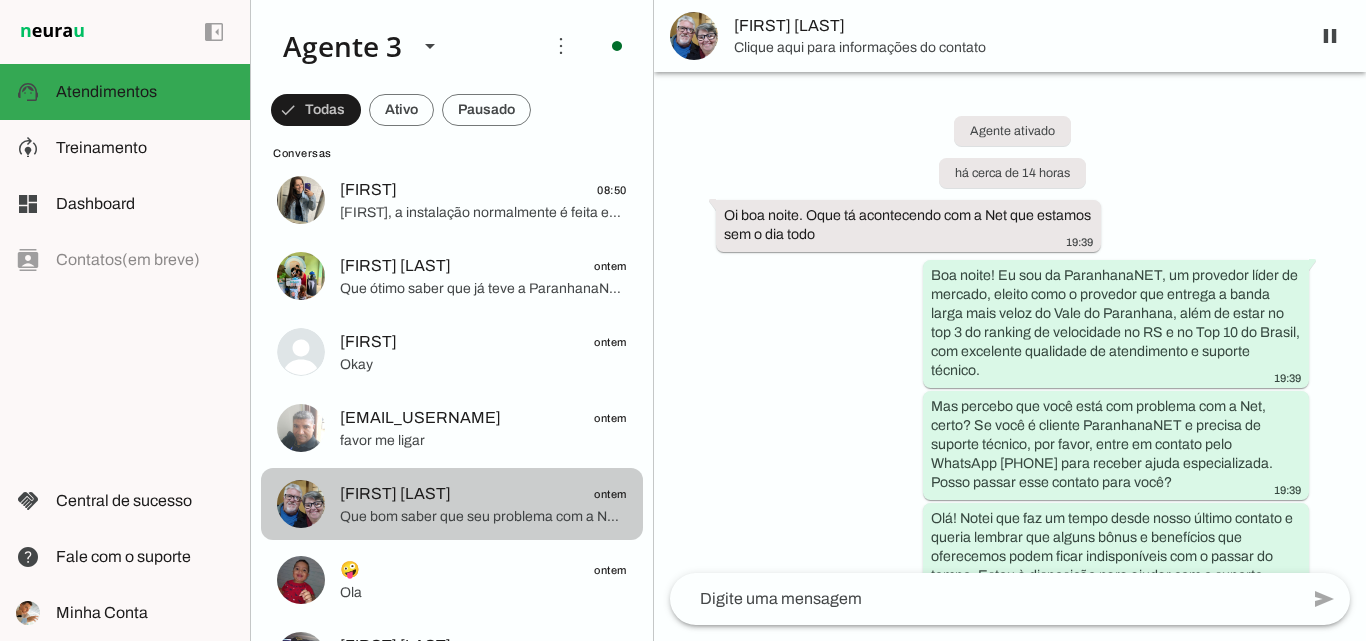 scroll, scrollTop: 713, scrollLeft: 0, axis: vertical 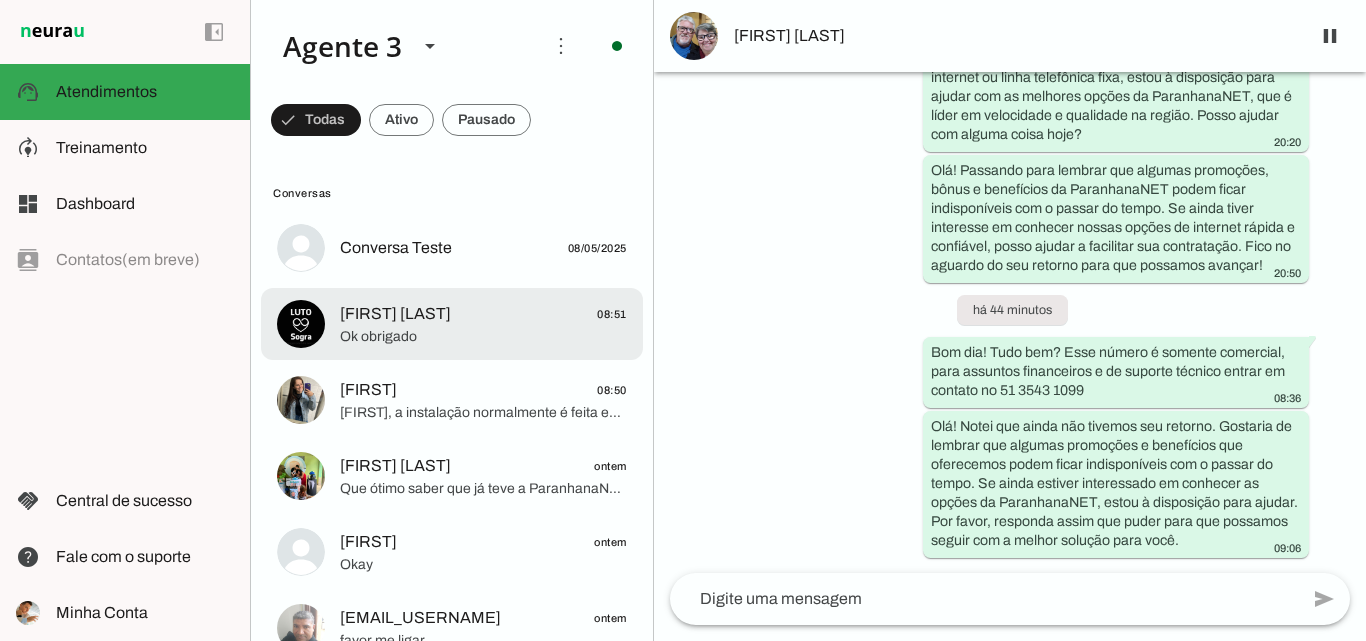 click on "[FIRST] [LAST]
[TIME]" 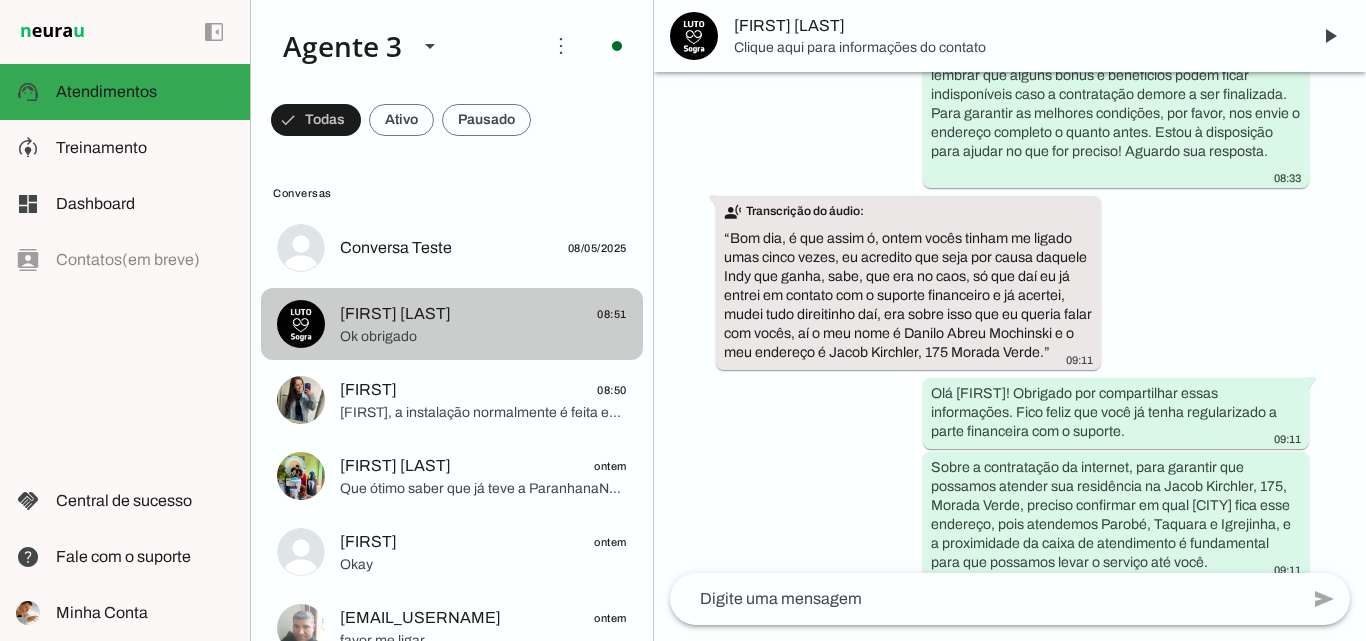 scroll, scrollTop: 1596, scrollLeft: 0, axis: vertical 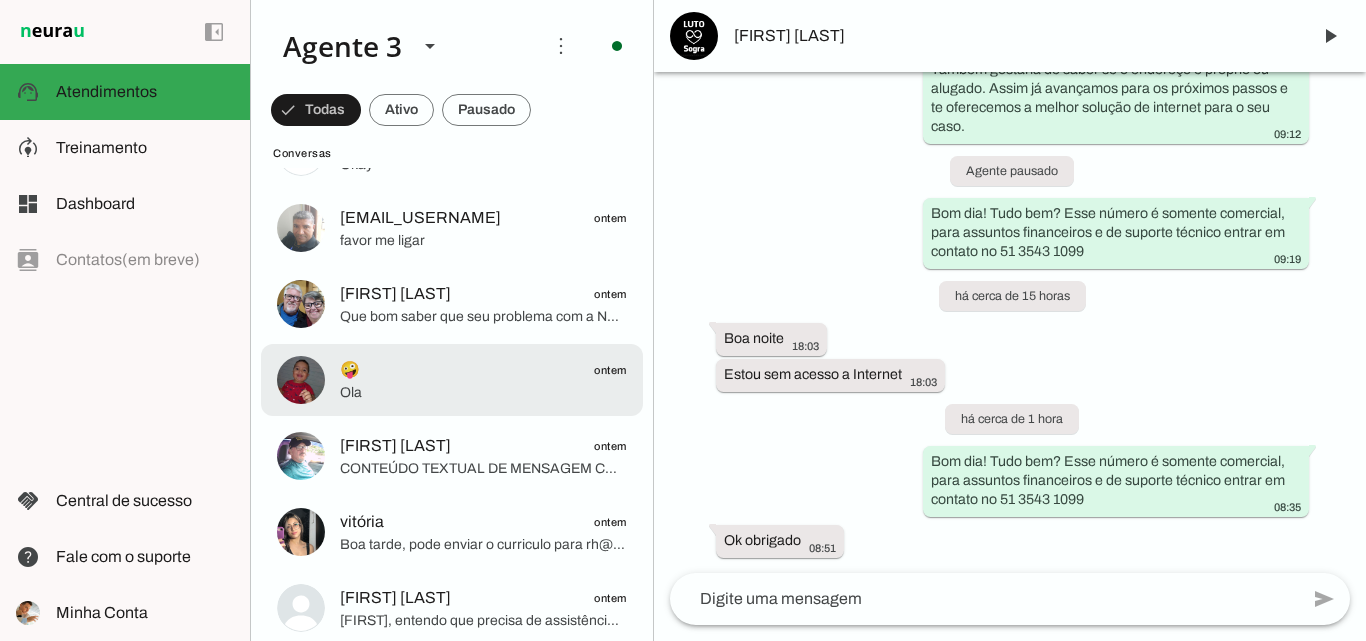 click on "🤪
ontem" 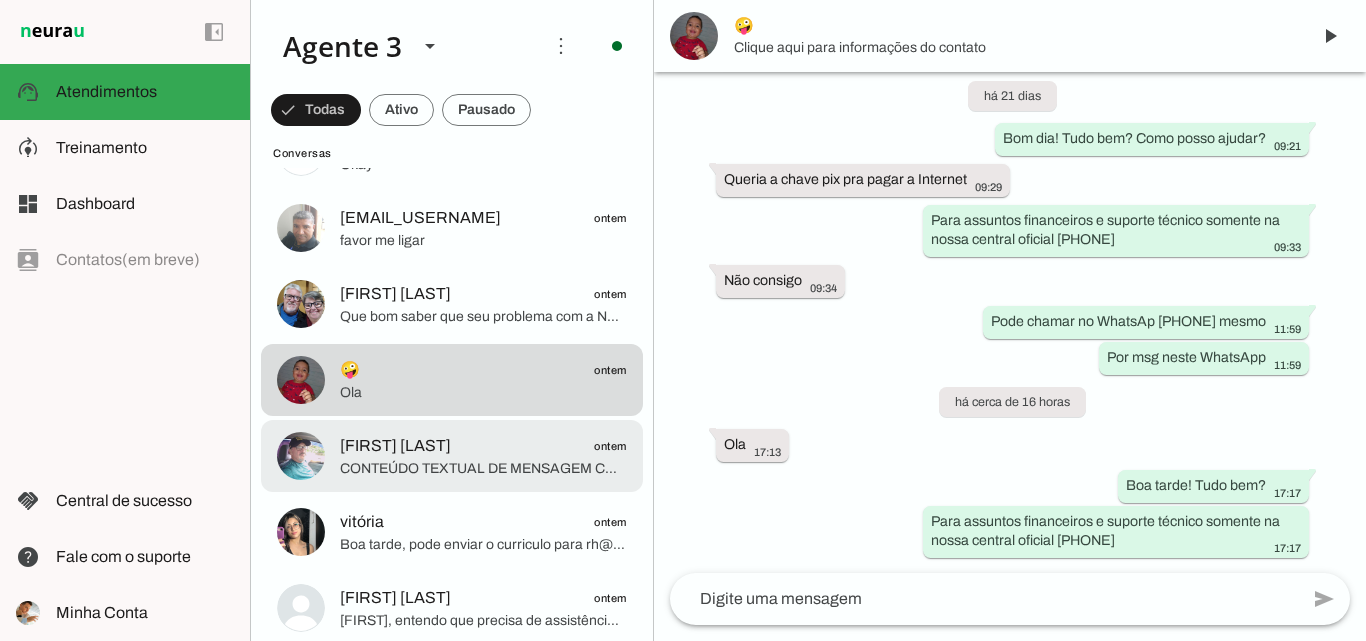 click on "[FIRST] [LAST]
[TIME]" 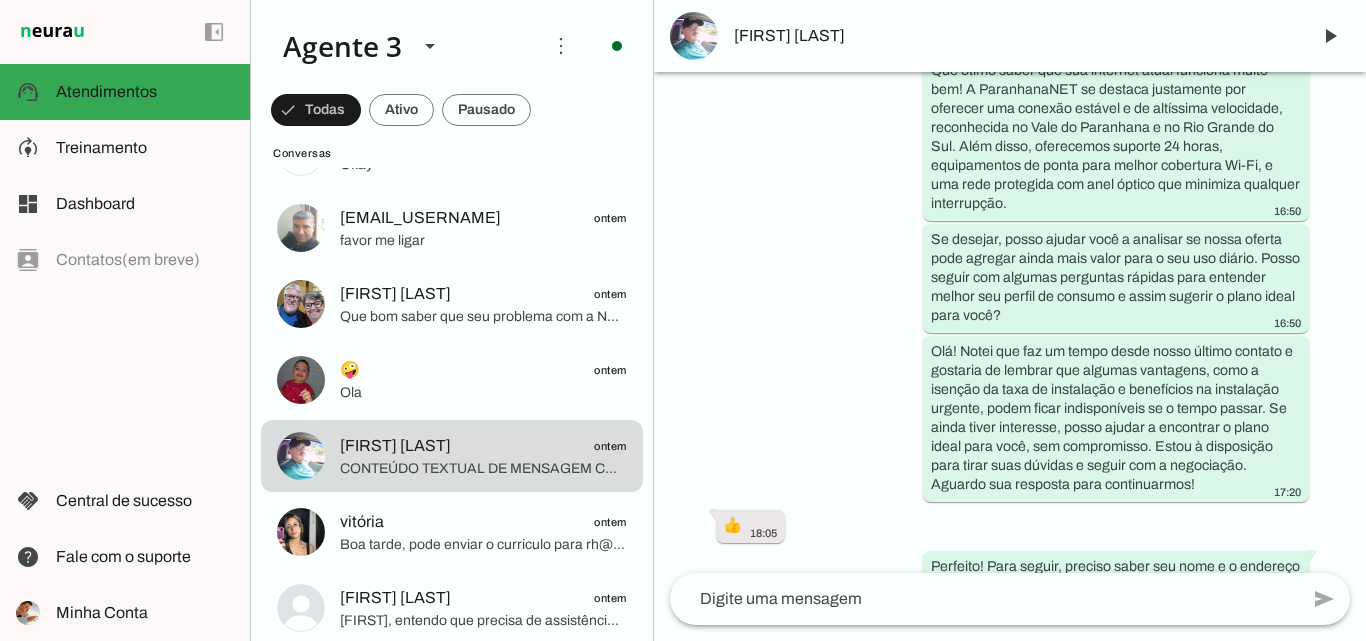 scroll, scrollTop: 1459, scrollLeft: 0, axis: vertical 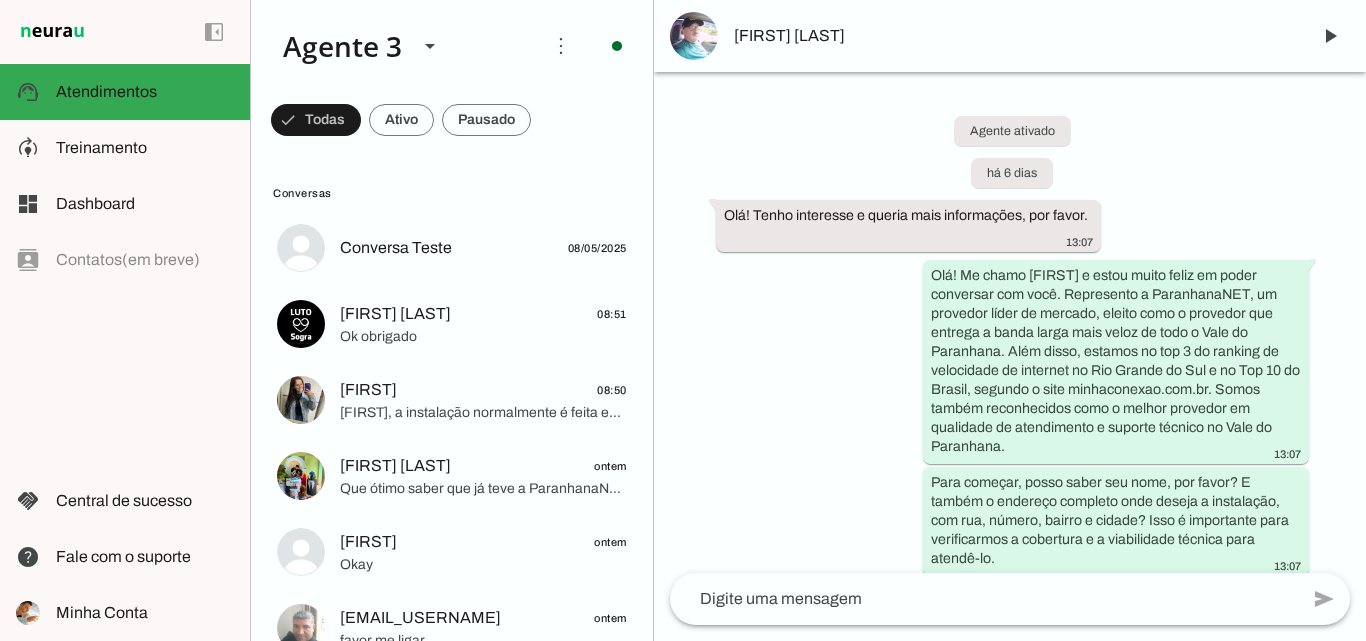 click on "[FIRST] [LAST]" at bounding box center (1014, 36) 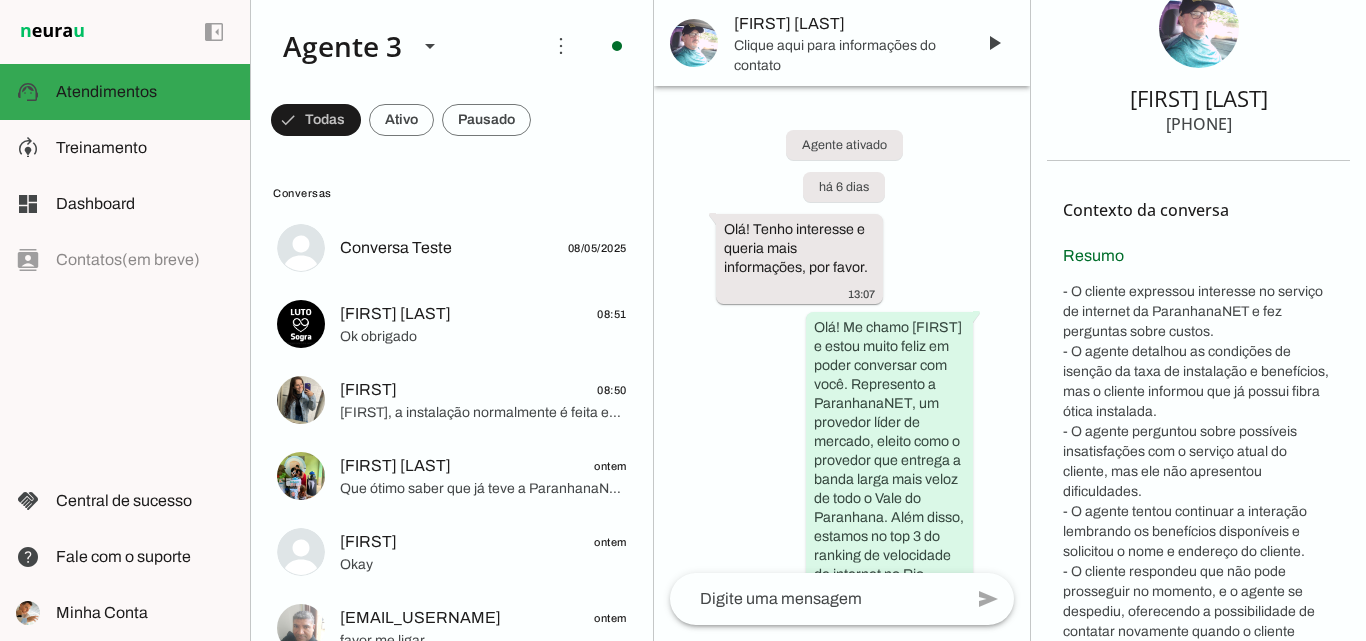 type 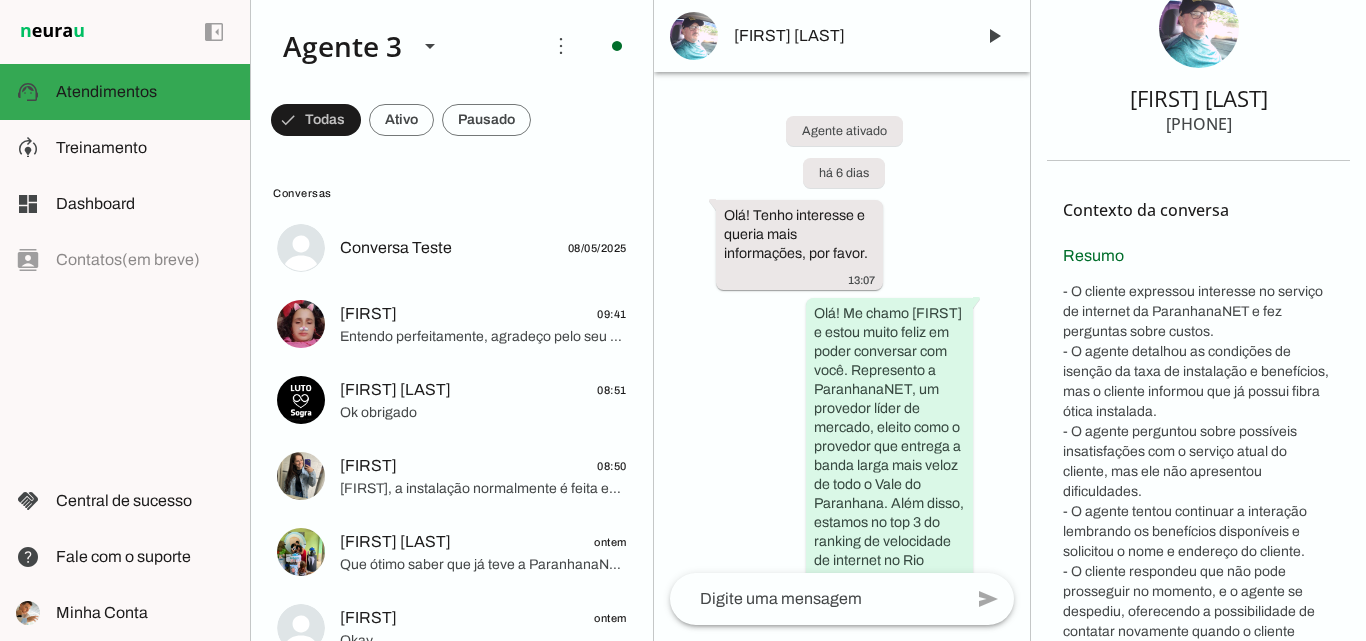 scroll, scrollTop: 0, scrollLeft: 0, axis: both 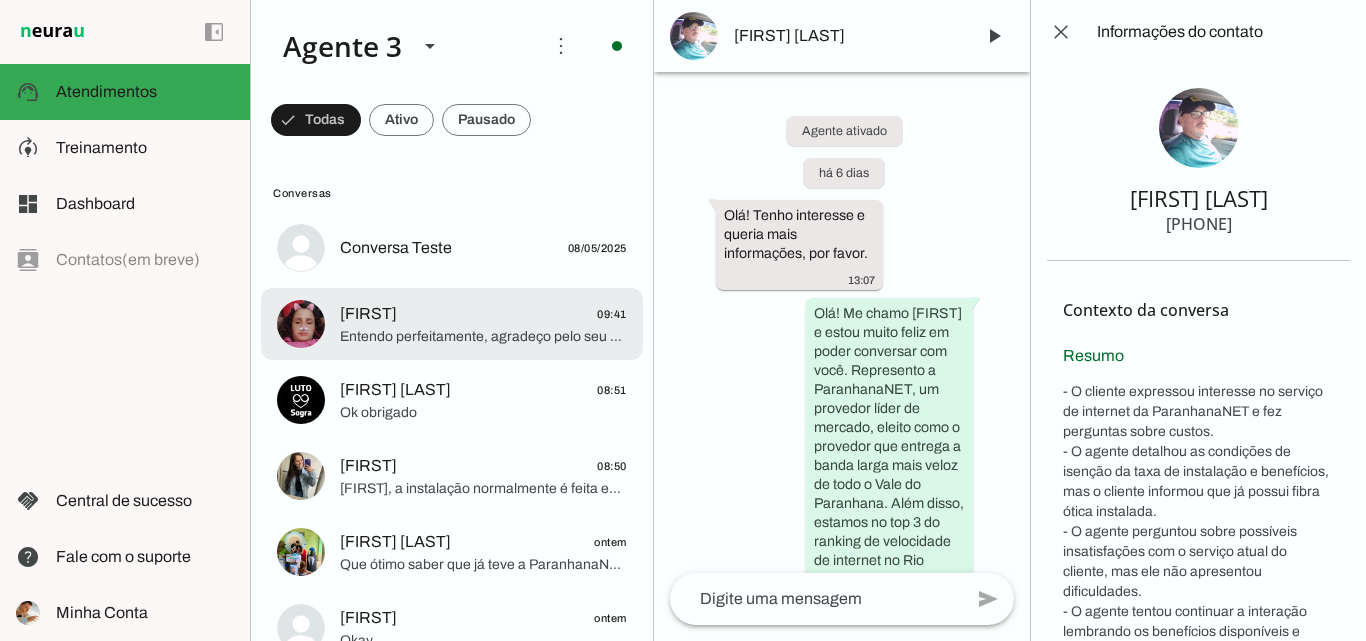 click on "[FIRST]
09:41" 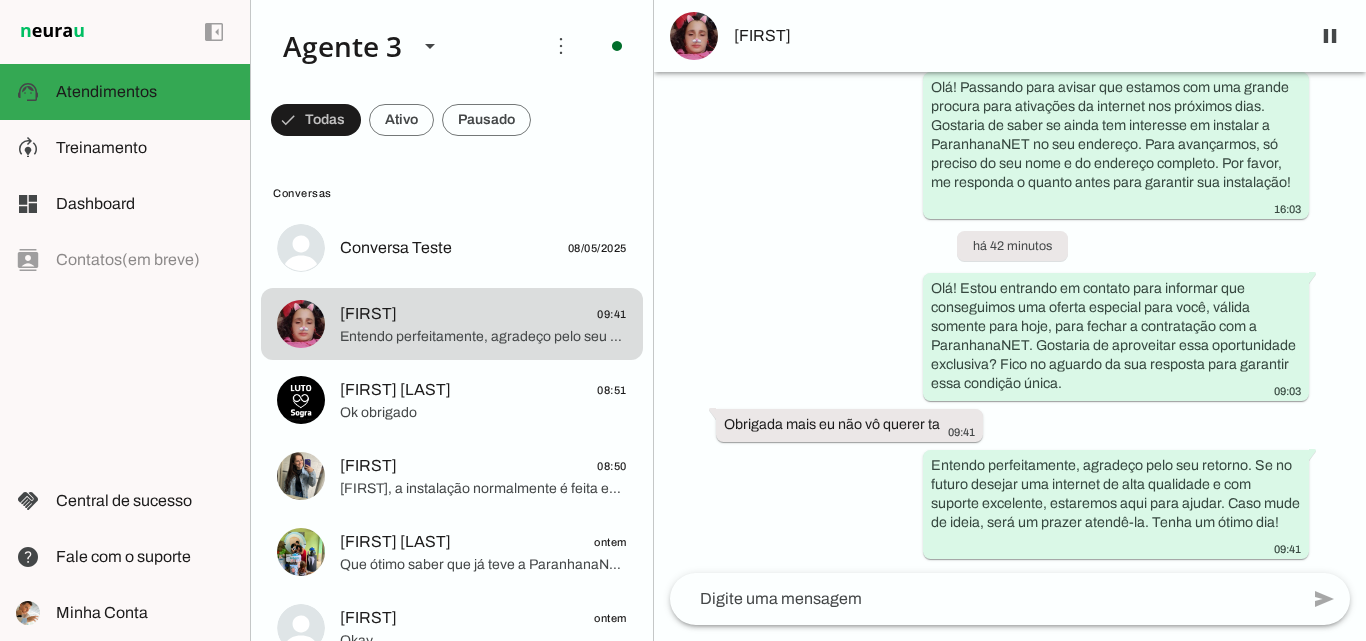 scroll, scrollTop: 865, scrollLeft: 0, axis: vertical 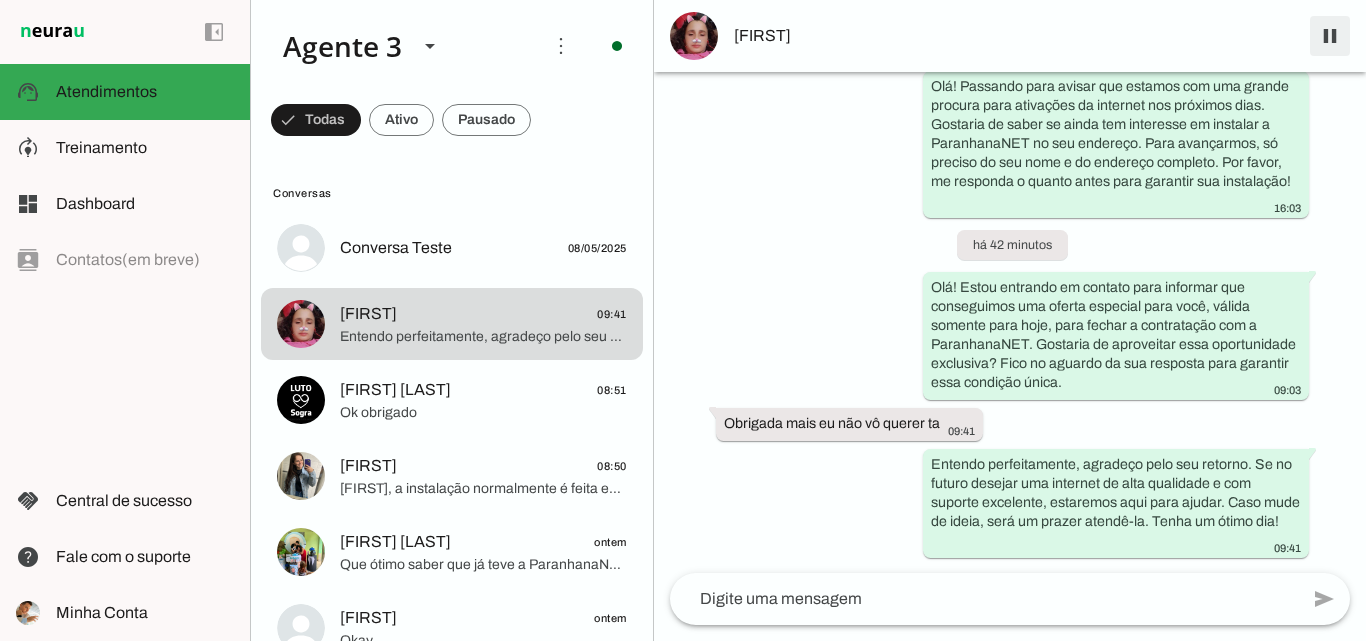 click at bounding box center (1330, 36) 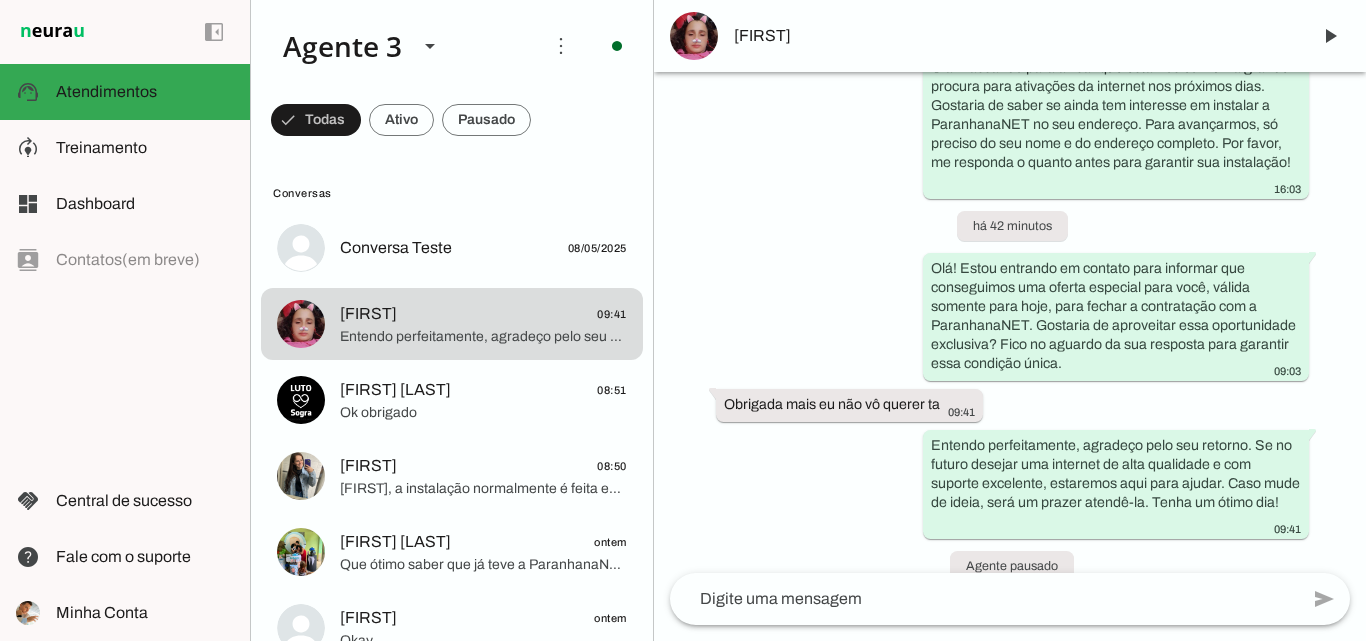 scroll, scrollTop: 0, scrollLeft: 0, axis: both 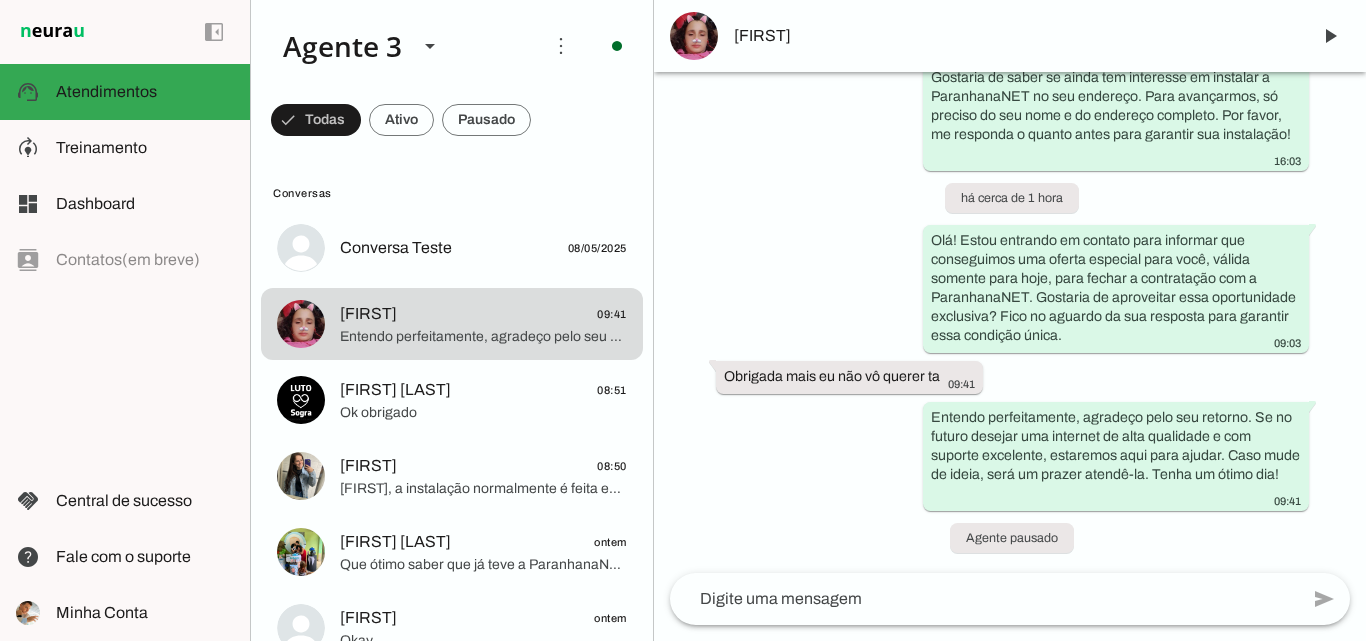 click on "[FIRST]" at bounding box center [1010, 36] 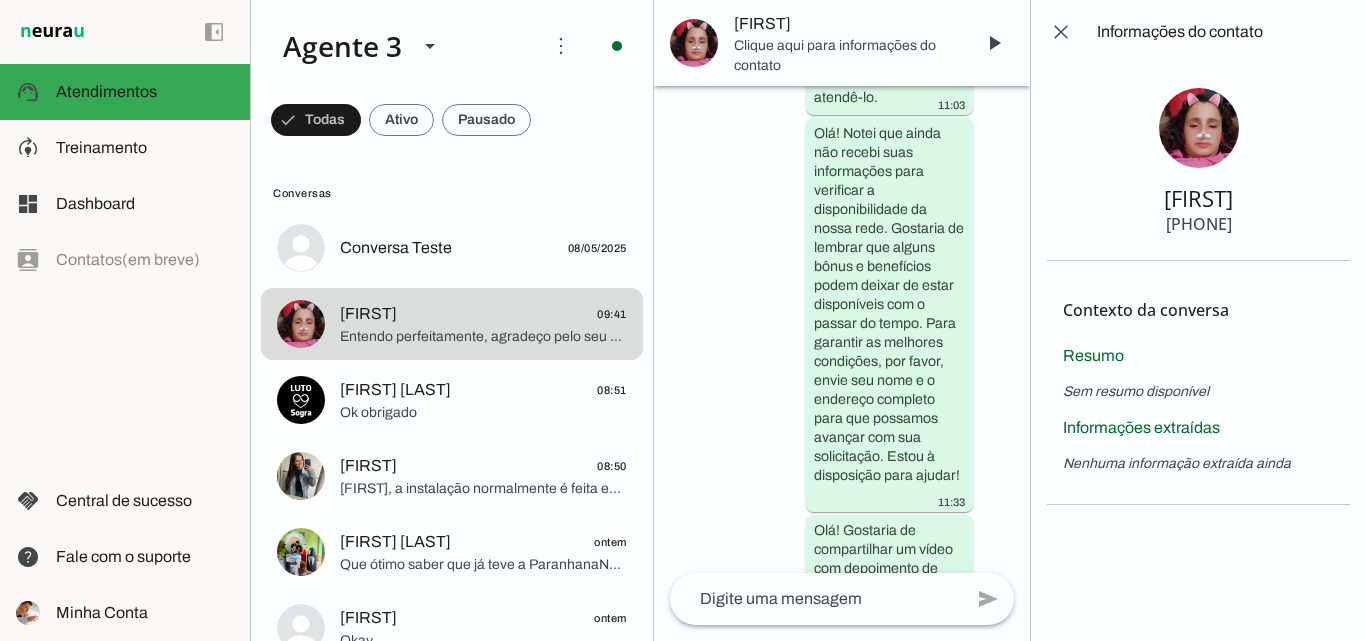 scroll, scrollTop: 2489, scrollLeft: 0, axis: vertical 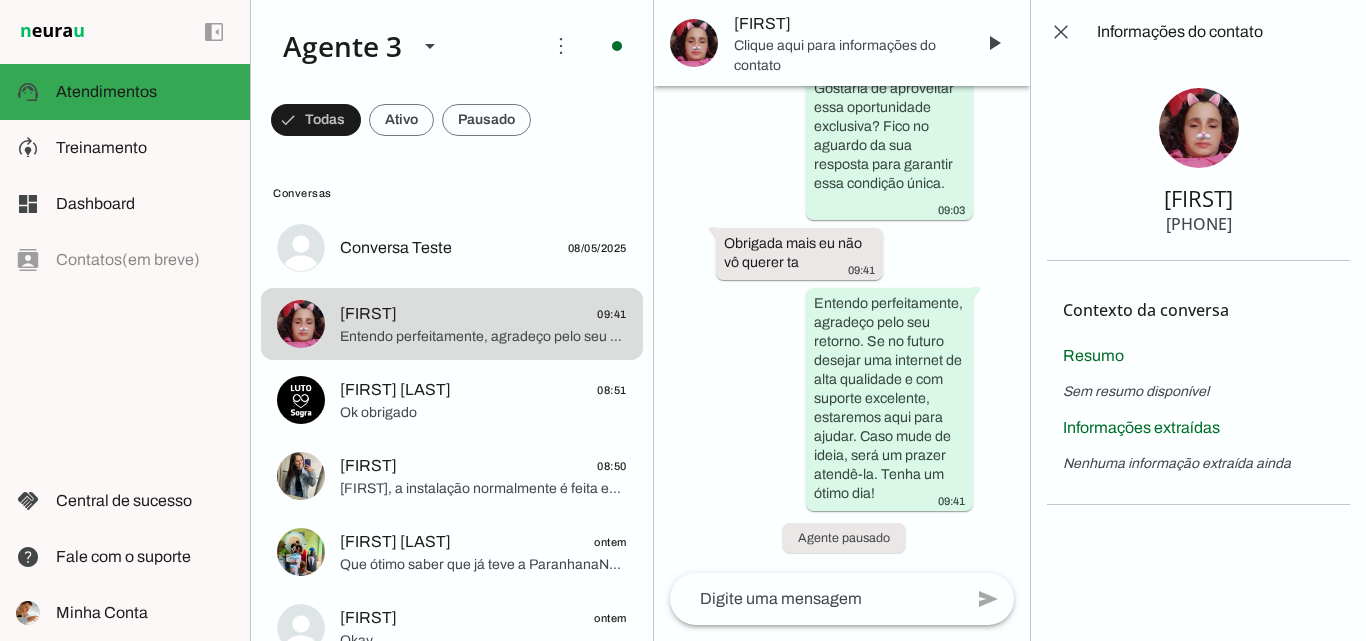 drag, startPoint x: 1171, startPoint y: 229, endPoint x: 1285, endPoint y: 227, distance: 114.01754 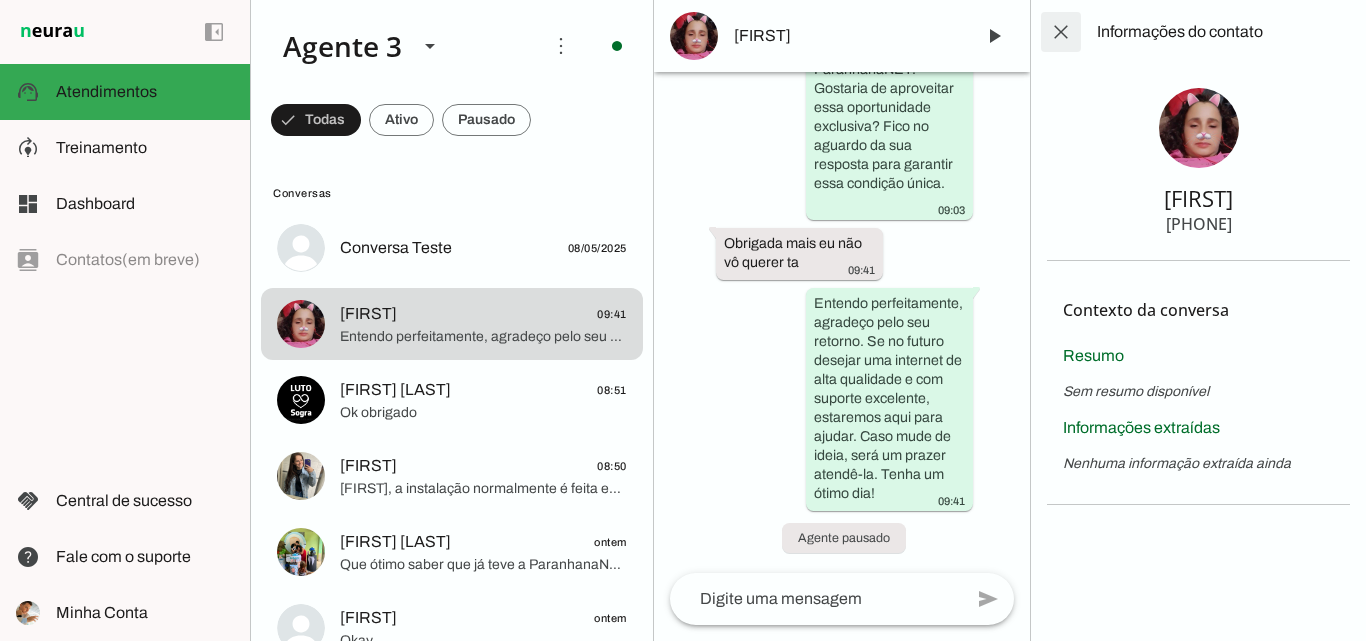 click at bounding box center [1061, 32] 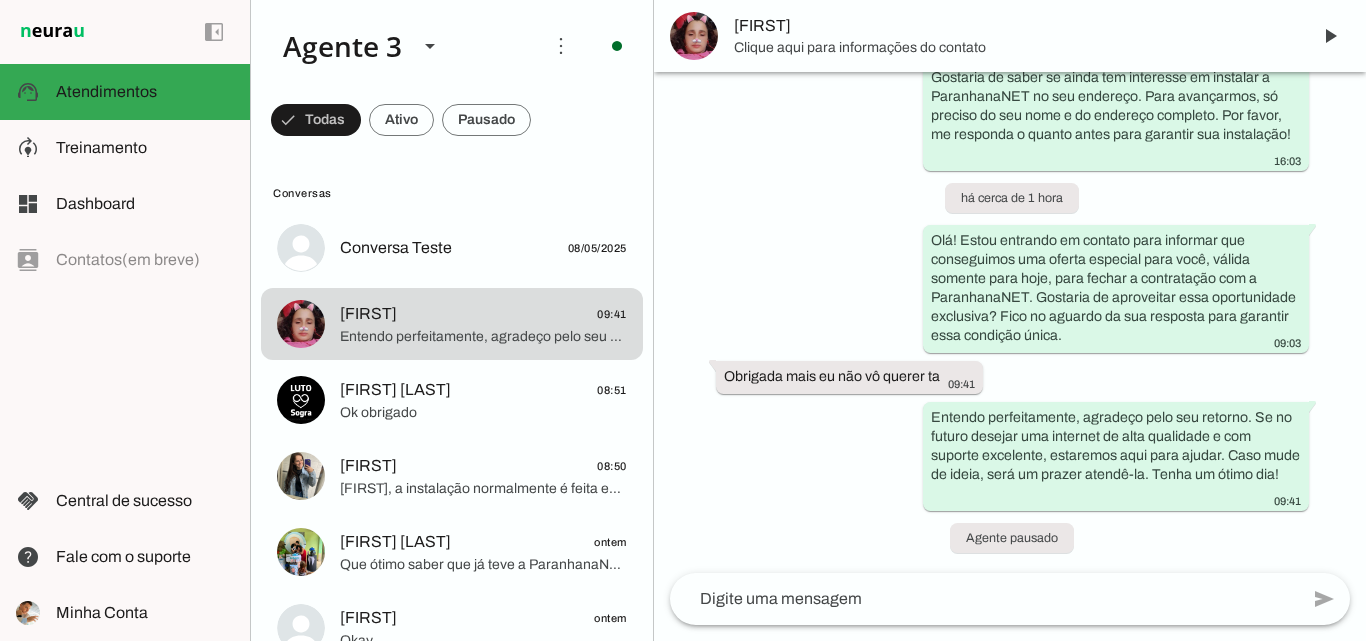 scroll, scrollTop: 912, scrollLeft: 0, axis: vertical 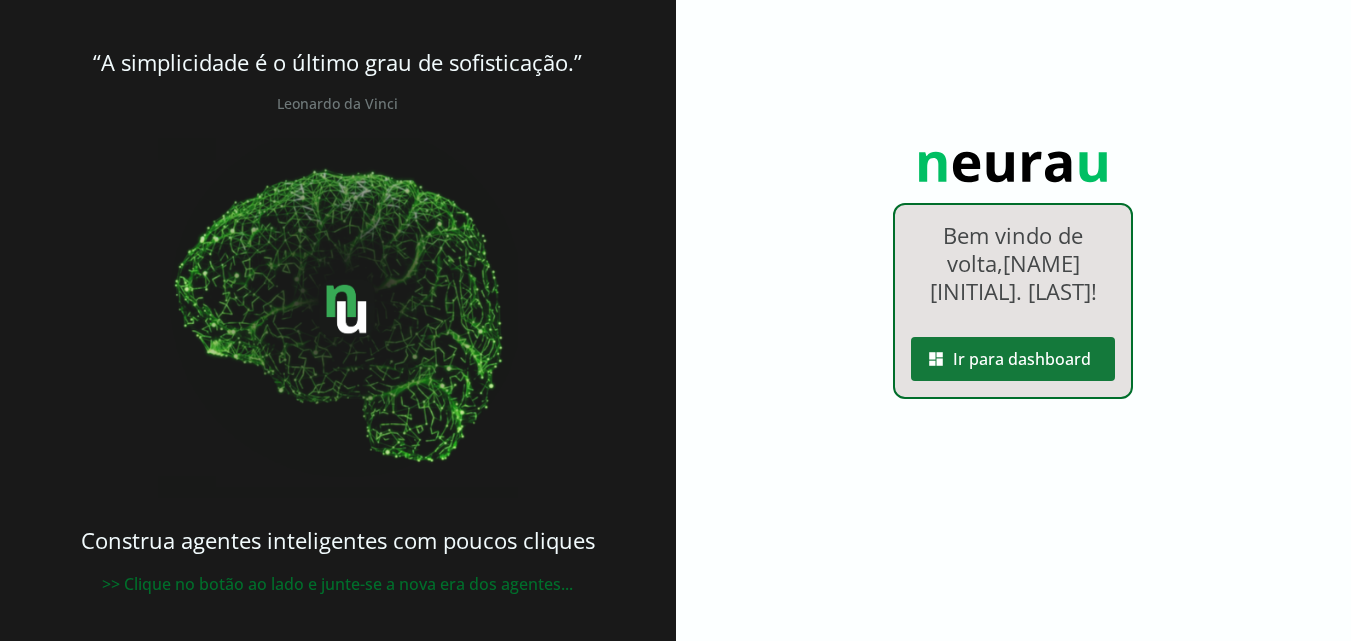 click at bounding box center (1013, 359) 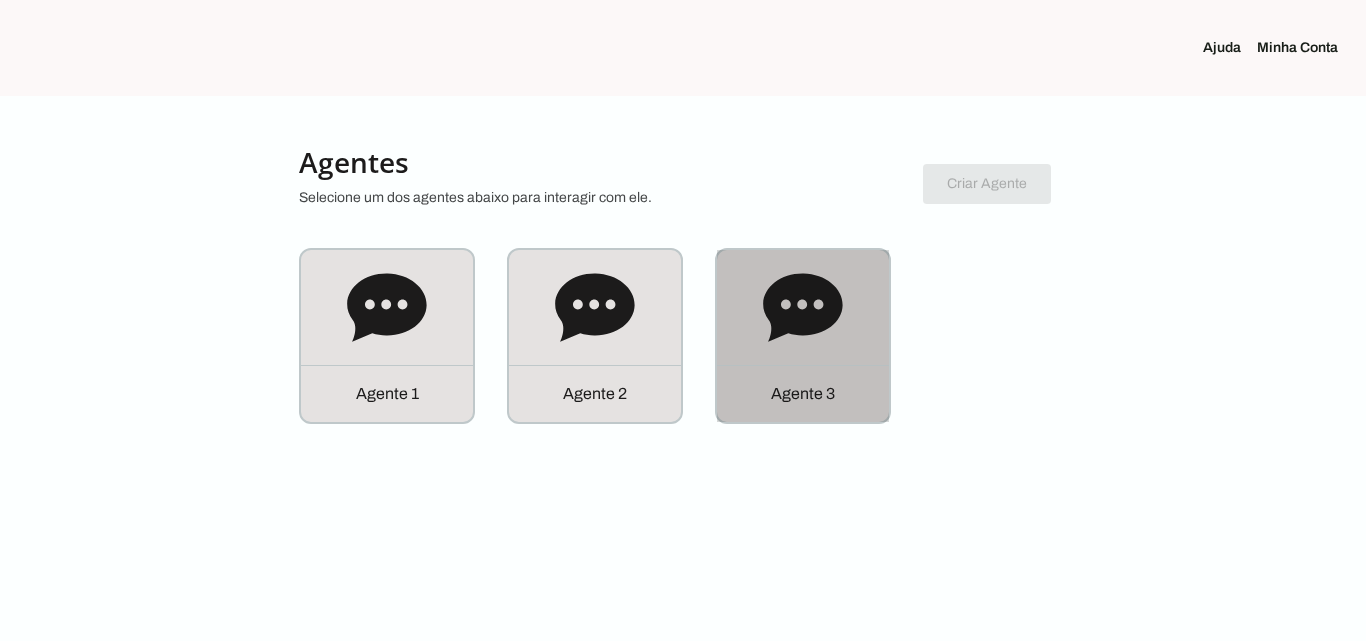 click 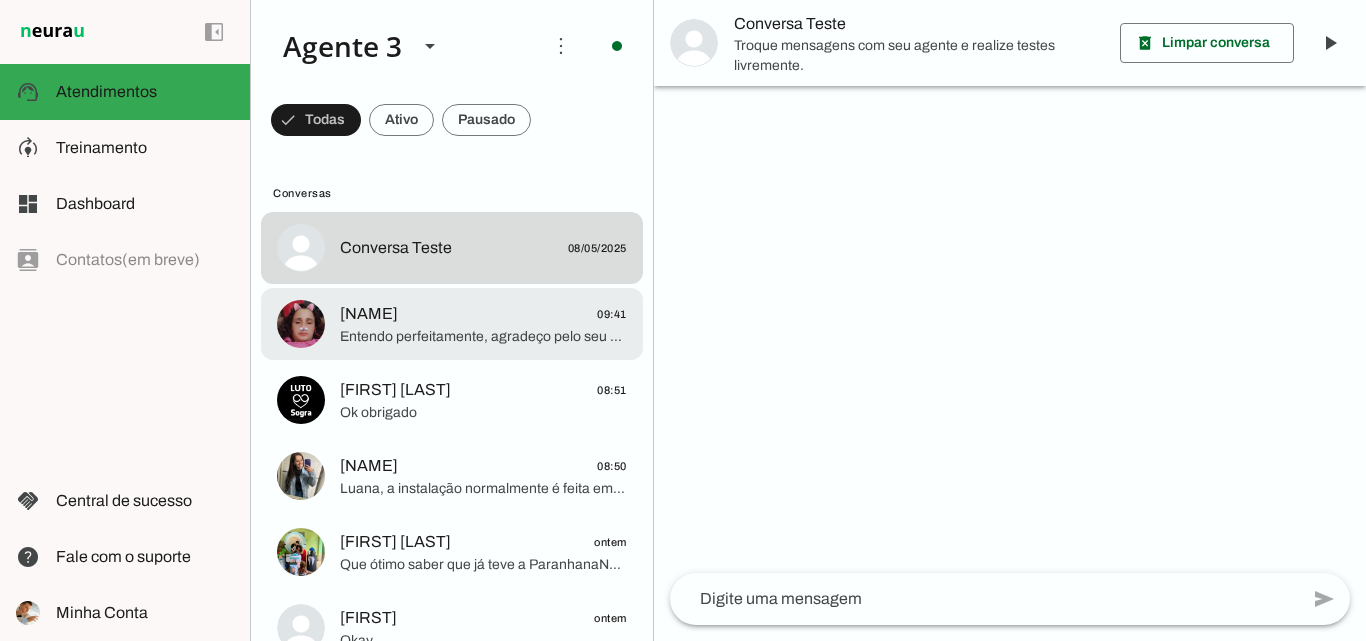 click on "Entendo perfeitamente, agradeço pelo seu retorno. Se no futuro desejar uma internet de alta qualidade e com suporte excelente, estaremos aqui para ajudar. Caso mude de ideia, será um prazer atendê-la. Tenha um ótimo dia!" 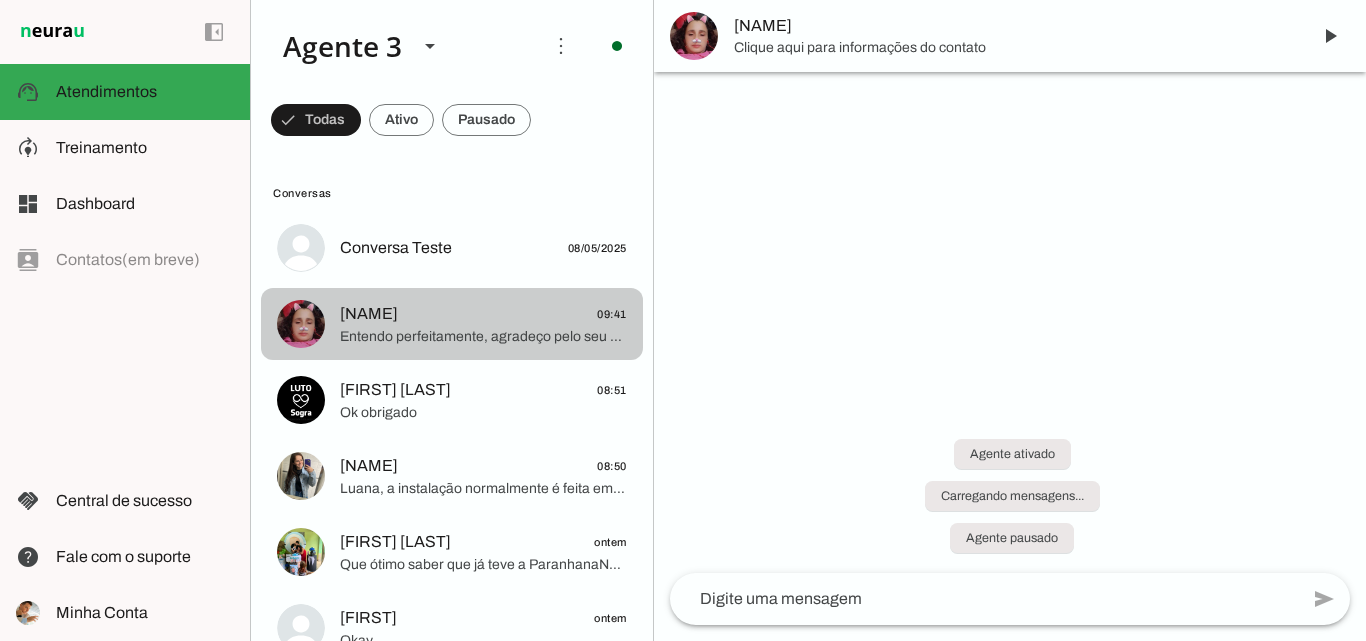 scroll, scrollTop: 912, scrollLeft: 0, axis: vertical 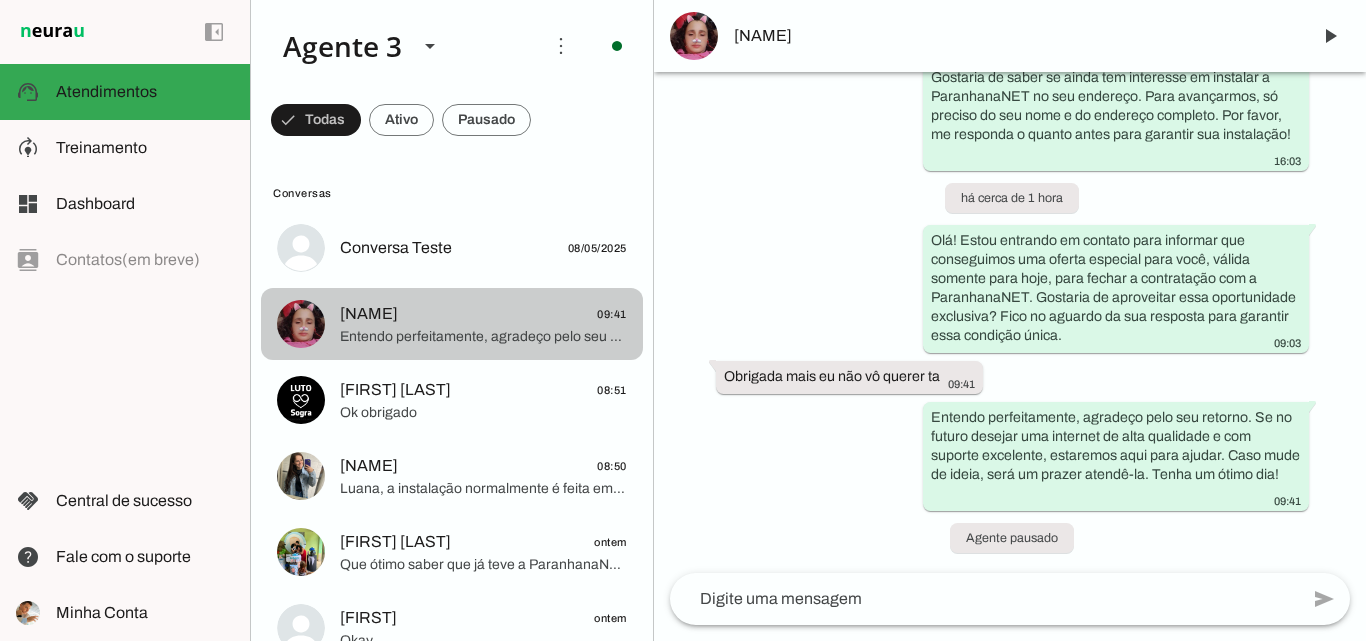 click on "Entendo perfeitamente, agradeço pelo seu retorno. Se no futuro desejar uma internet de alta qualidade e com suporte excelente, estaremos aqui para ajudar. Caso mude de ideia, será um prazer atendê-la. Tenha um ótimo dia!" 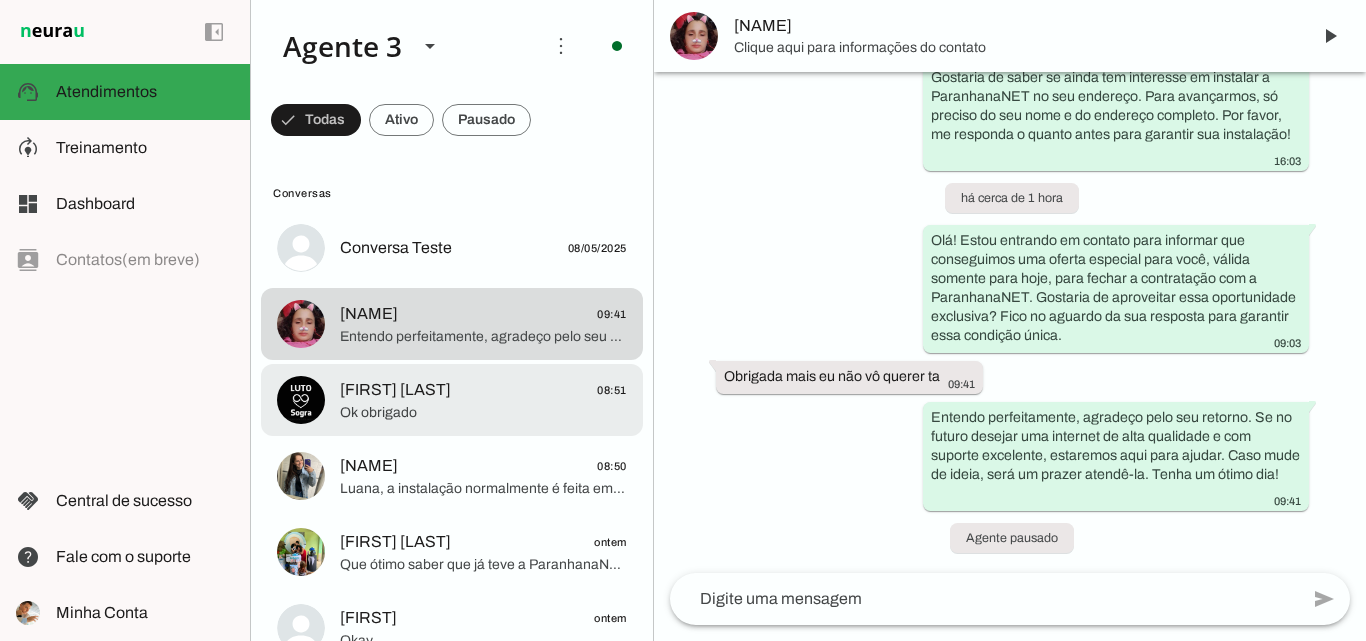 click on "[FIRST] [LAST]
[TIME]" 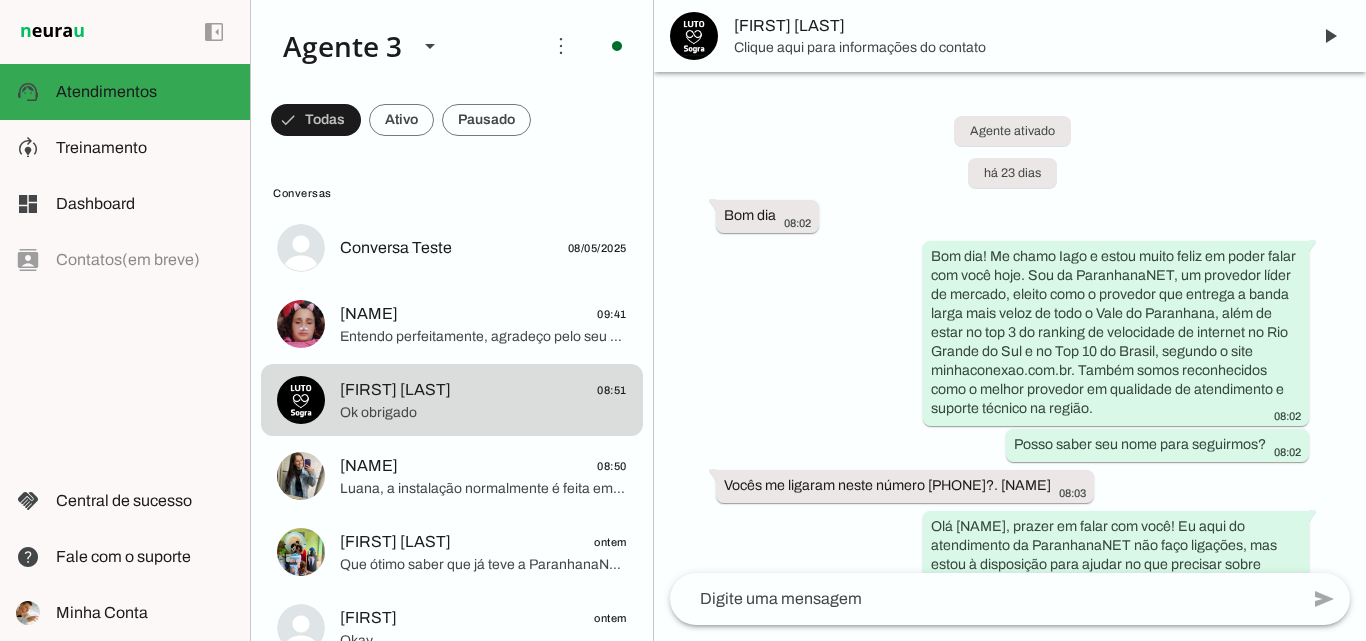 scroll, scrollTop: 1596, scrollLeft: 0, axis: vertical 